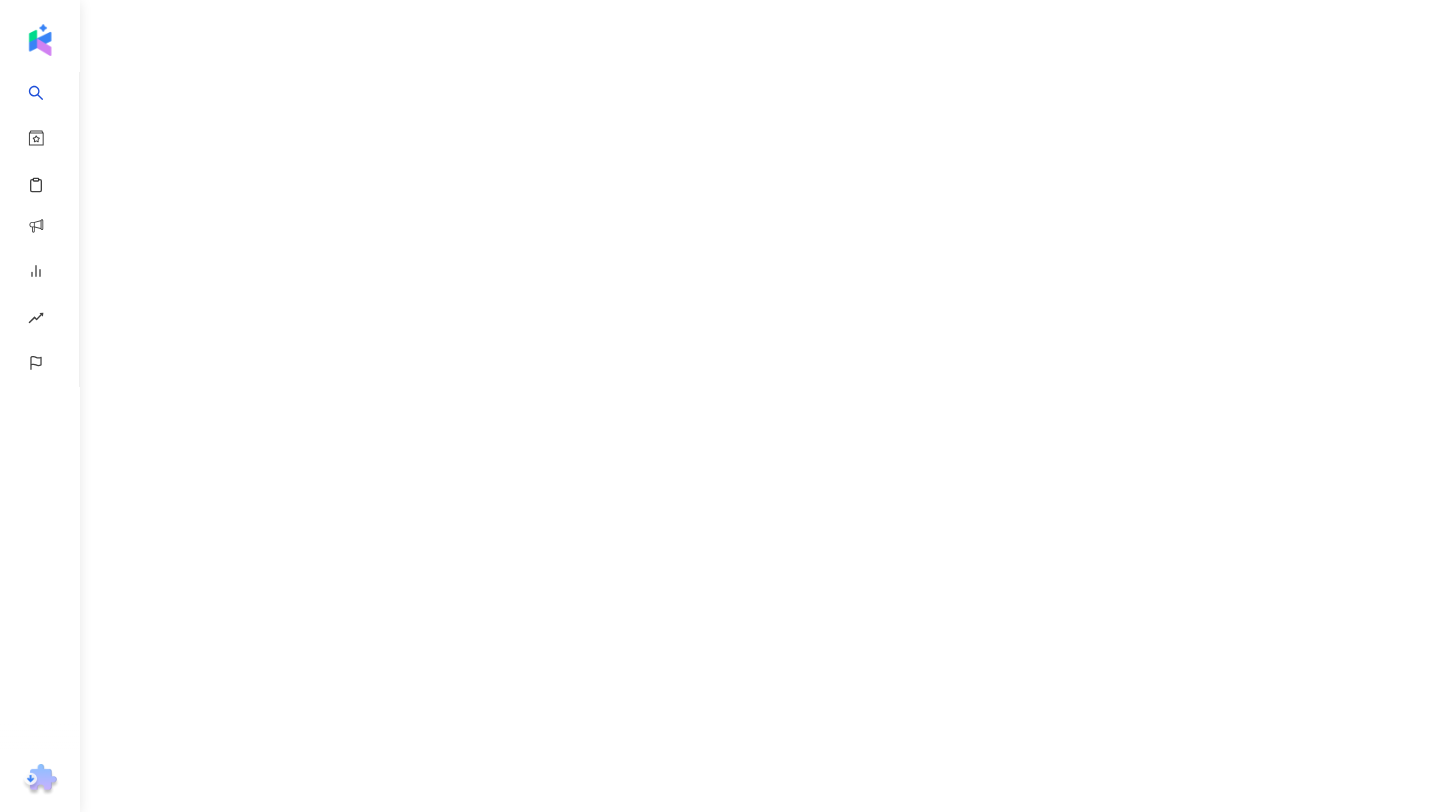 scroll, scrollTop: 0, scrollLeft: 0, axis: both 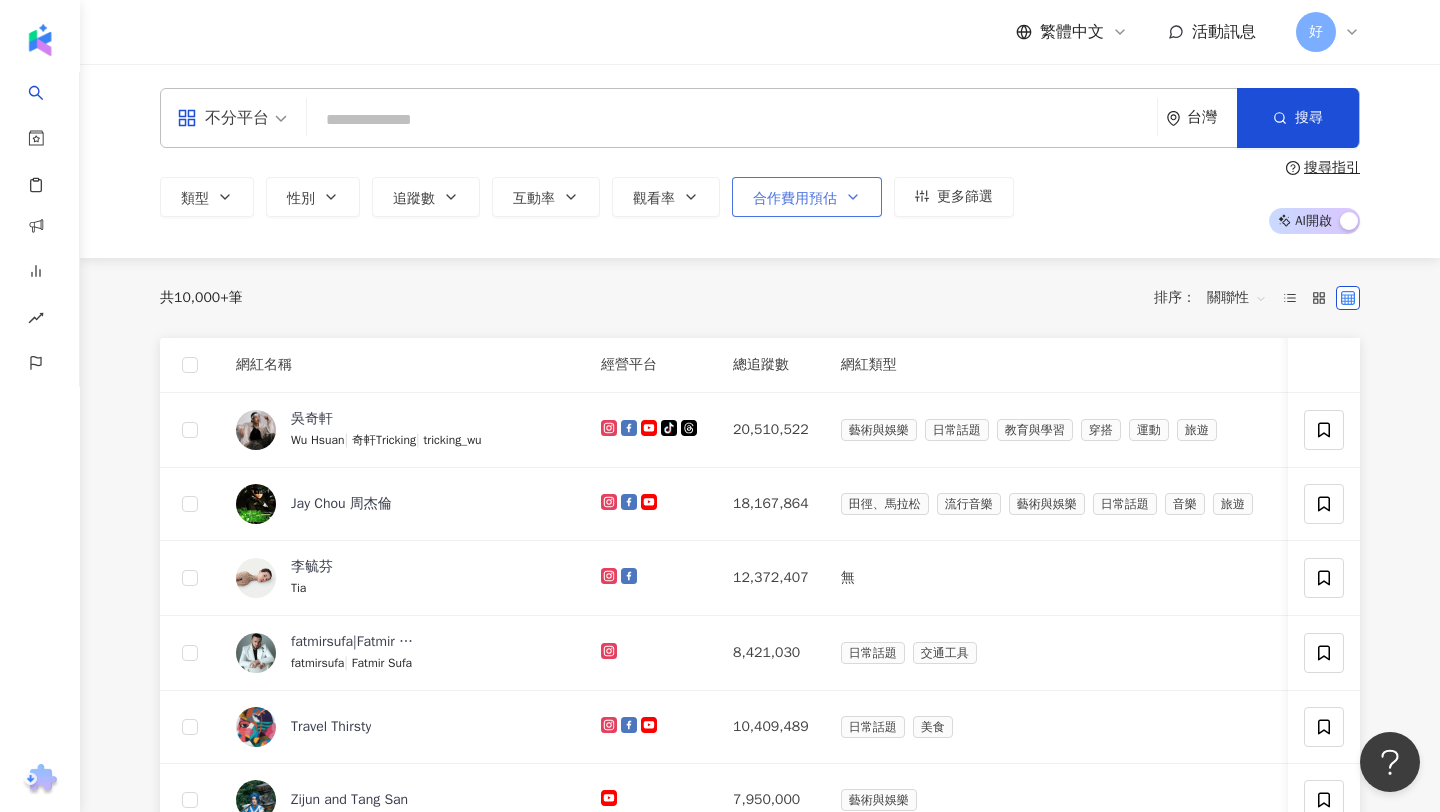 click on "合作費用預估" at bounding box center [807, 197] 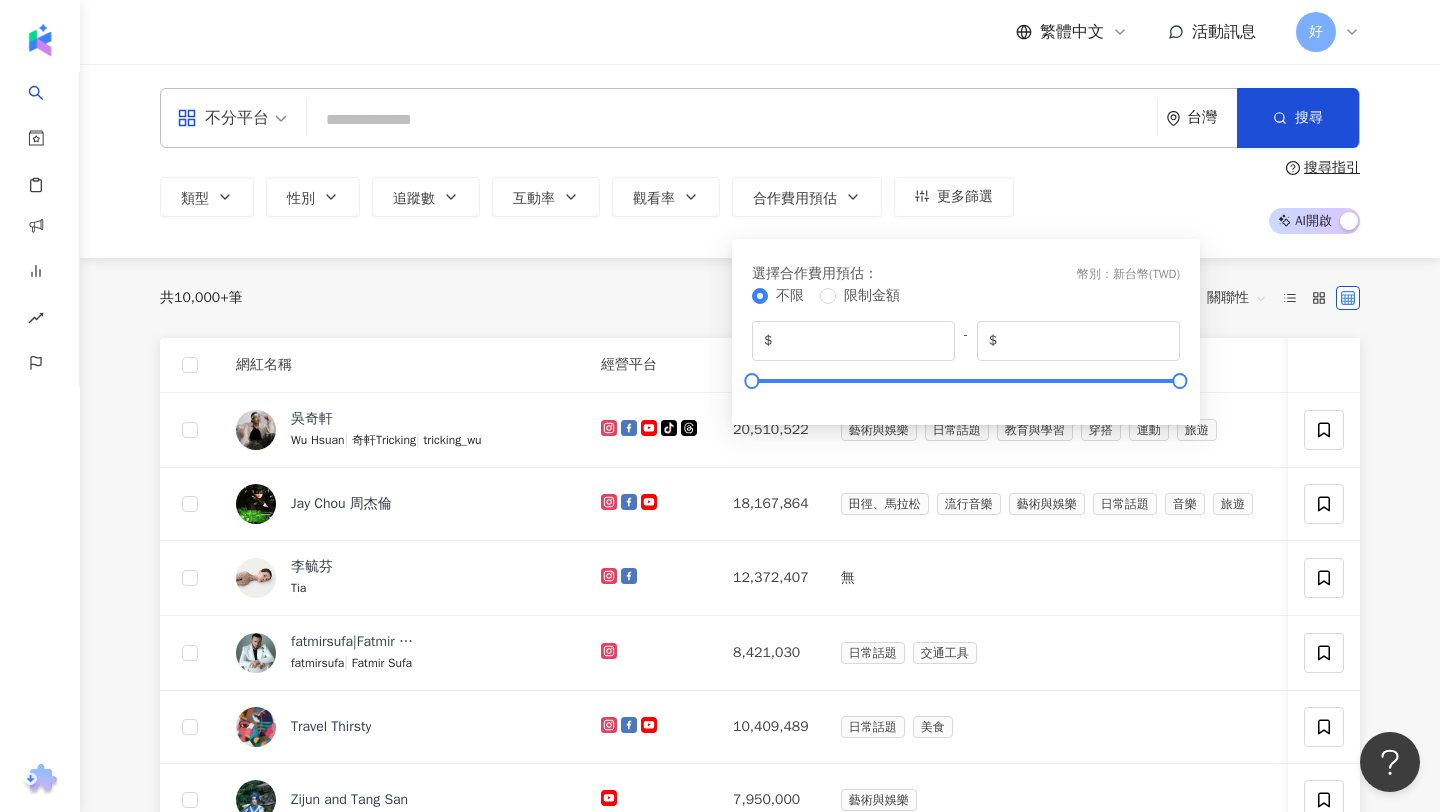click on "不分平台 台灣 搜尋 類型 性別 追蹤數 互動率 觀看率 合作費用預估 更多篩選 選擇合作費用預估 ： 幣別 ： 新台幣 ( TWD ) 不限 限制金額 $ * - $ ******* 搜尋指引 AI 開啟 AI 關閉" at bounding box center [760, 161] 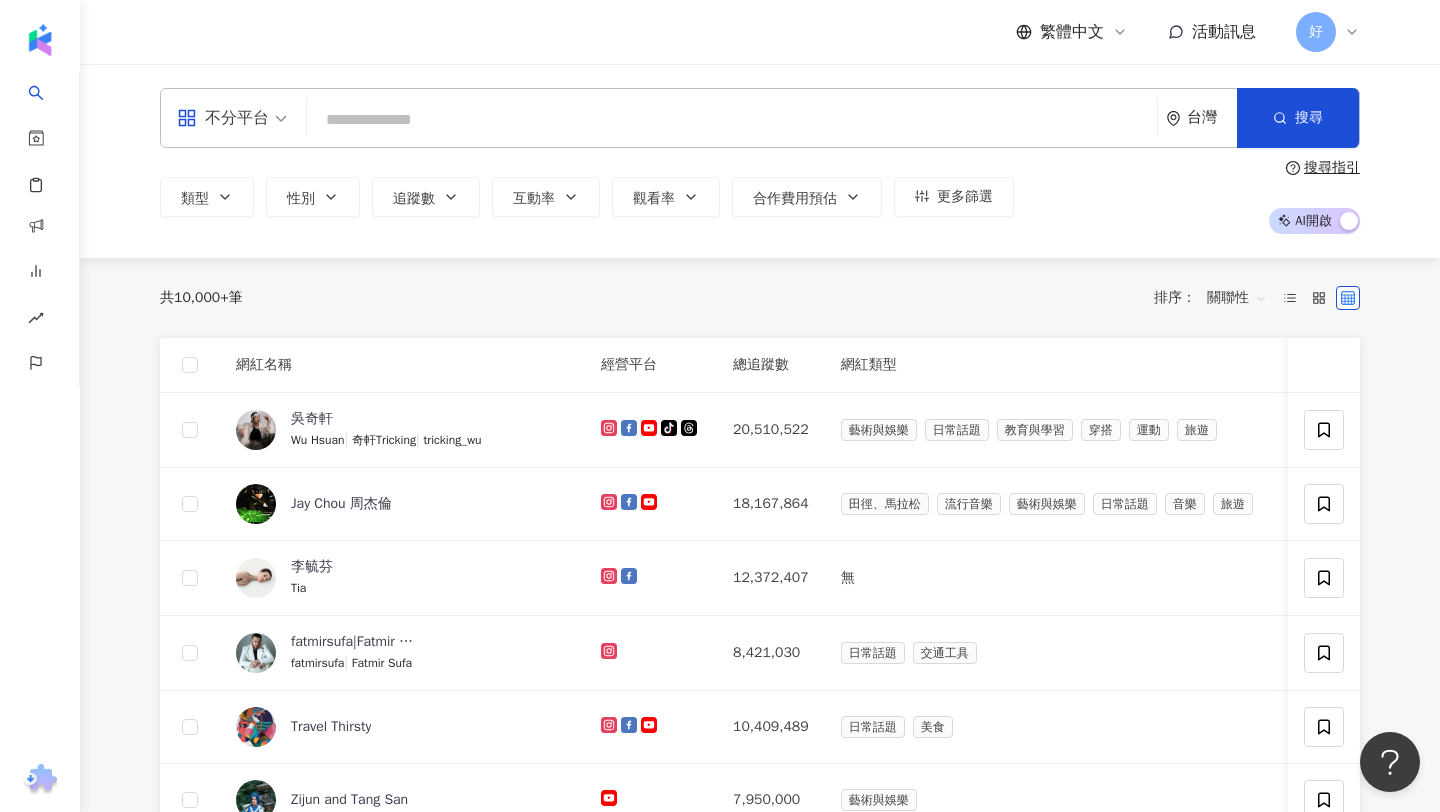 click on "不分平台" at bounding box center [223, 118] 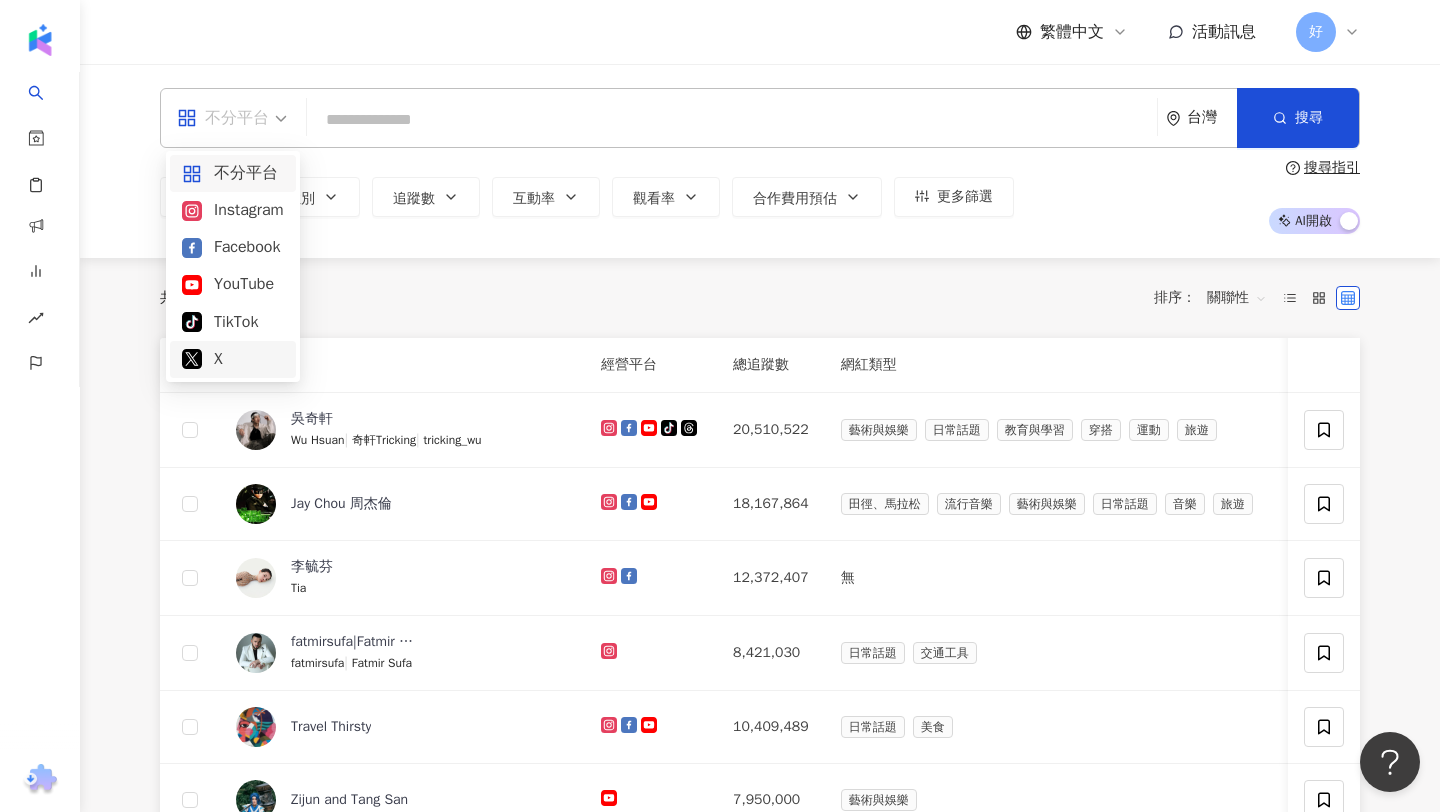 click on "X" at bounding box center (233, 359) 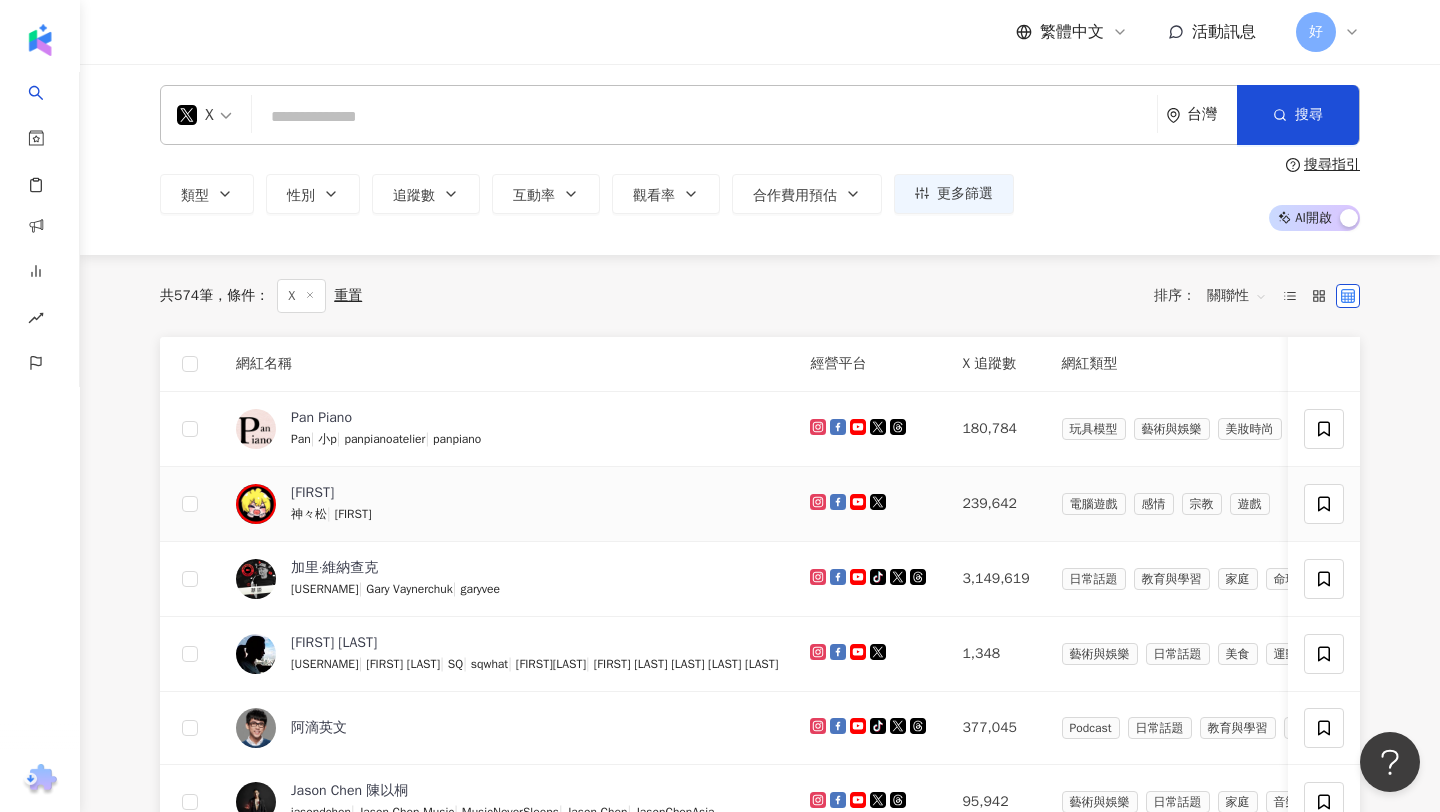 scroll, scrollTop: 0, scrollLeft: 0, axis: both 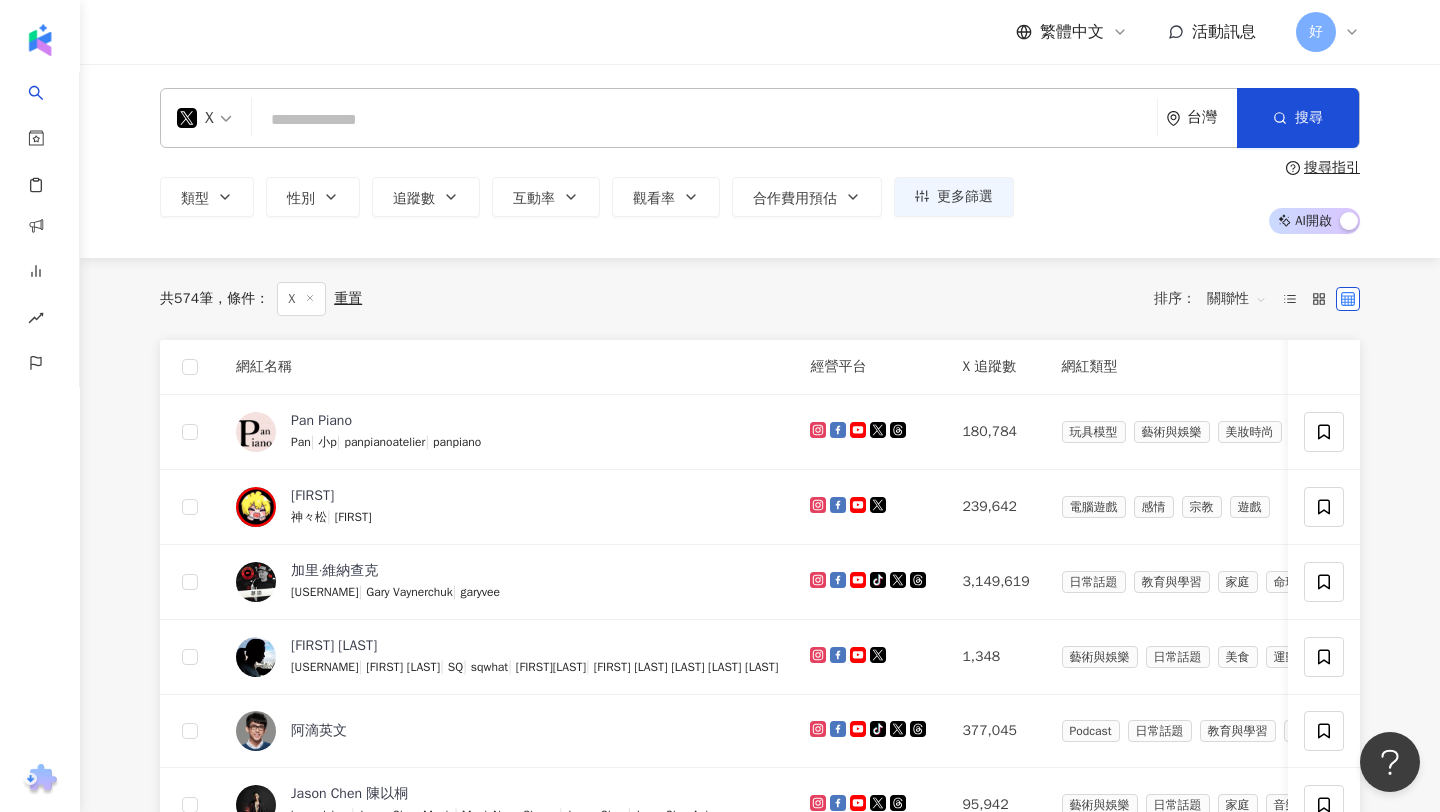 click on "X" at bounding box center [204, 118] 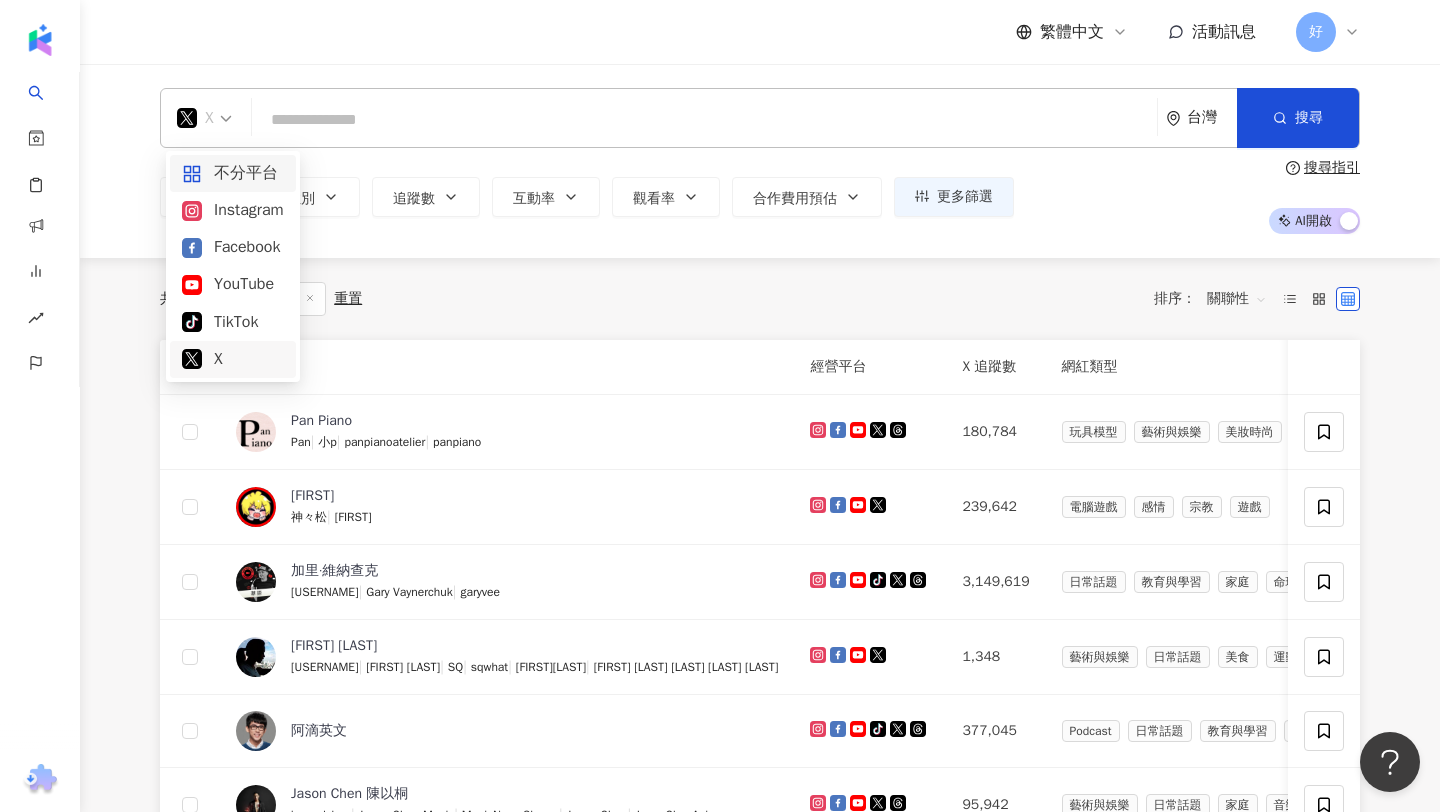 click on "共  574  筆 條件 ： X 重置 排序： 關聯性" at bounding box center [760, 299] 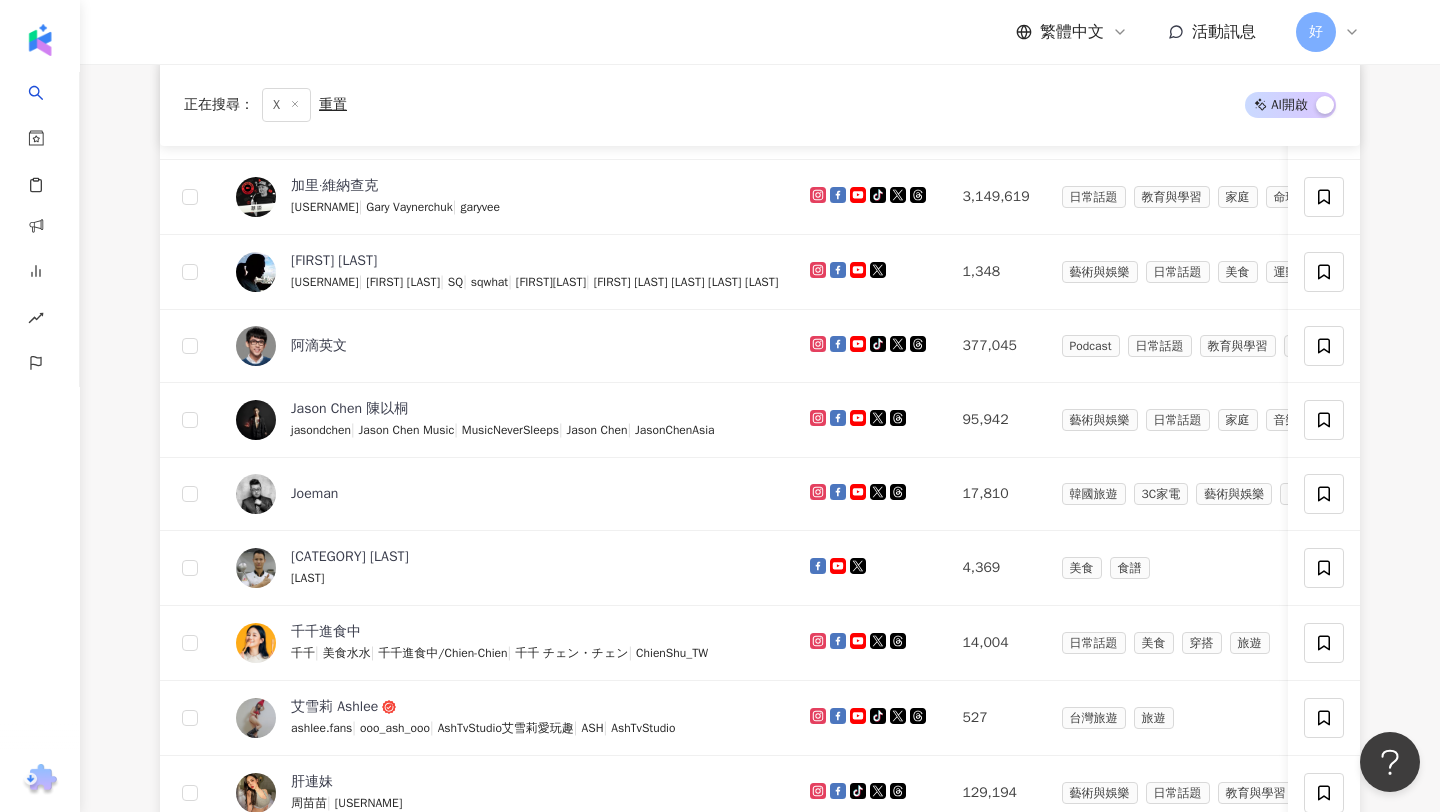 scroll, scrollTop: 0, scrollLeft: 0, axis: both 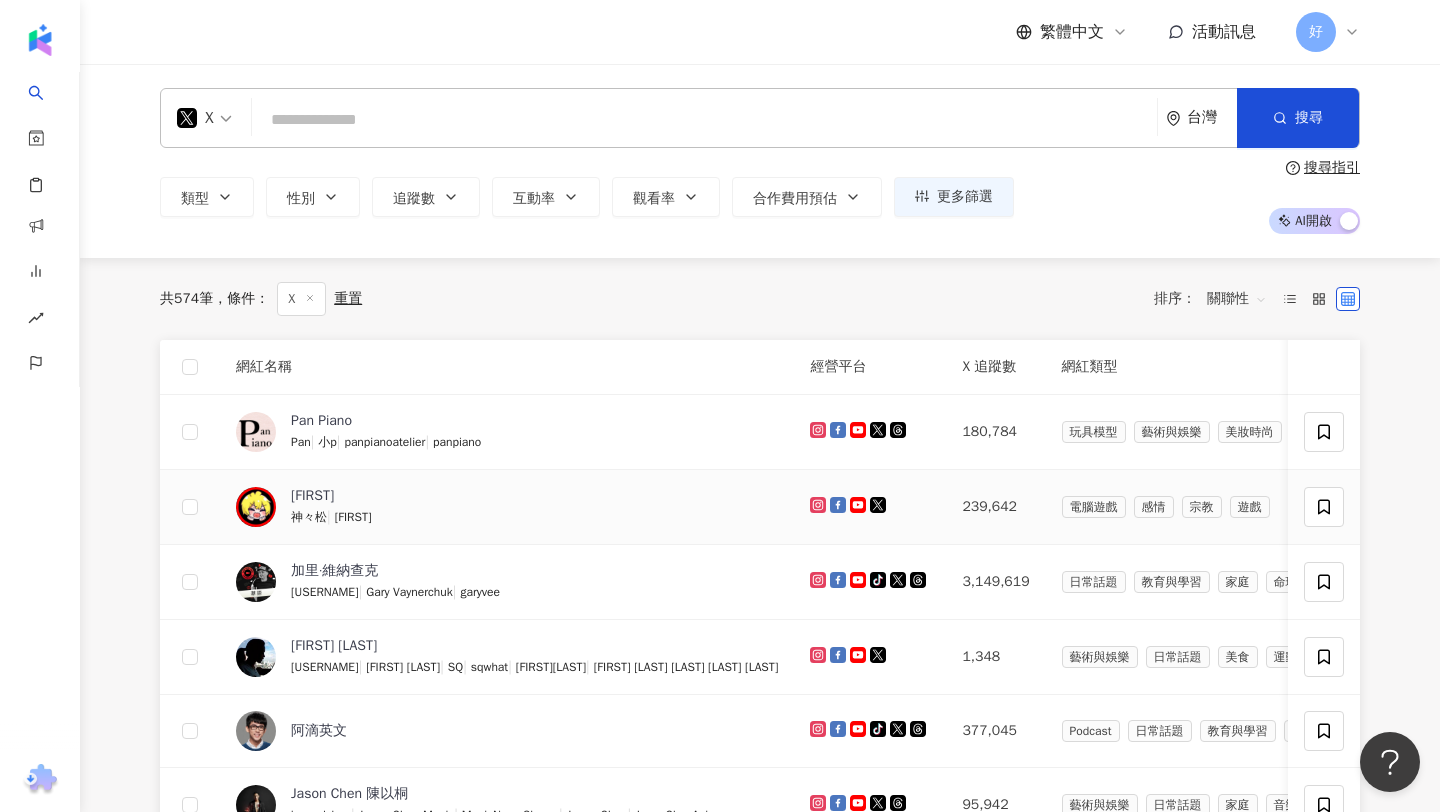 click on "阿神 神々松  |  Kouki" at bounding box center (507, 507) 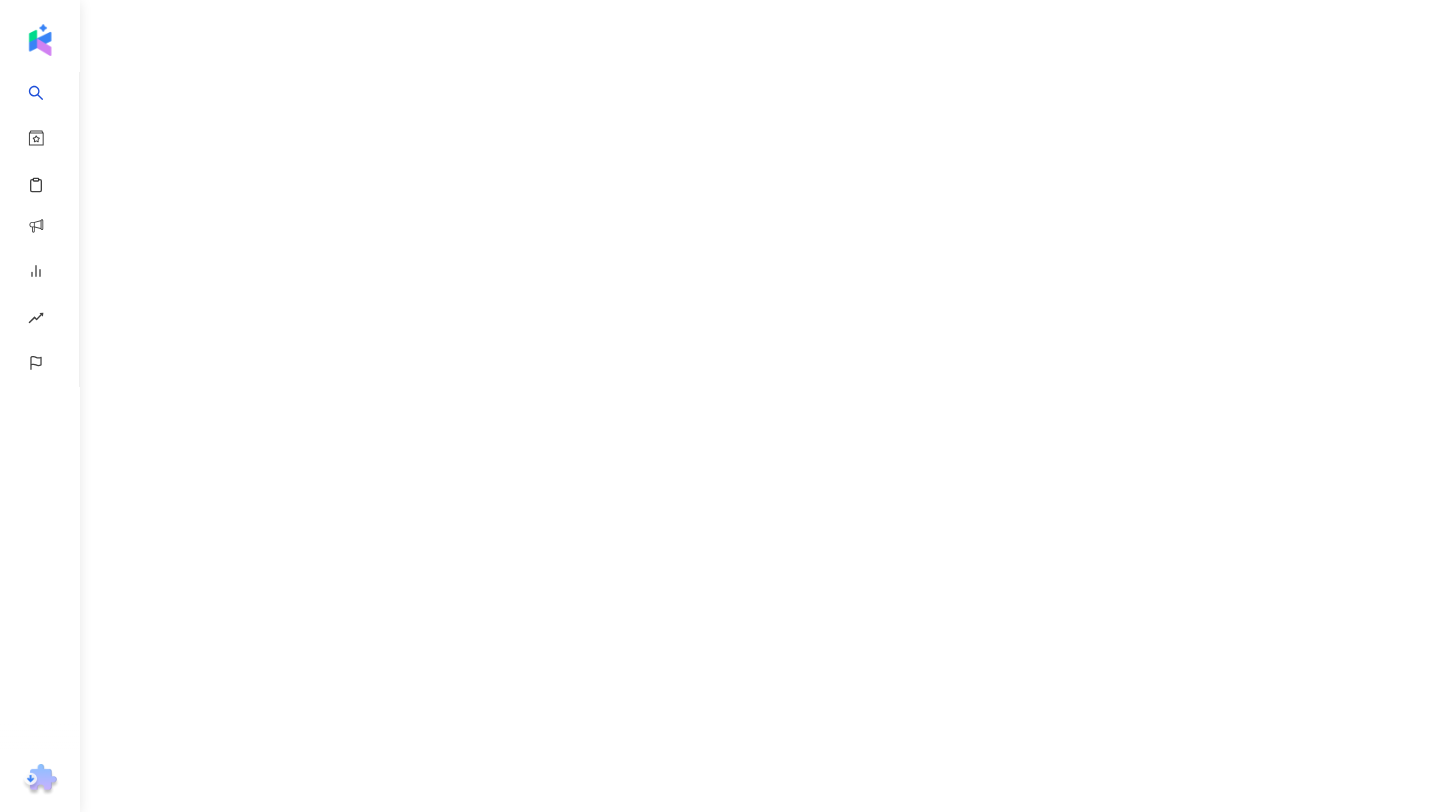 scroll, scrollTop: 0, scrollLeft: 0, axis: both 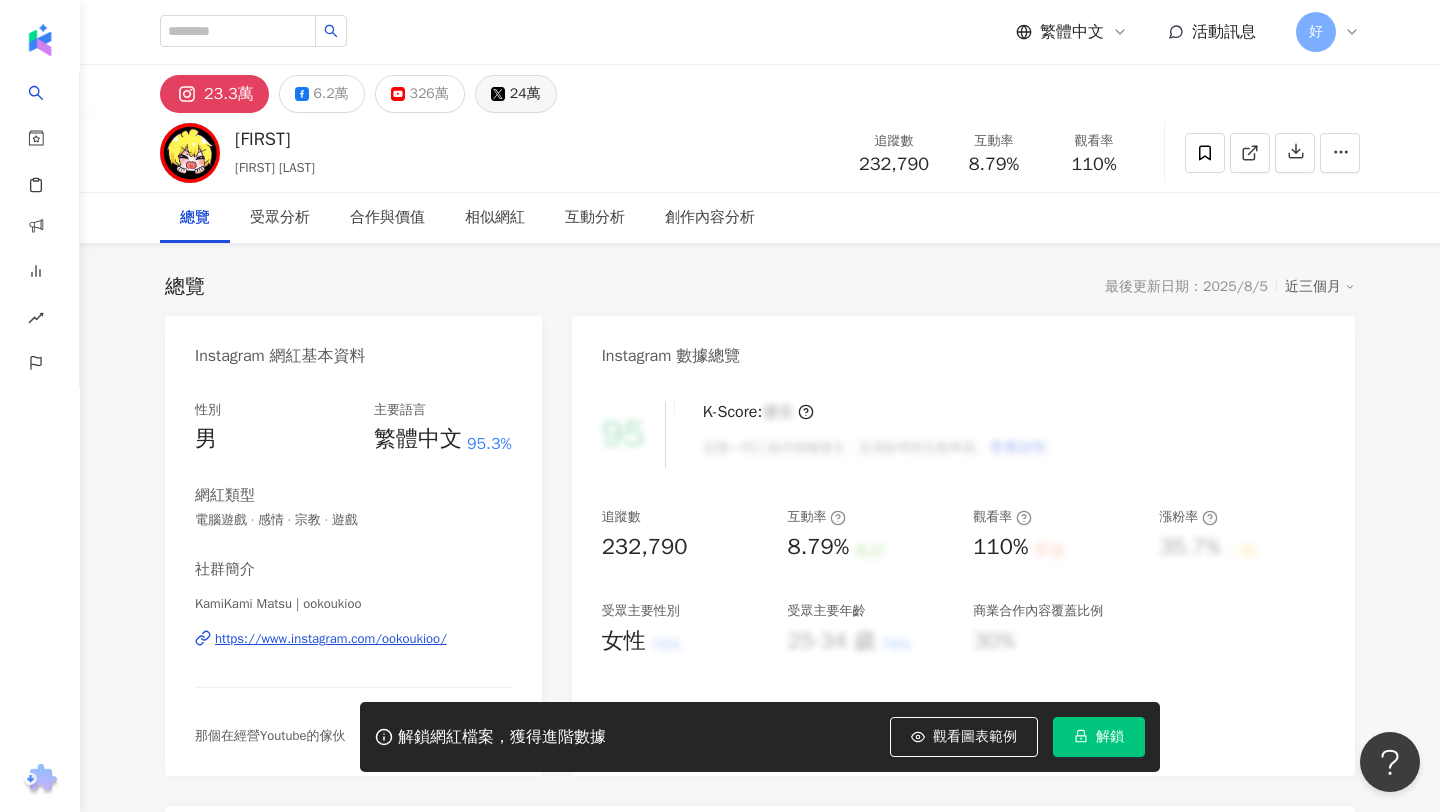 click on "24萬" at bounding box center (525, 94) 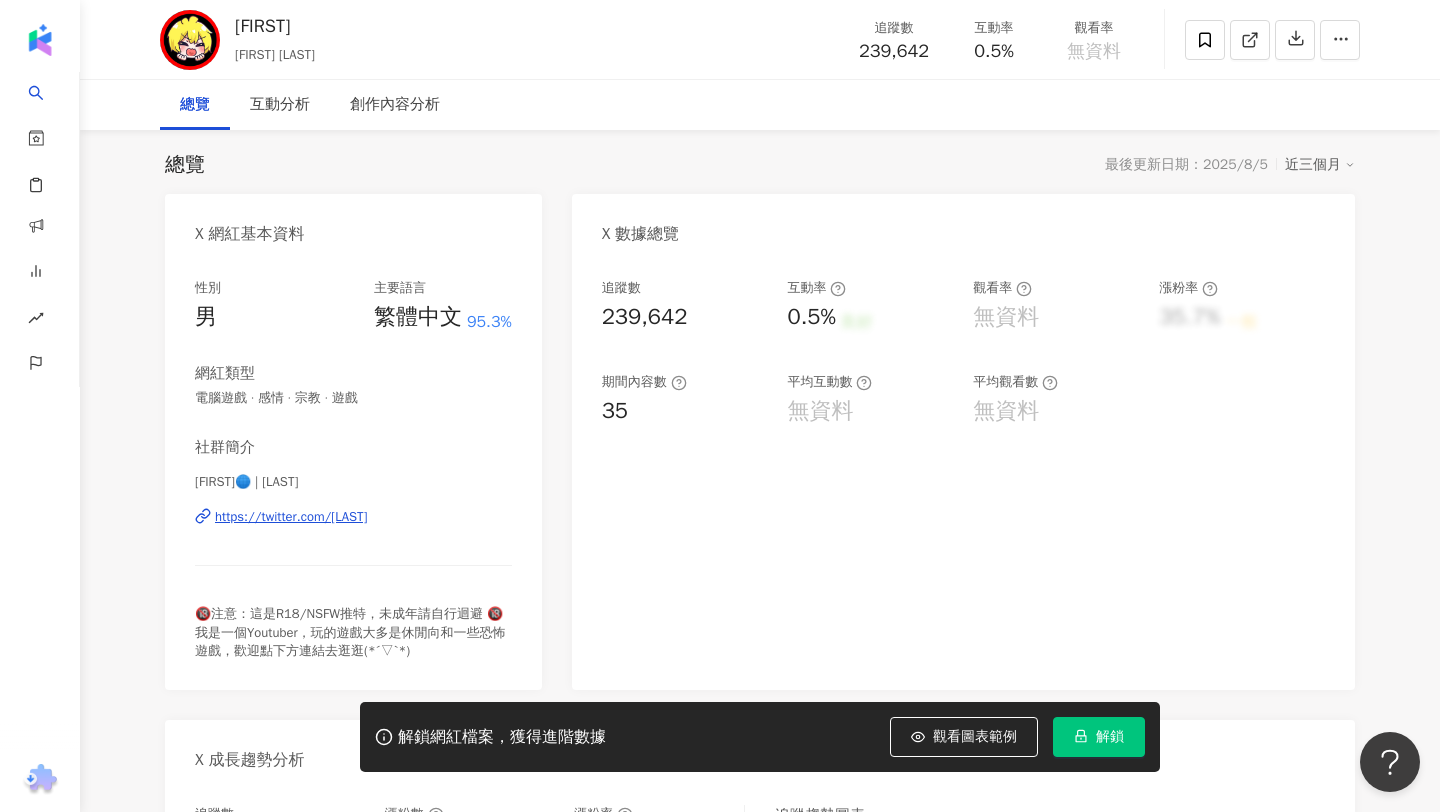 scroll, scrollTop: 0, scrollLeft: 0, axis: both 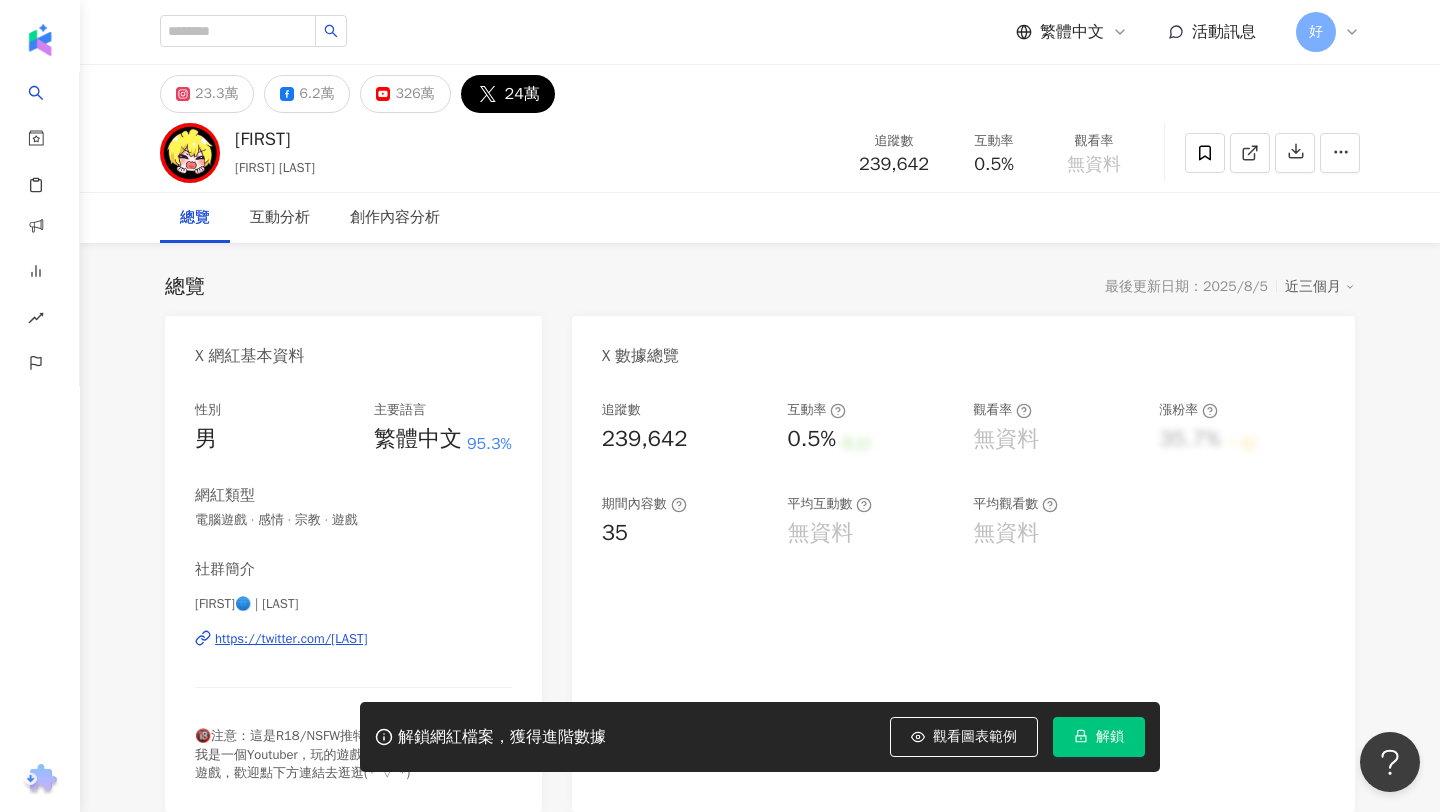 click on "總覽 最後更新日期：2025/8/5 近三個月 X 網紅基本資料 性別   男 主要語言   繁體中文 95.3% 網紅類型 電腦遊戲 · 感情 · 宗教 · 遊戲 社群簡介 神々松🌐 | Ashan_kouki https://twitter.com/Ashan_kouki 🔞注意：這是R18/NSFW推特，未成年請自行迴避 🔞
我是一個Youtuber，玩的遊戲大多是休閒向和一些恐怖遊戲，歡迎點下方連結去逛逛(*´▽`*) X 數據總覽 追蹤數   239,642 互動率   0.5% 良好 觀看率   無資料 漲粉率   35.7% 一般 期間內容數   35 平均互動數    無資料   平均觀看數   無資料 X 成長趨勢分析 追蹤數   239,642 漲粉數   28,830 漲粉率   35.7% 一般 追蹤趨勢圖表 80,000 80,000 70,000 70,000 60,000 60,000 50,000 50,000 40,000 40,000 2/25 2/25 3/4 3/4 3/11 3/11 3/18 3/18 3/25 3/25 4/1 4/1 4/8 4/8 4/15 4/15 4/22 4/22 4/29 4/29 5/6 5/6 5/13 5/13 5/20 5/20 5/27 5/27 6/3 6/3 6/10 6/10 6/17 6/17 6/24 6/24 7/1 7/1 7/8 7/8 7/15 7/15 7/22 7/22 7/29 7/29 8/5 8/5" at bounding box center (760, 768) 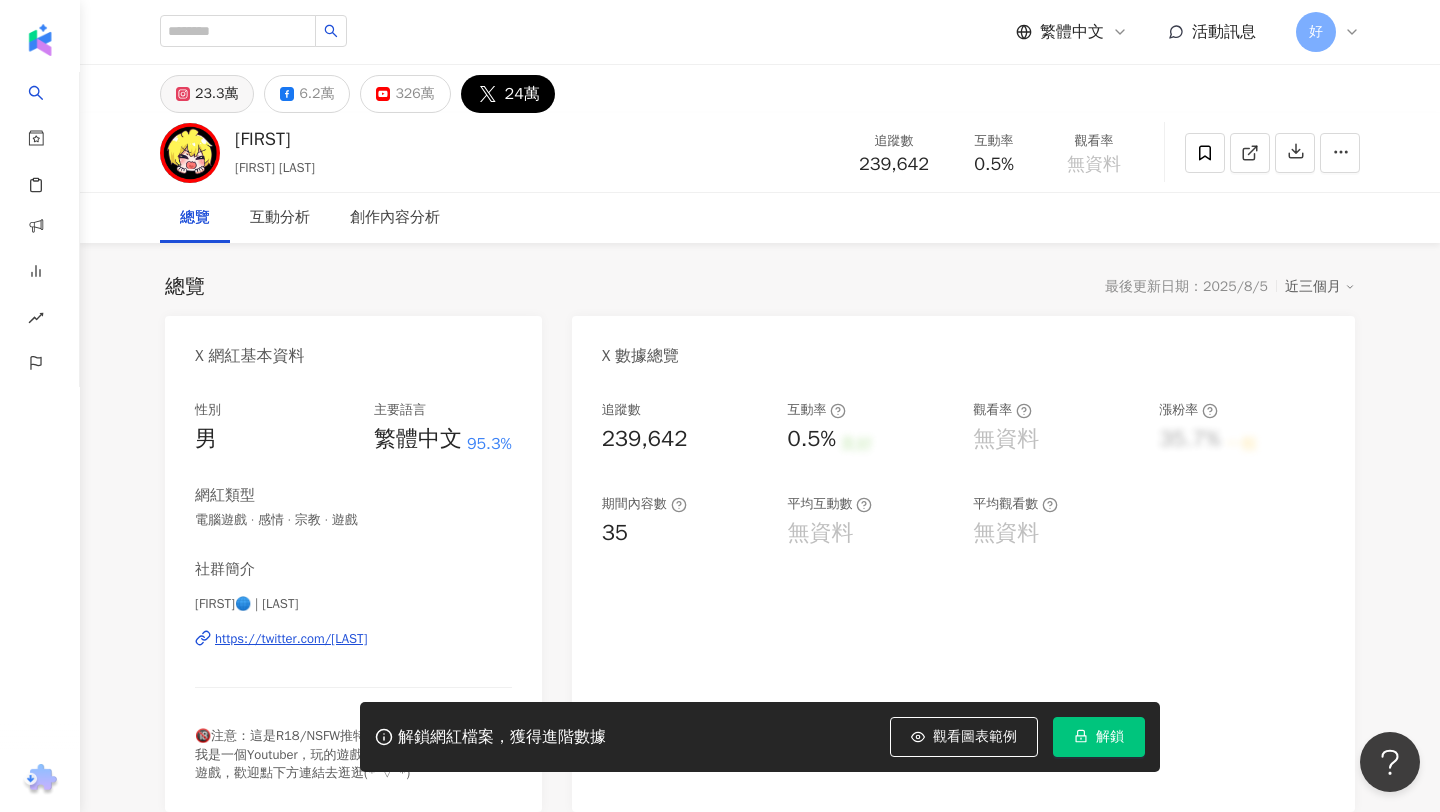 click on "23.3萬" at bounding box center (216, 94) 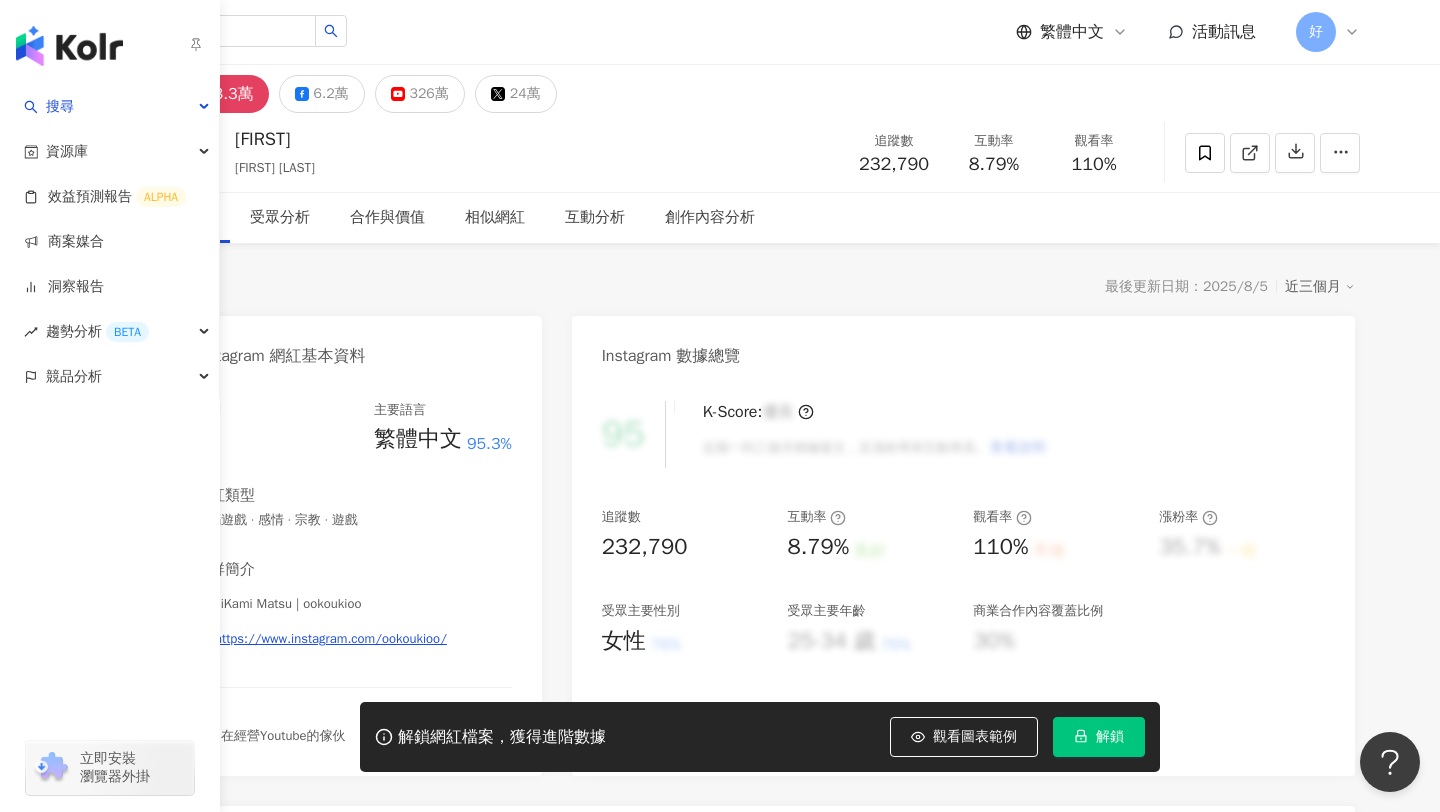 click at bounding box center (69, 46) 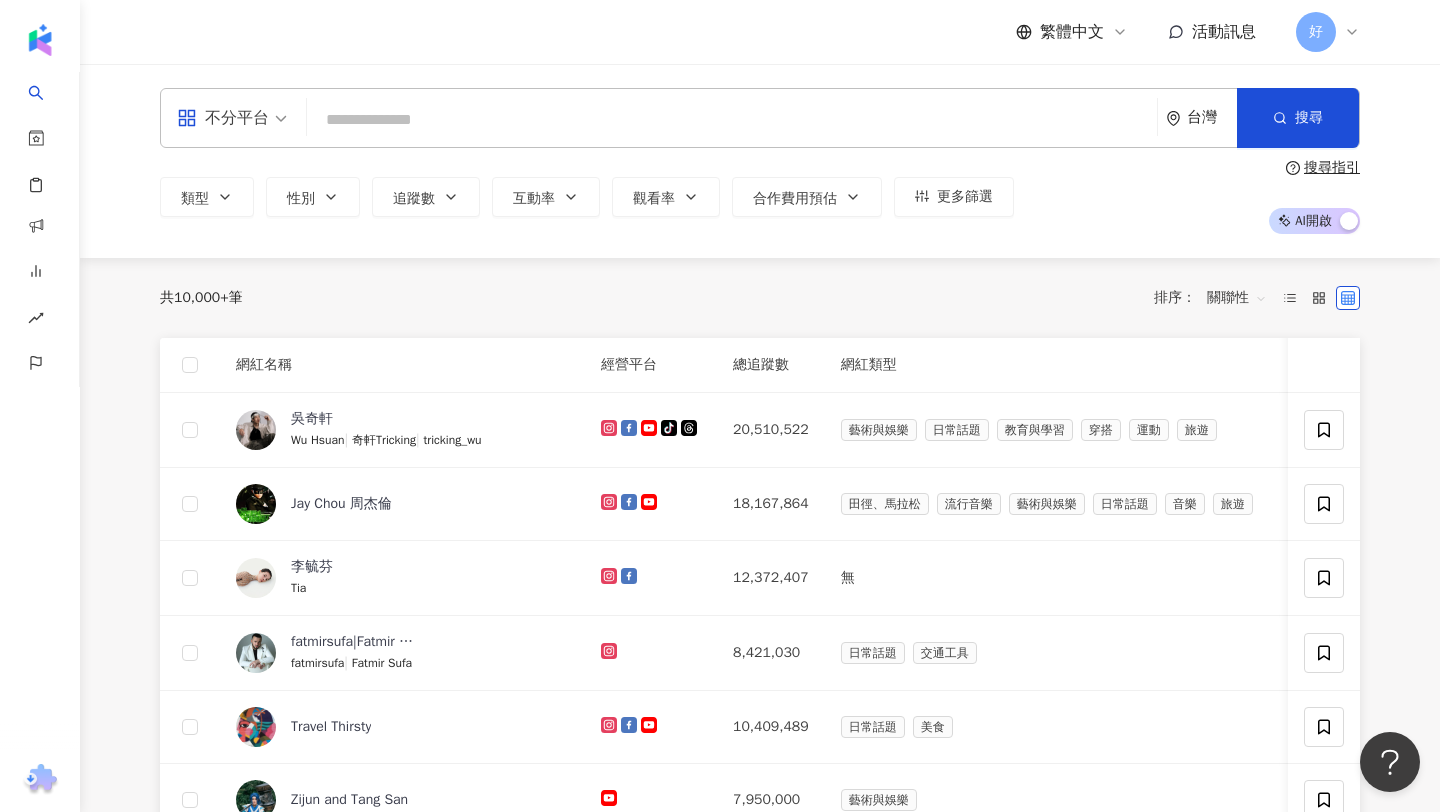 click on "共  10,000+  筆 排序： 關聯性" at bounding box center [760, 298] 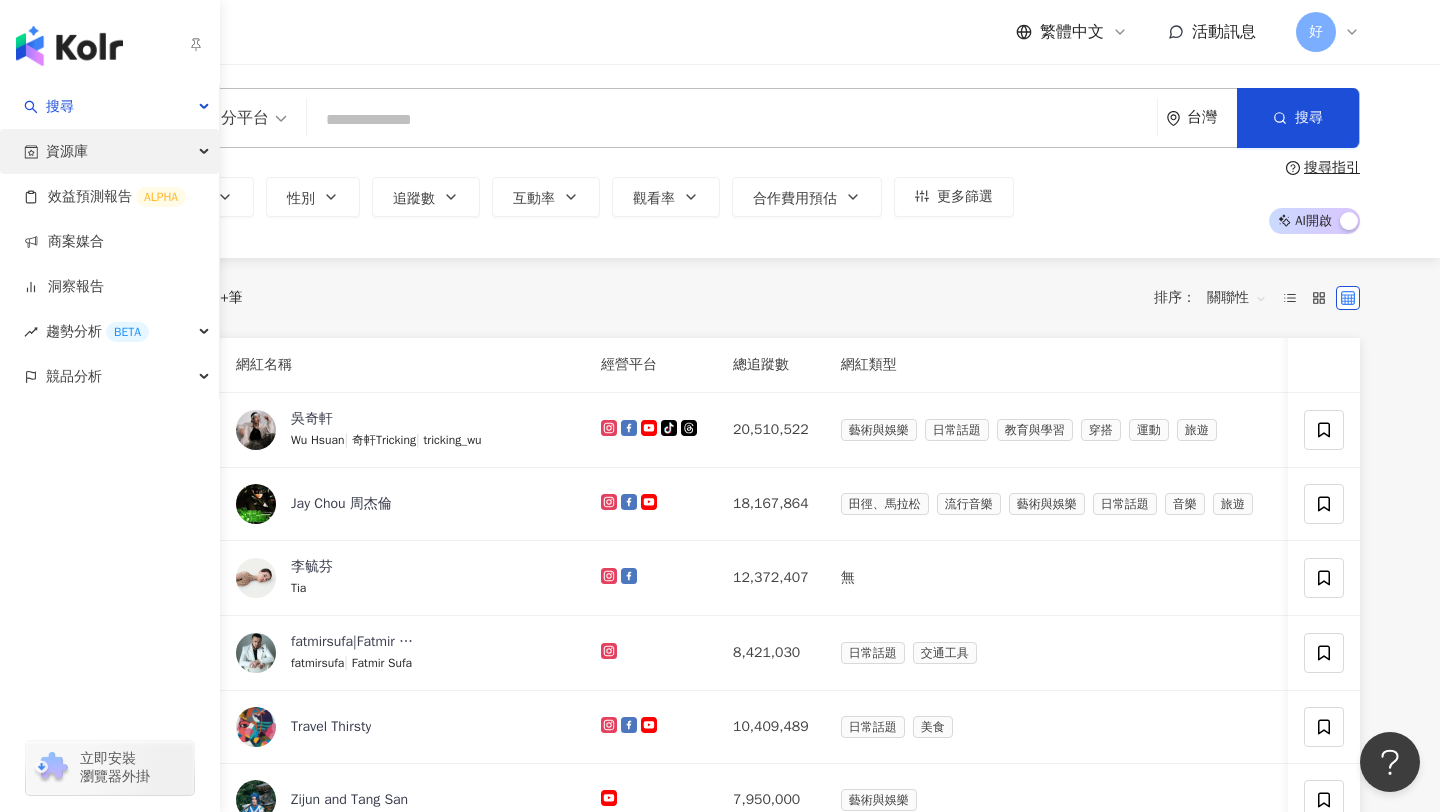 click on "資源庫" at bounding box center [109, 151] 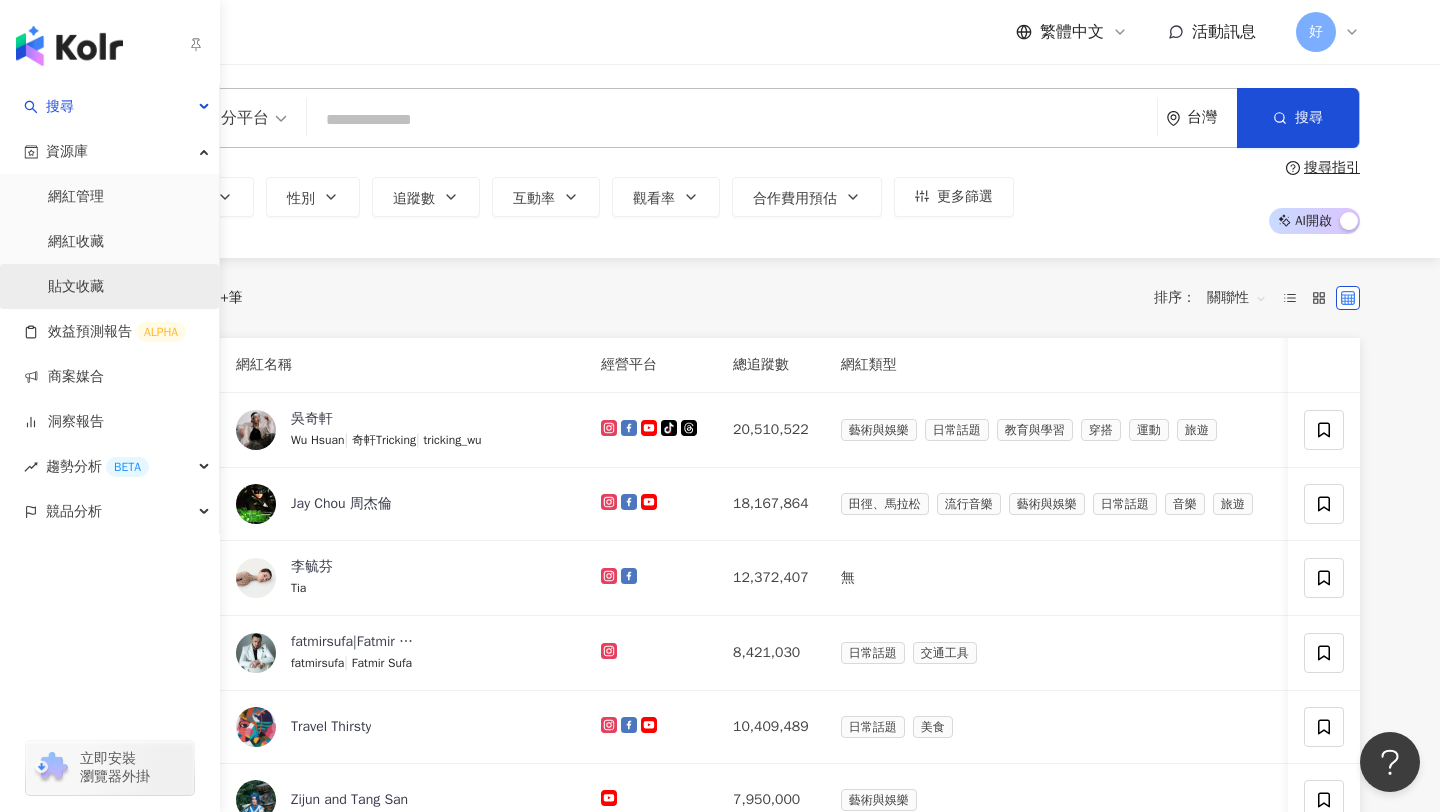 click on "貼文收藏" at bounding box center (76, 287) 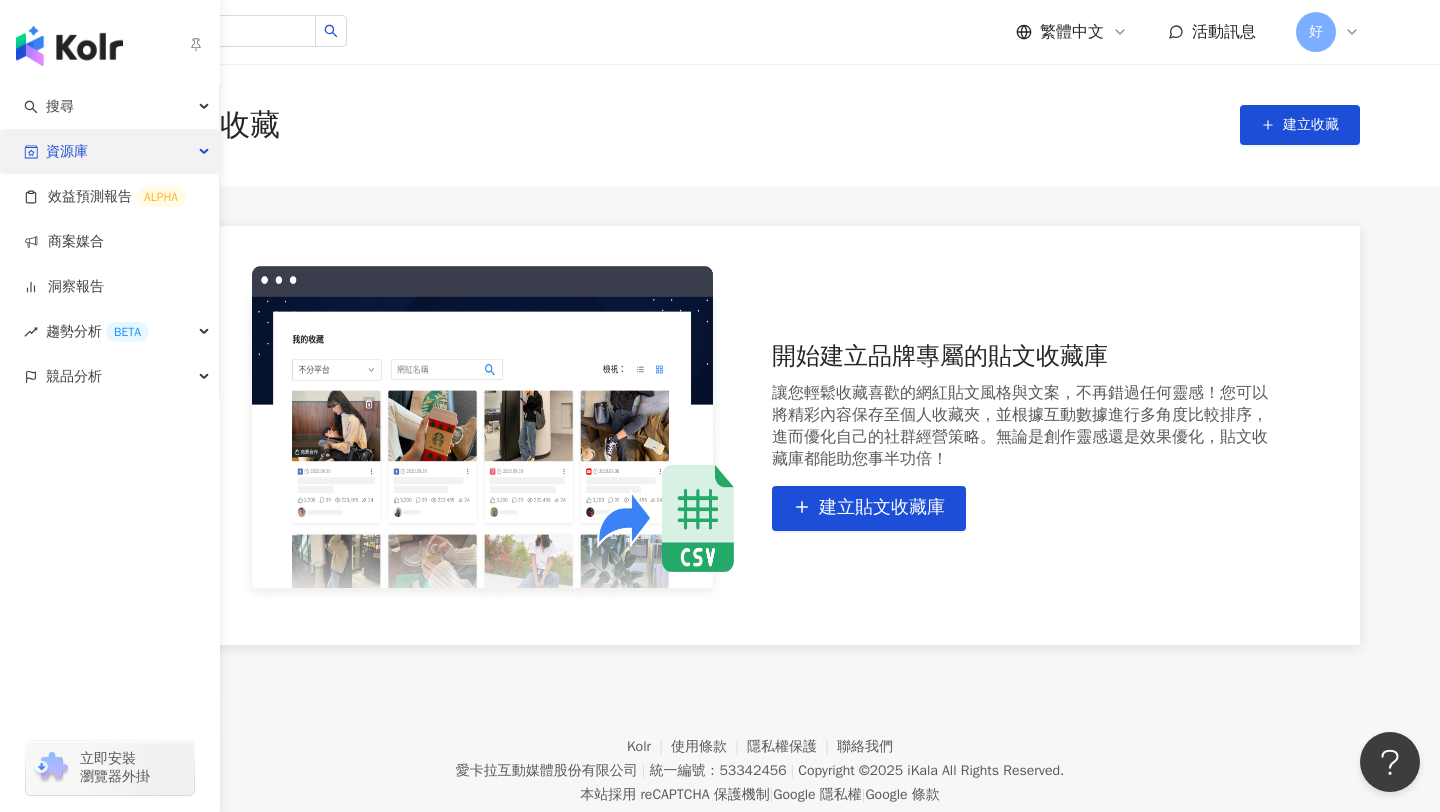 click on "資源庫" at bounding box center [109, 151] 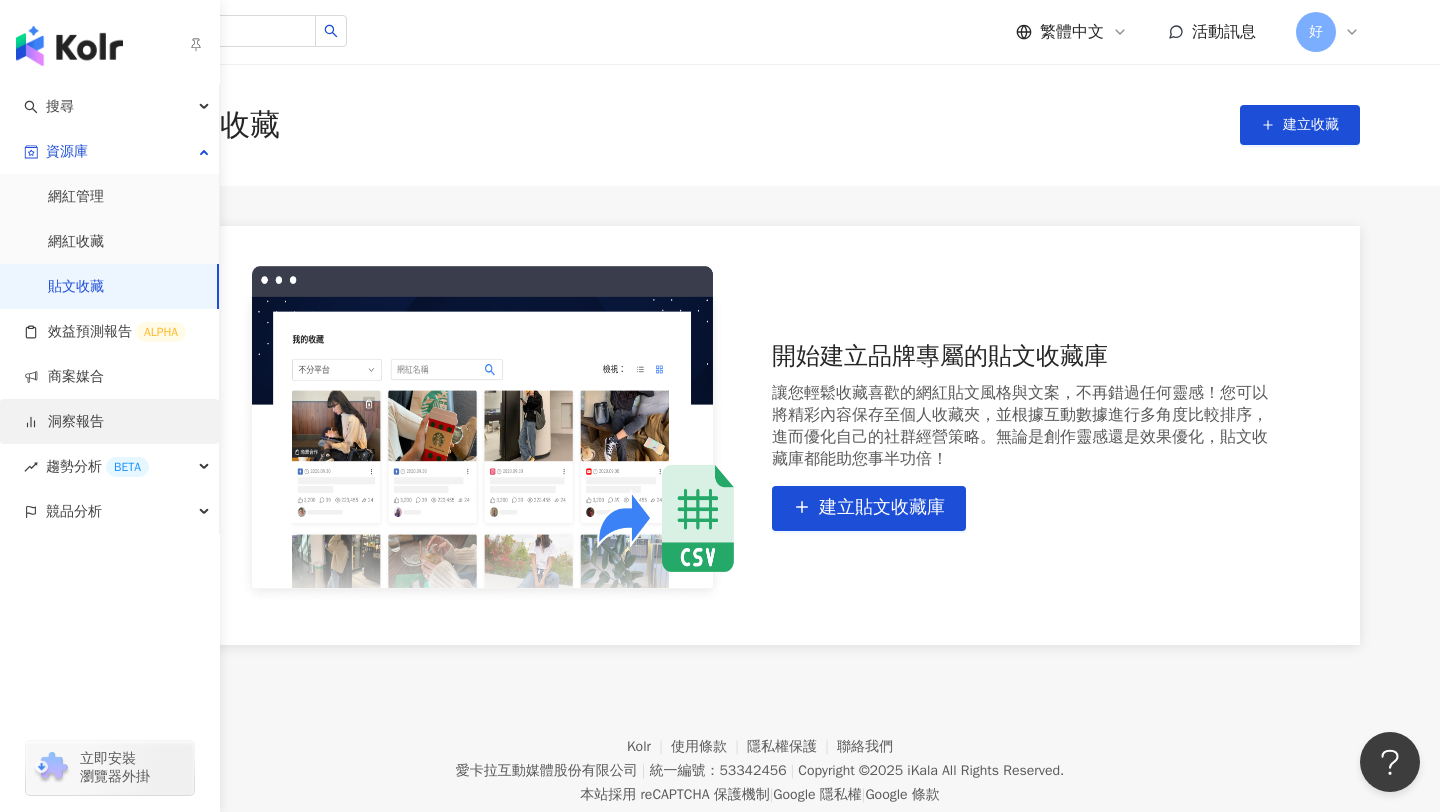 click on "洞察報告" at bounding box center (64, 422) 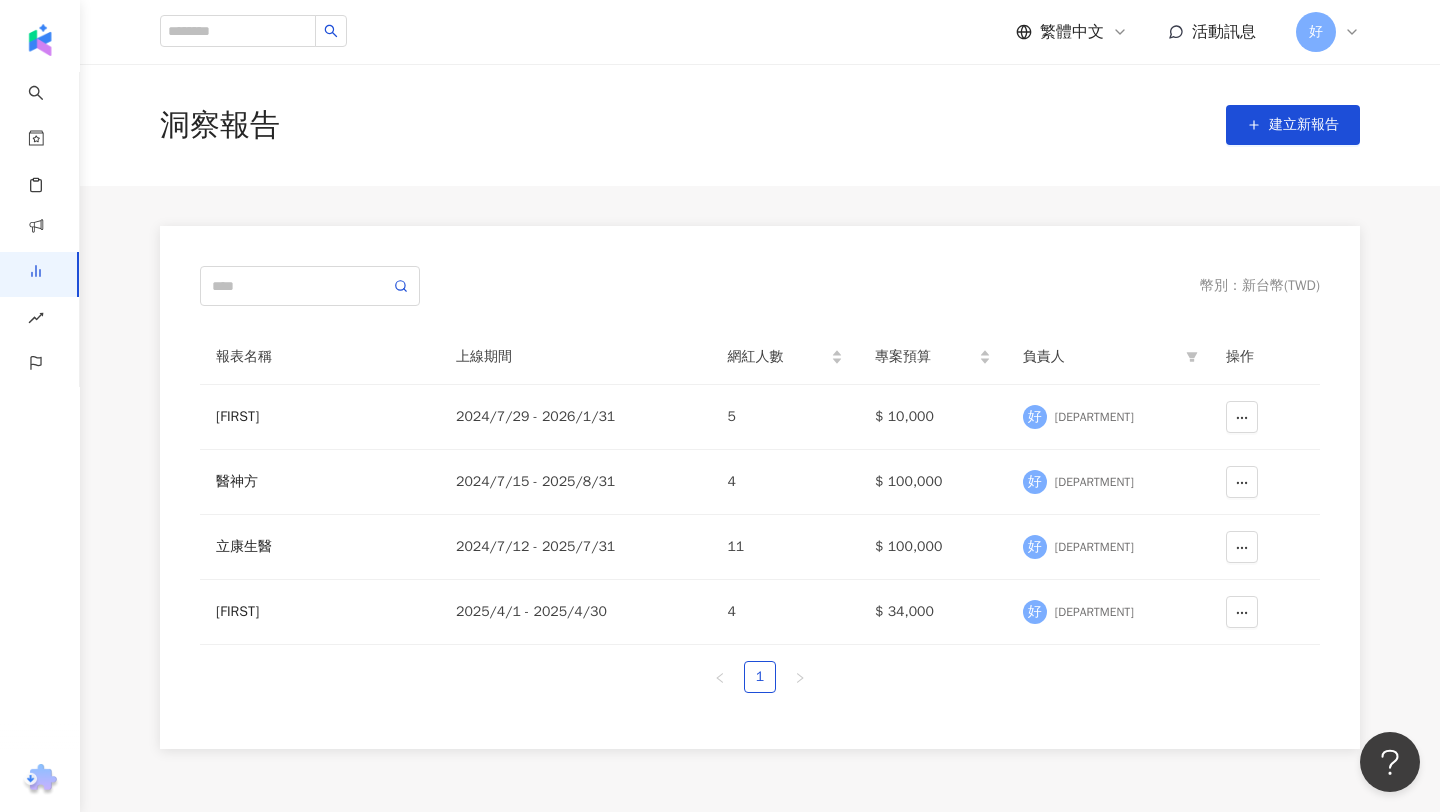 click on "洞察報告 建立新報告" at bounding box center (760, 125) 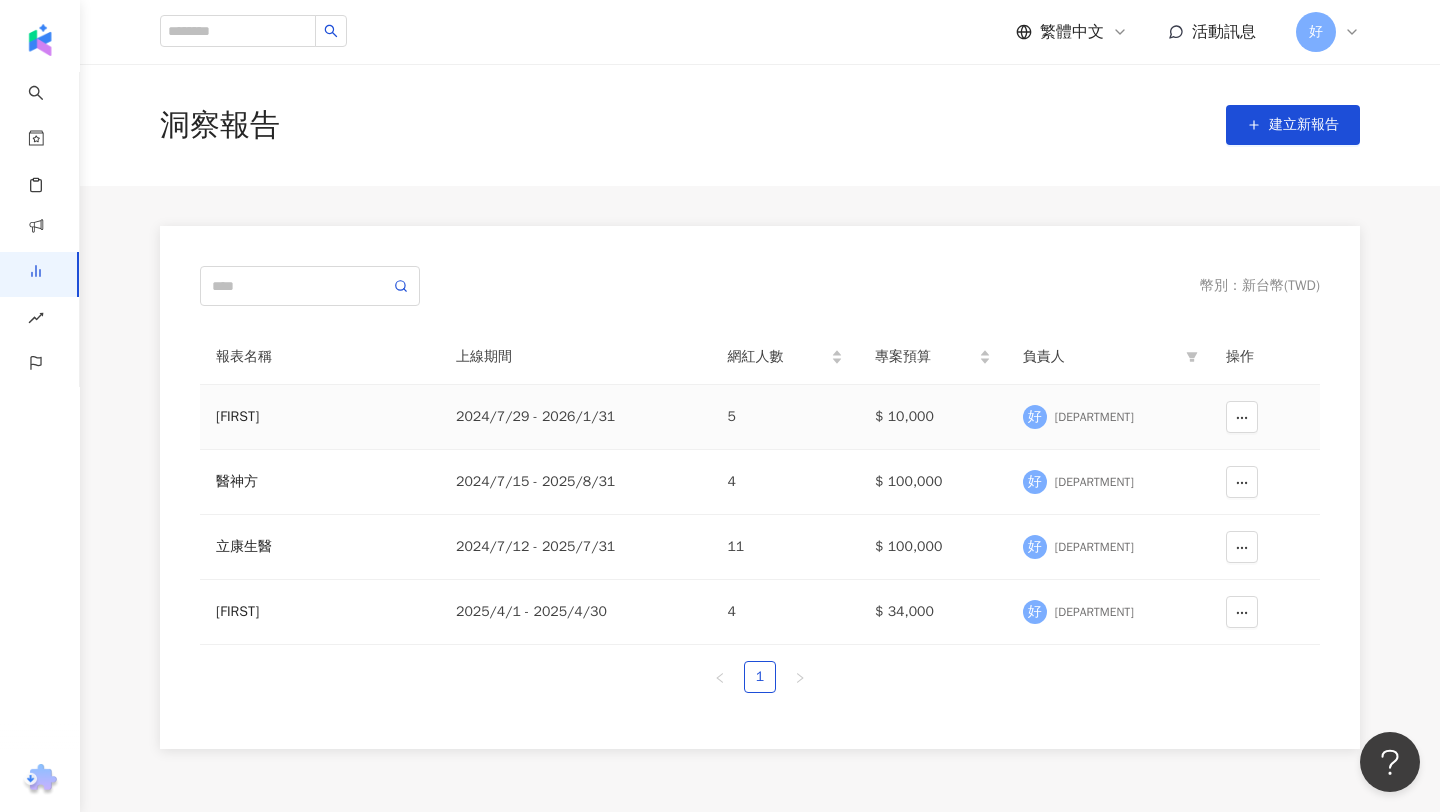 click on "[FIRST]" at bounding box center [320, 417] 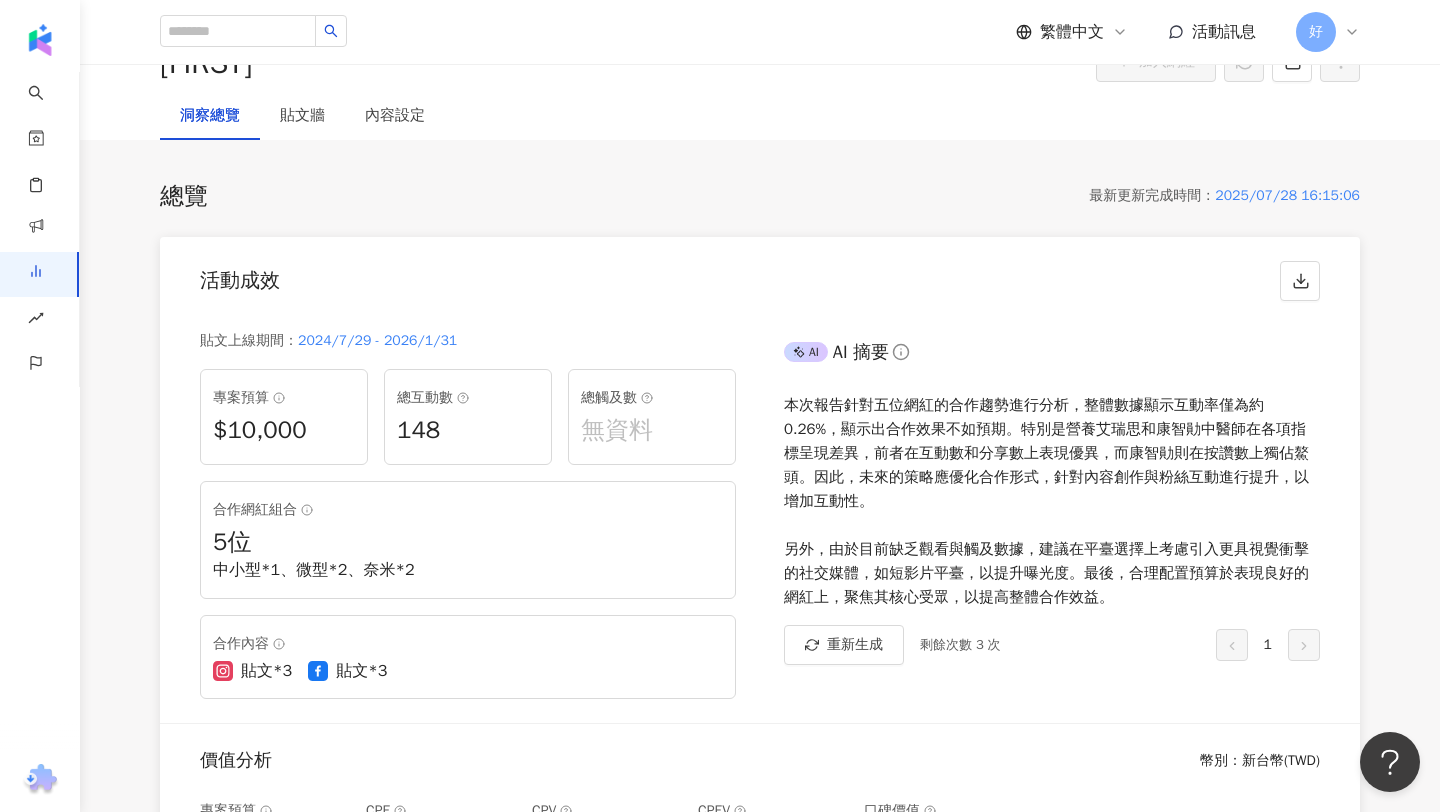 scroll, scrollTop: 210, scrollLeft: 0, axis: vertical 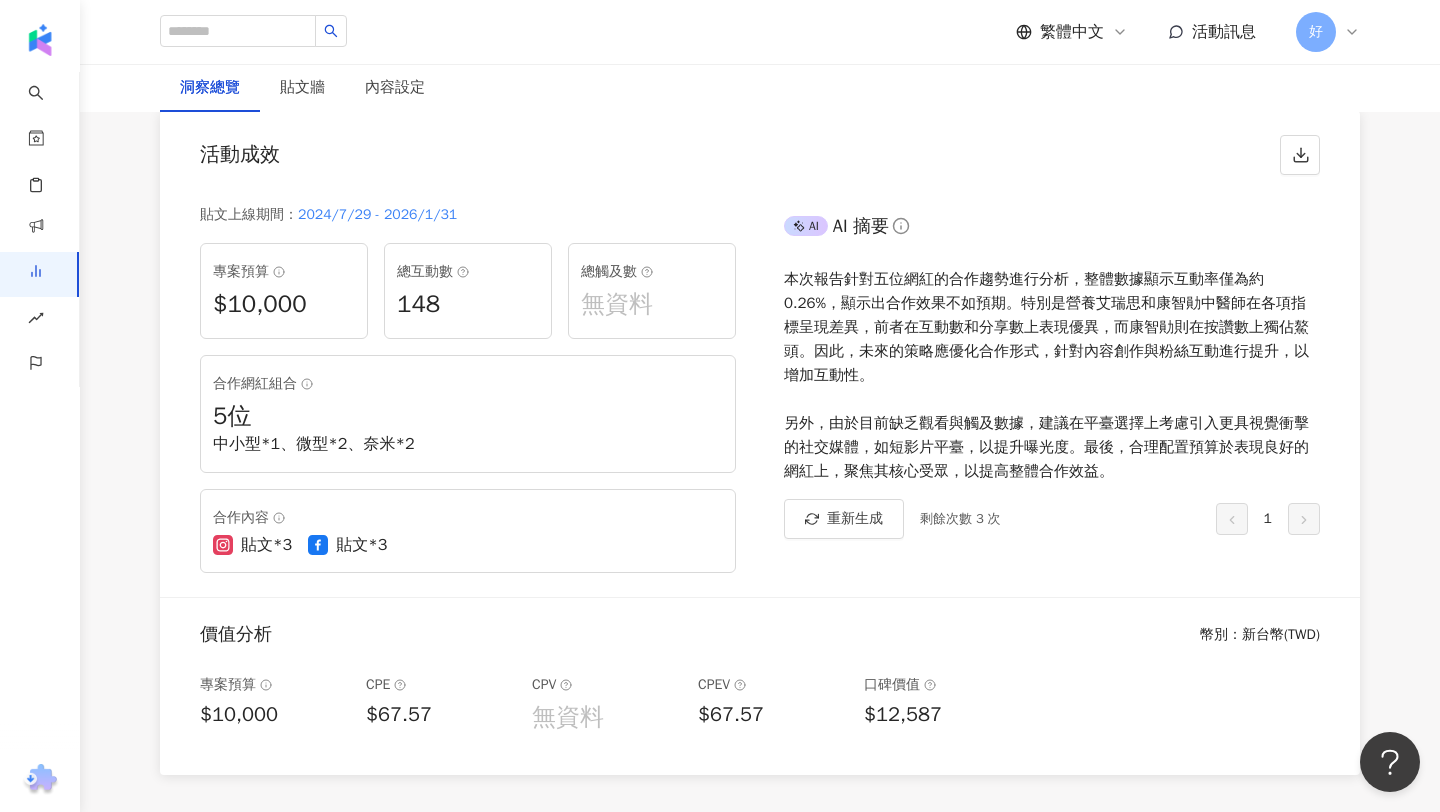 click on "活動成效" at bounding box center (760, 149) 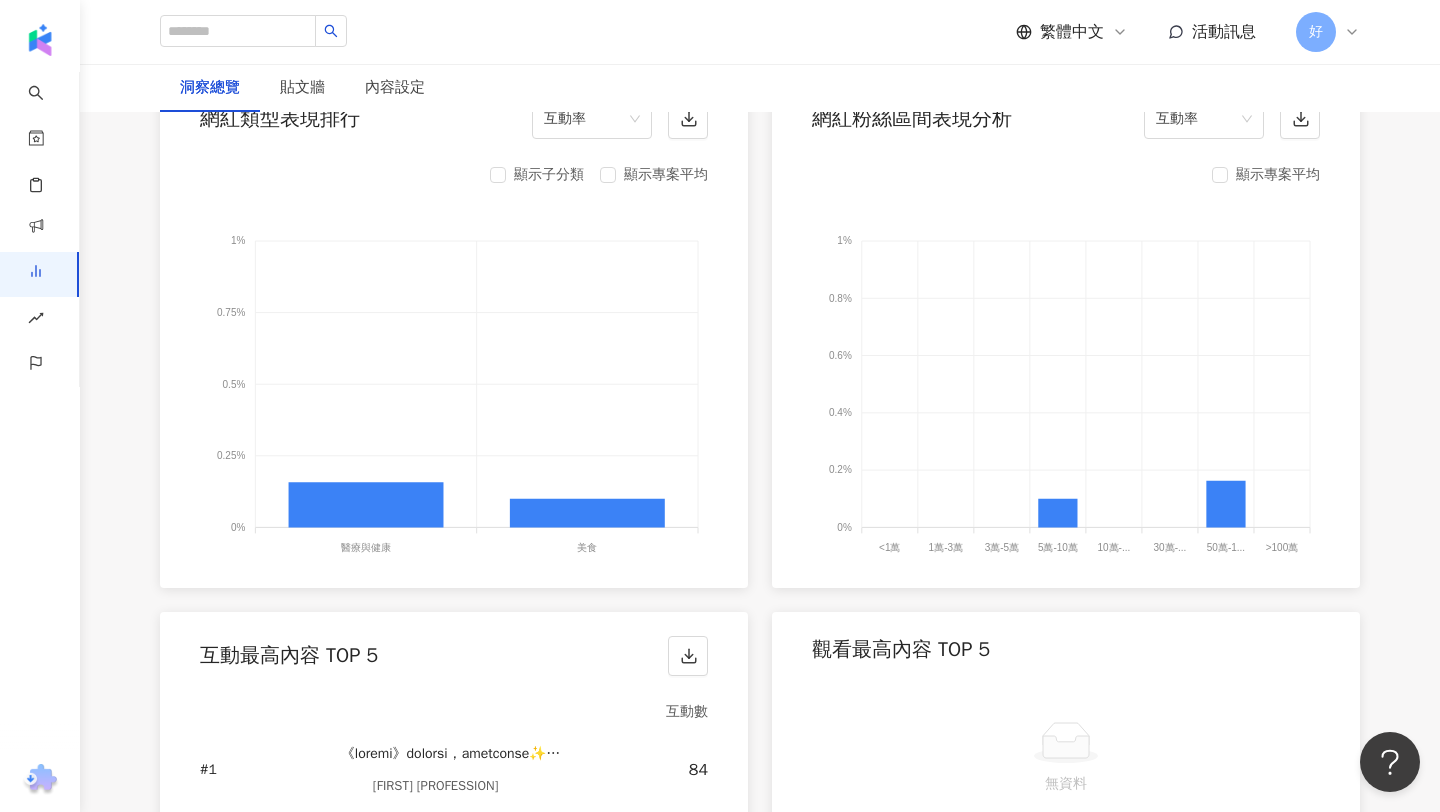 scroll, scrollTop: 2356, scrollLeft: 0, axis: vertical 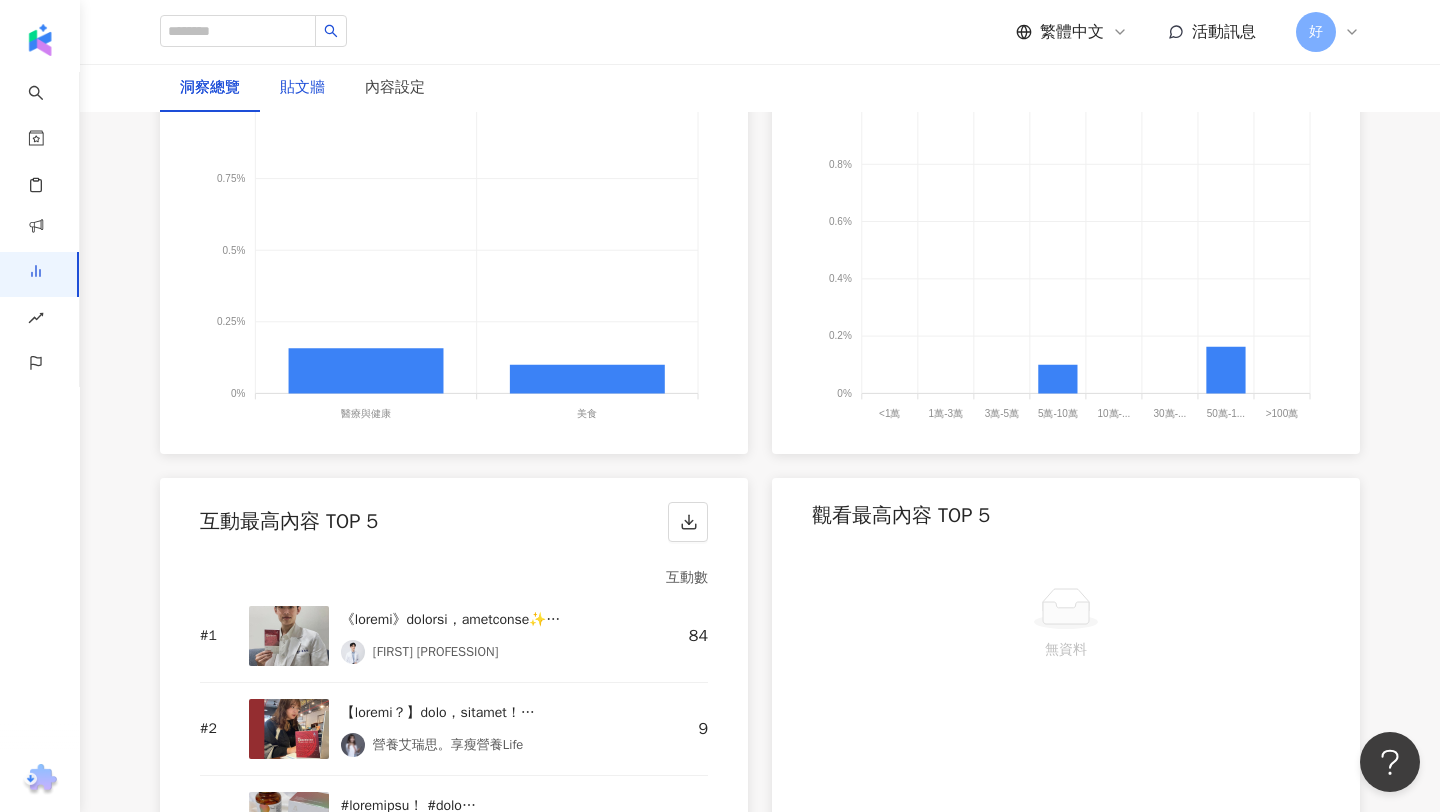 click on "貼文牆" at bounding box center [302, 88] 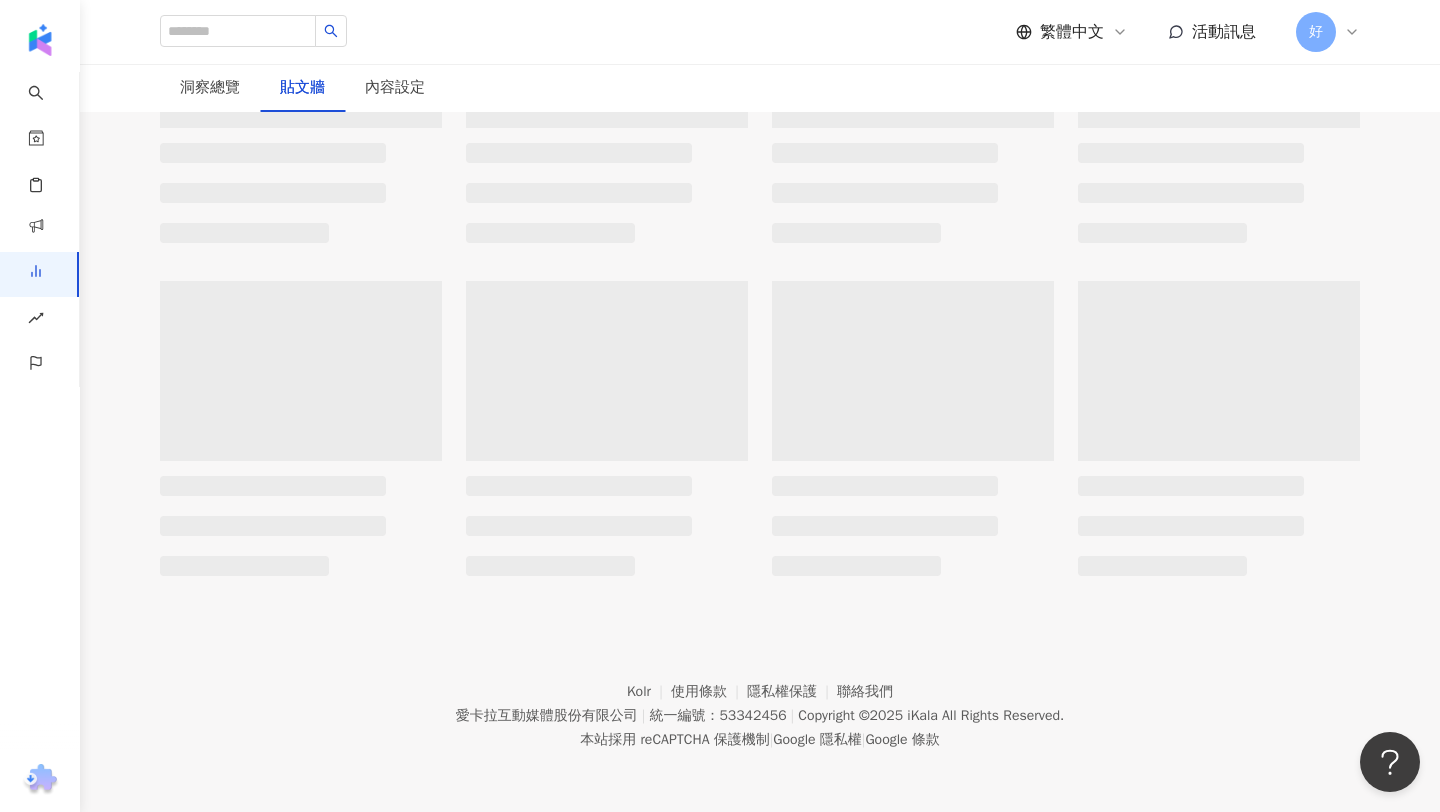 scroll, scrollTop: 0, scrollLeft: 0, axis: both 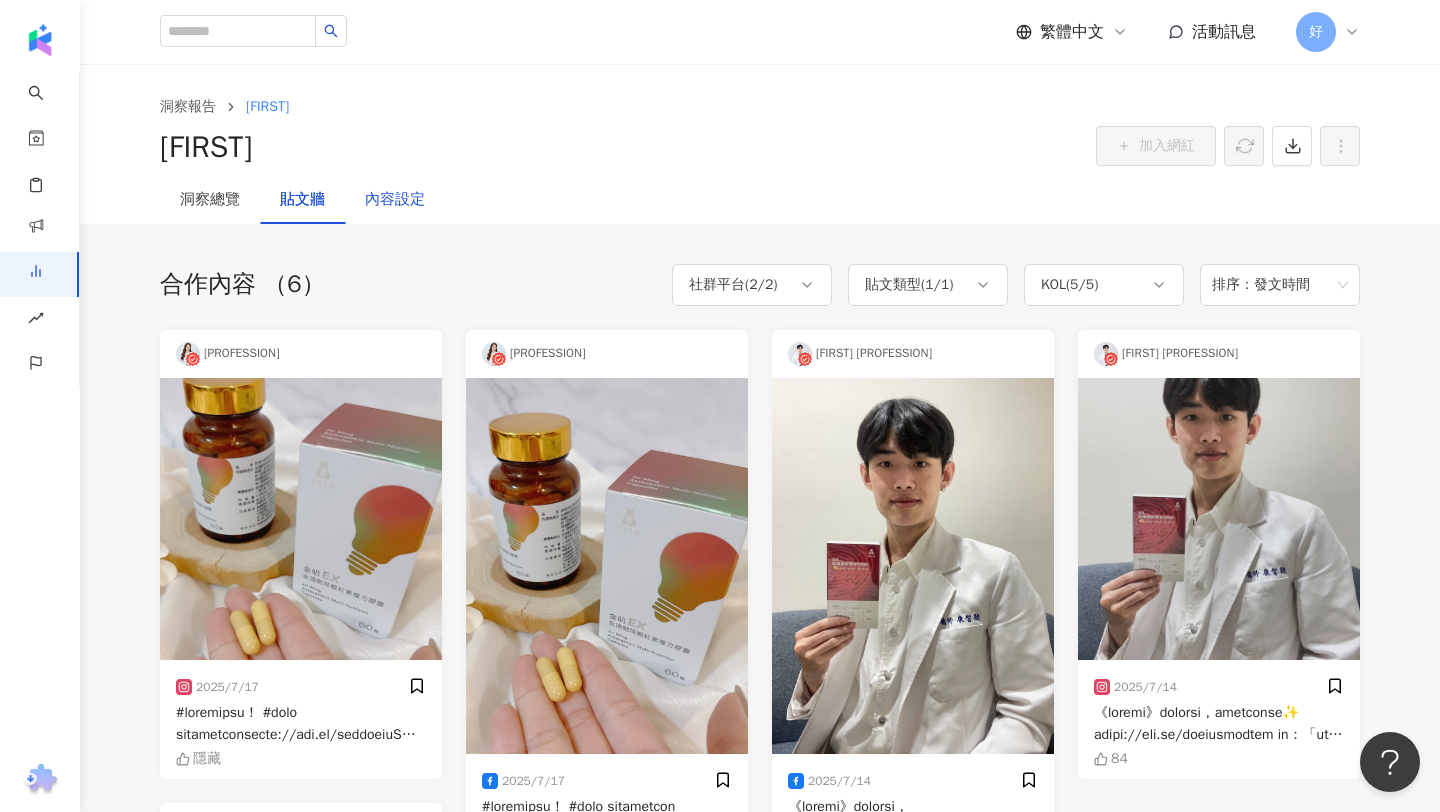 click on "內容設定" at bounding box center (395, 200) 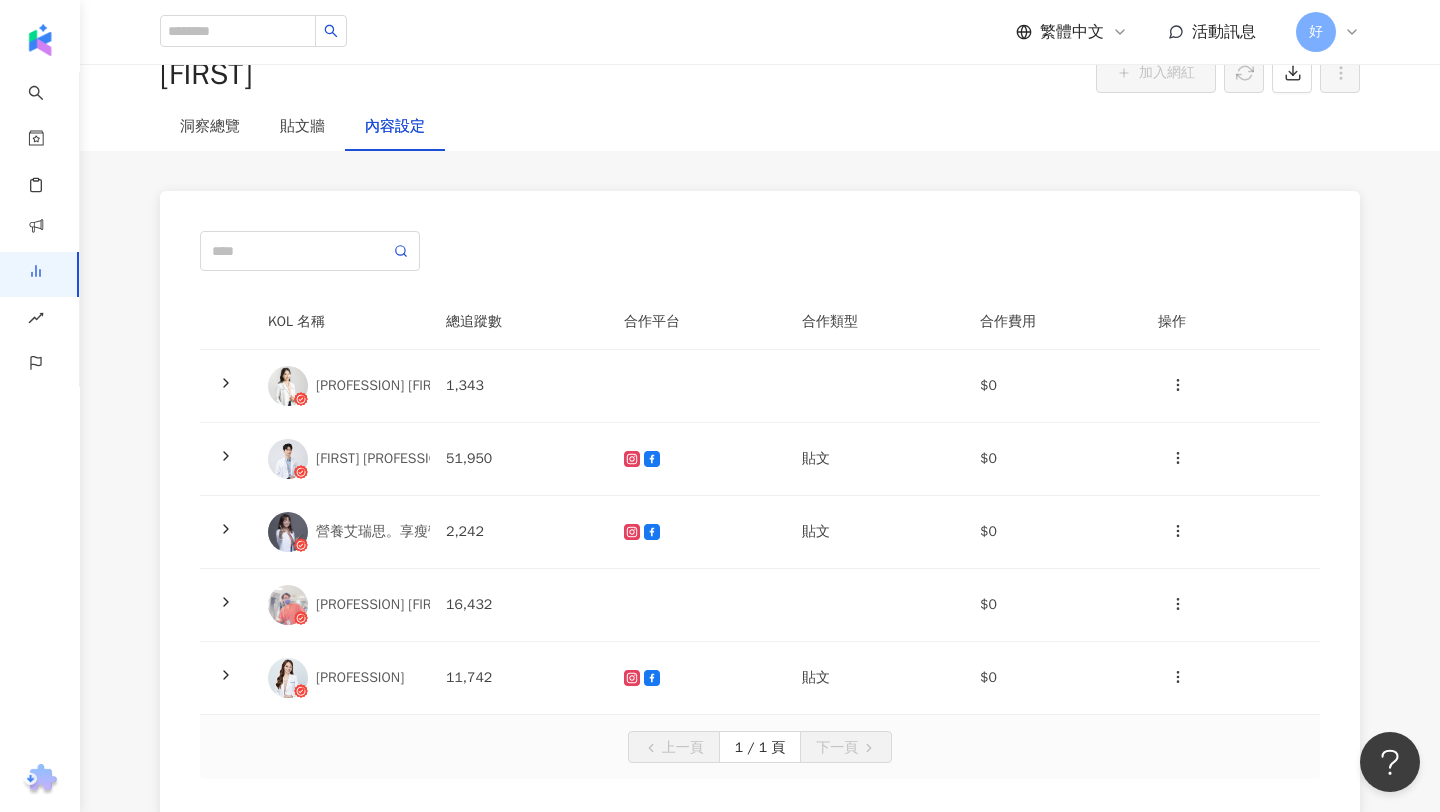 scroll, scrollTop: 195, scrollLeft: 0, axis: vertical 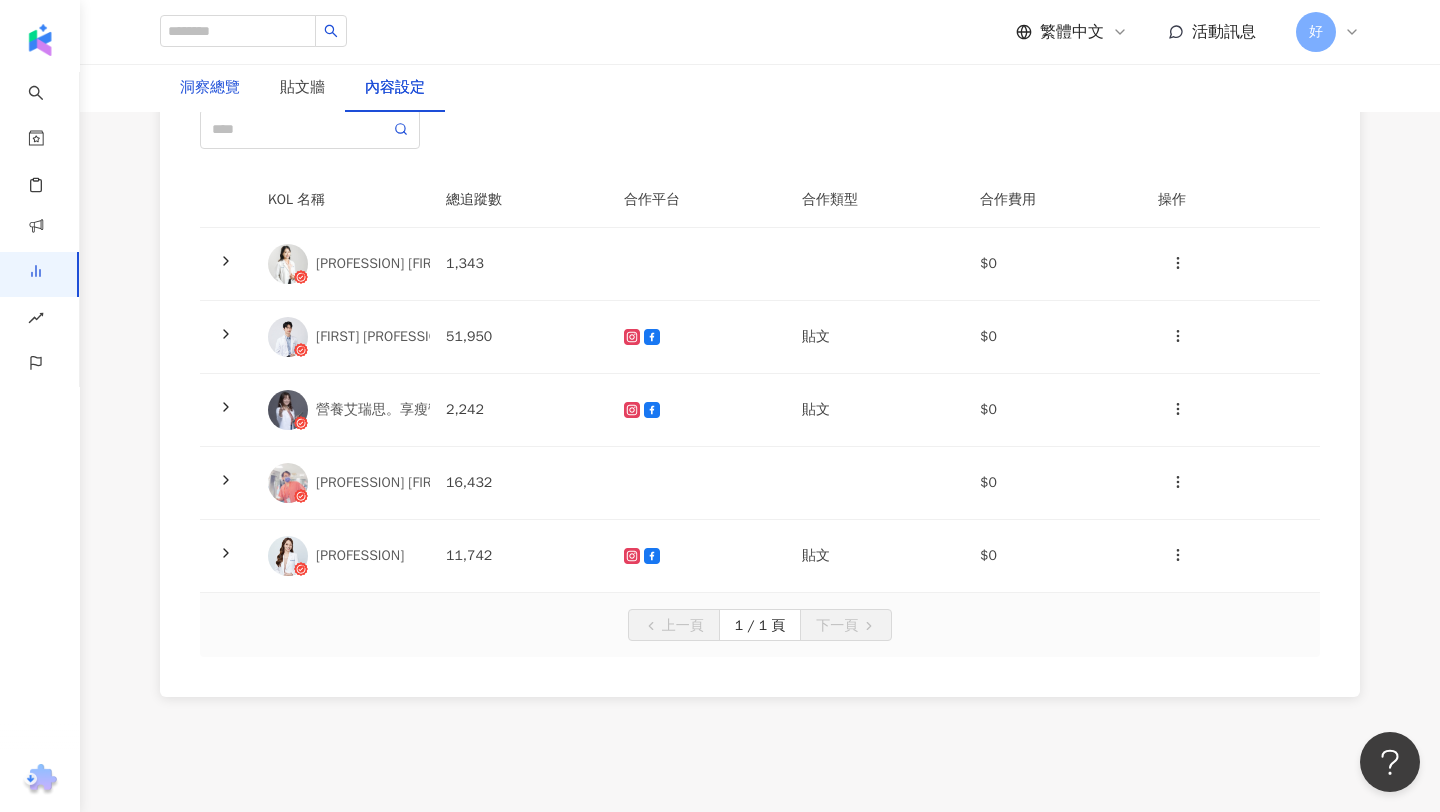 click on "洞察總覽" at bounding box center (210, 88) 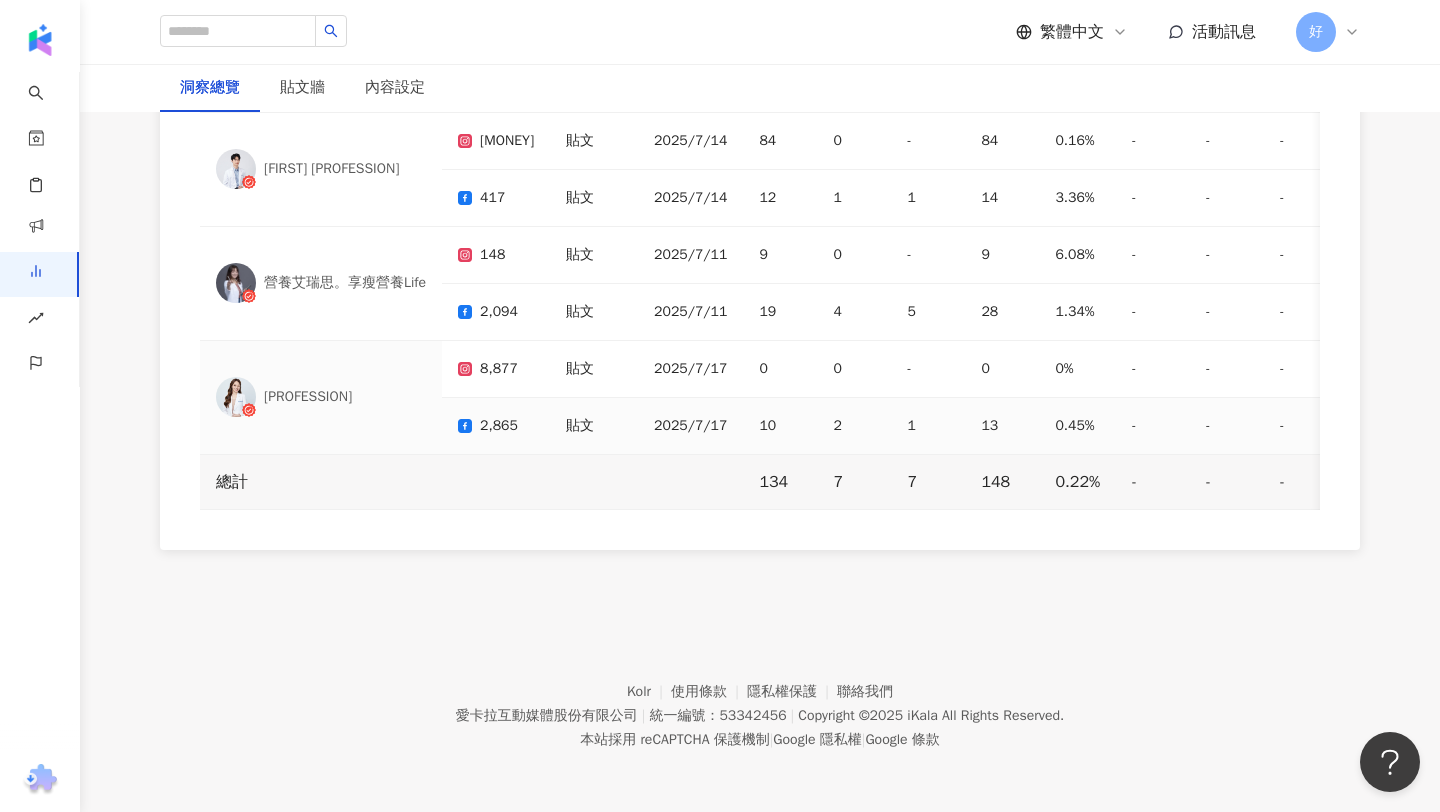 scroll, scrollTop: 4546, scrollLeft: 0, axis: vertical 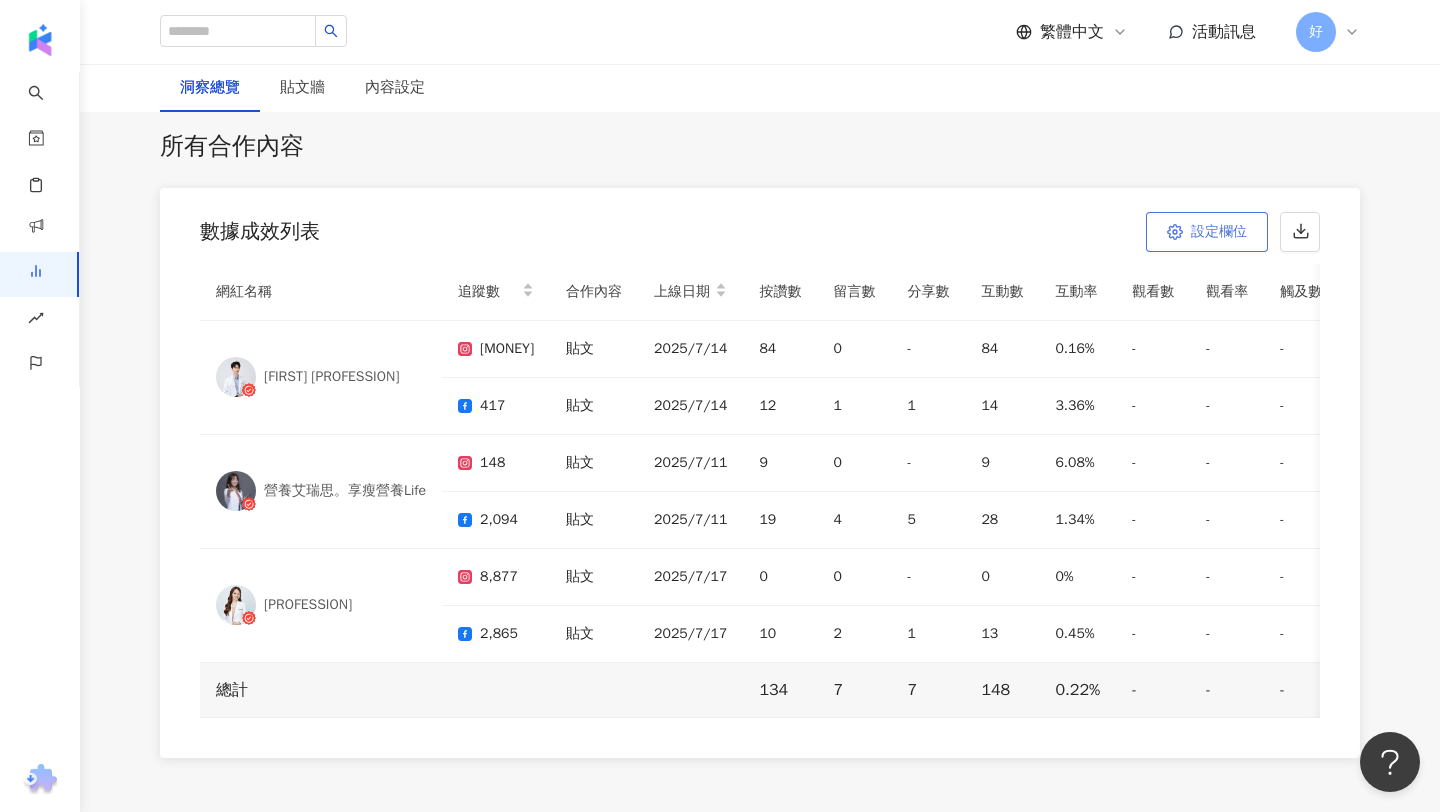click on "設定欄位" at bounding box center [1219, 232] 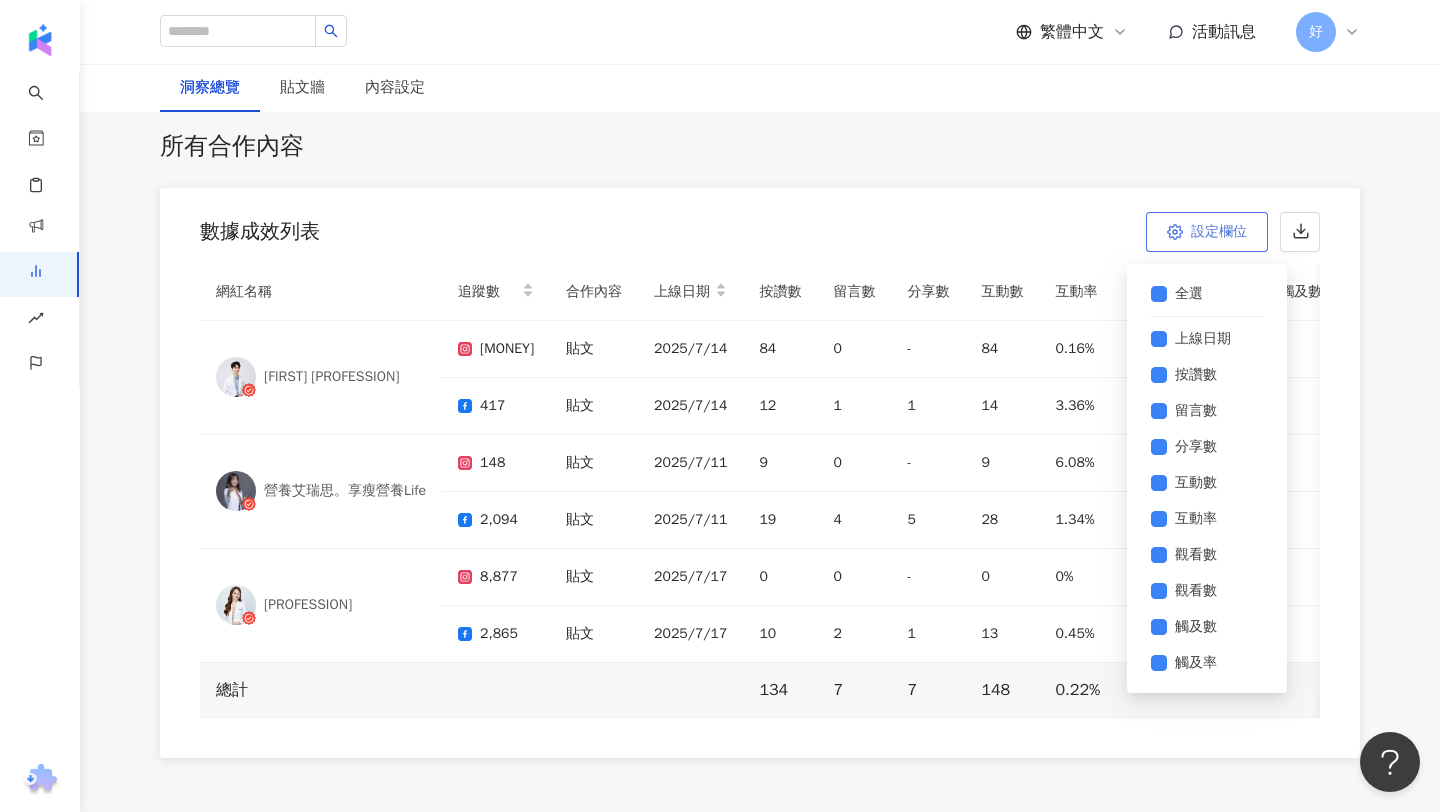 click on "設定欄位" at bounding box center (1219, 232) 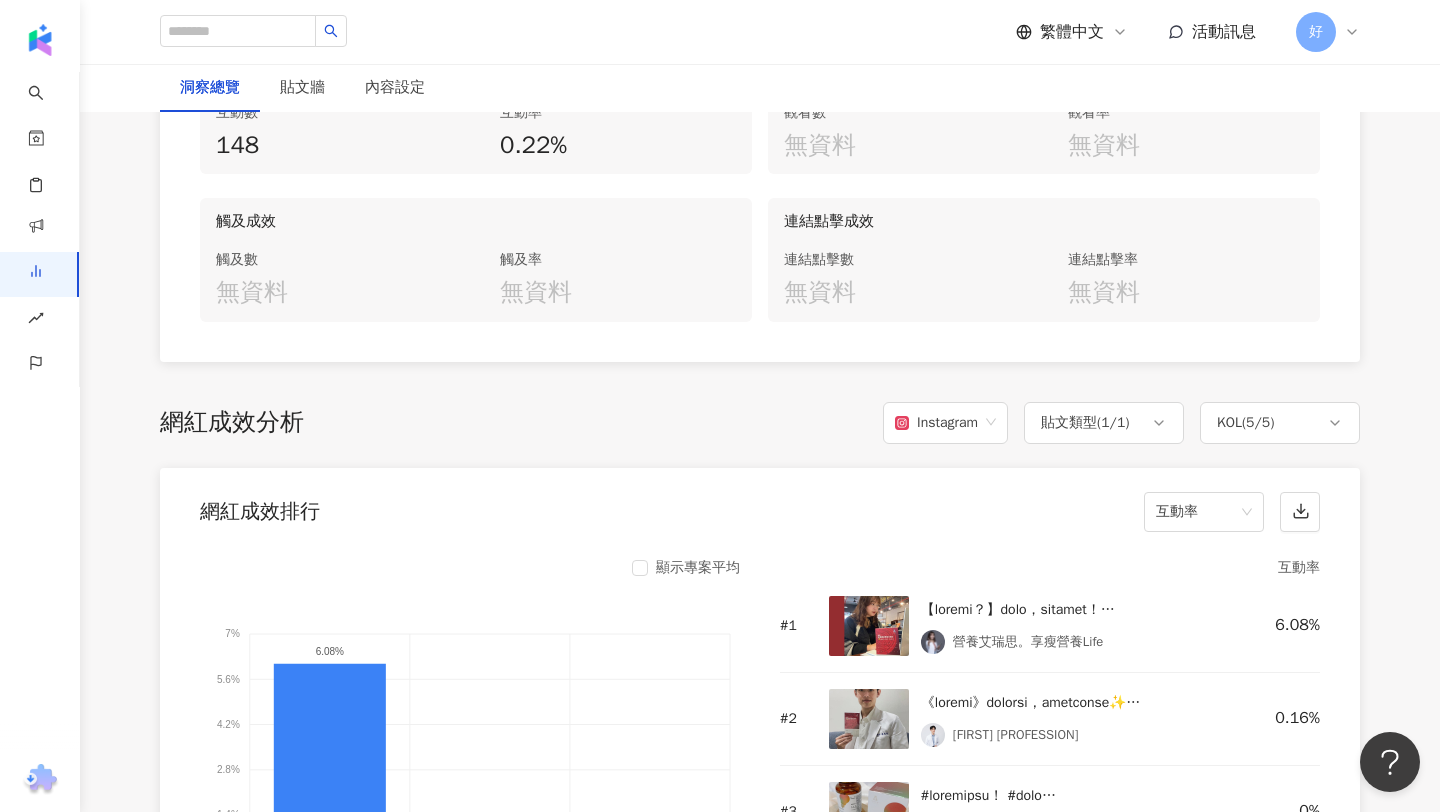 scroll, scrollTop: 892, scrollLeft: 0, axis: vertical 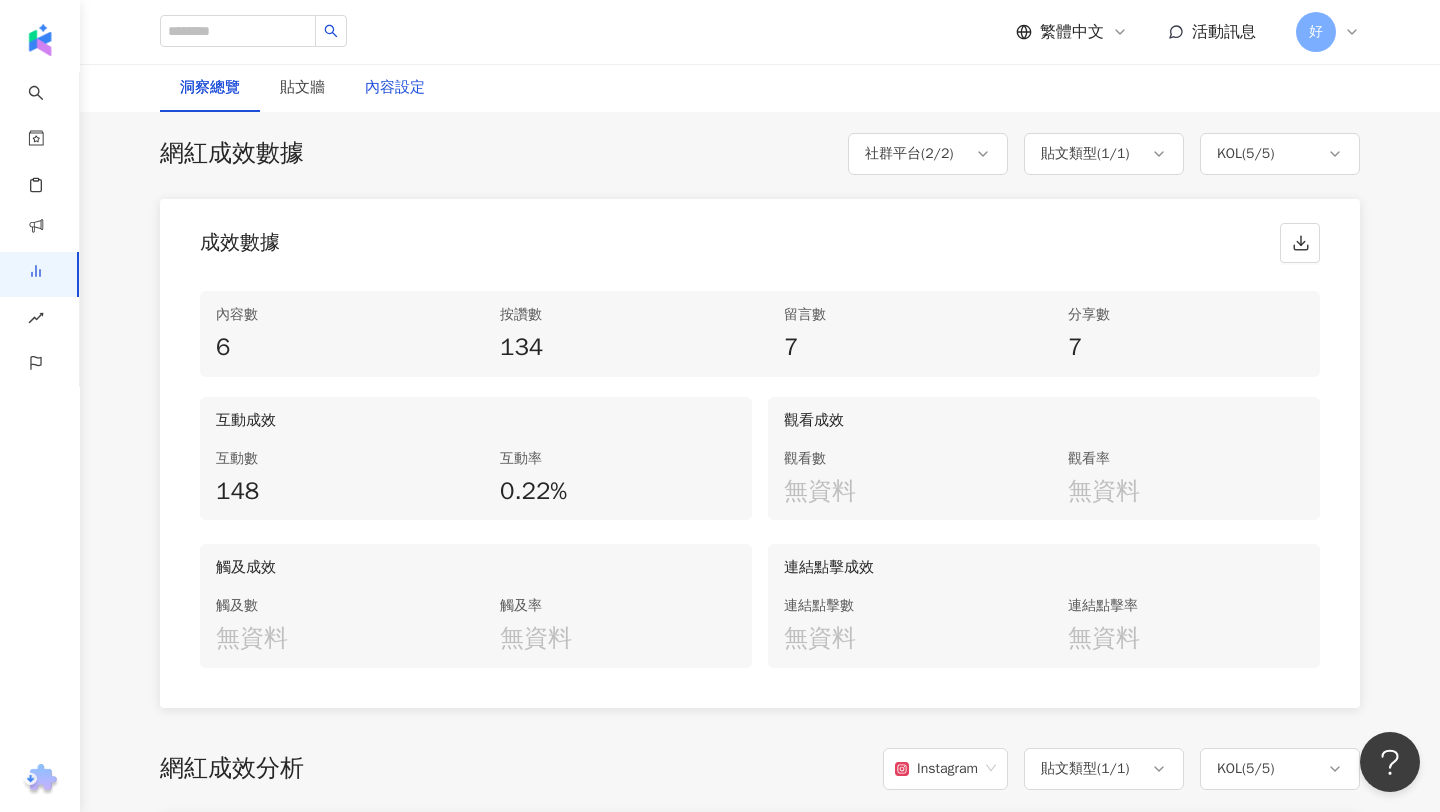 click on "內容設定" at bounding box center [395, 88] 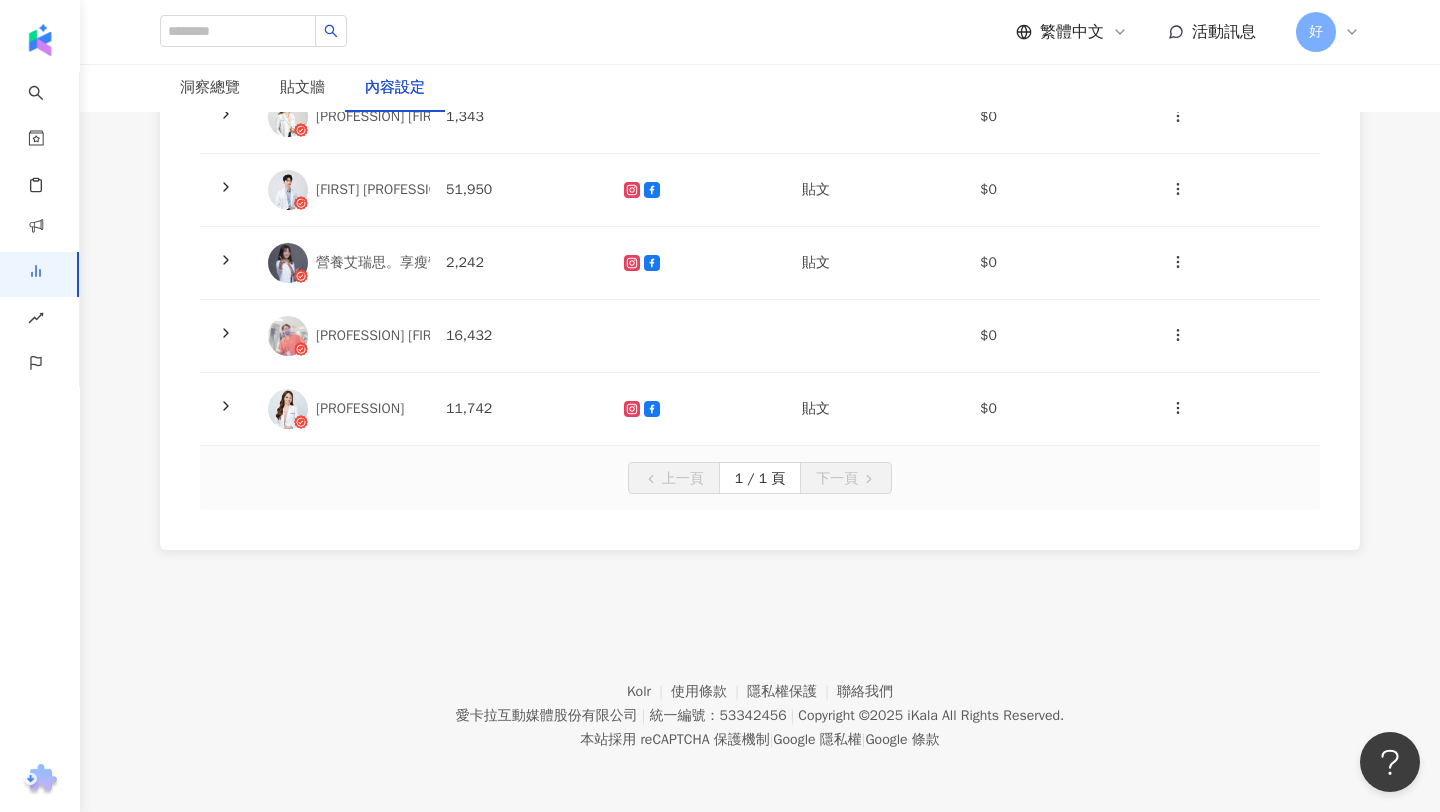 scroll, scrollTop: 0, scrollLeft: 0, axis: both 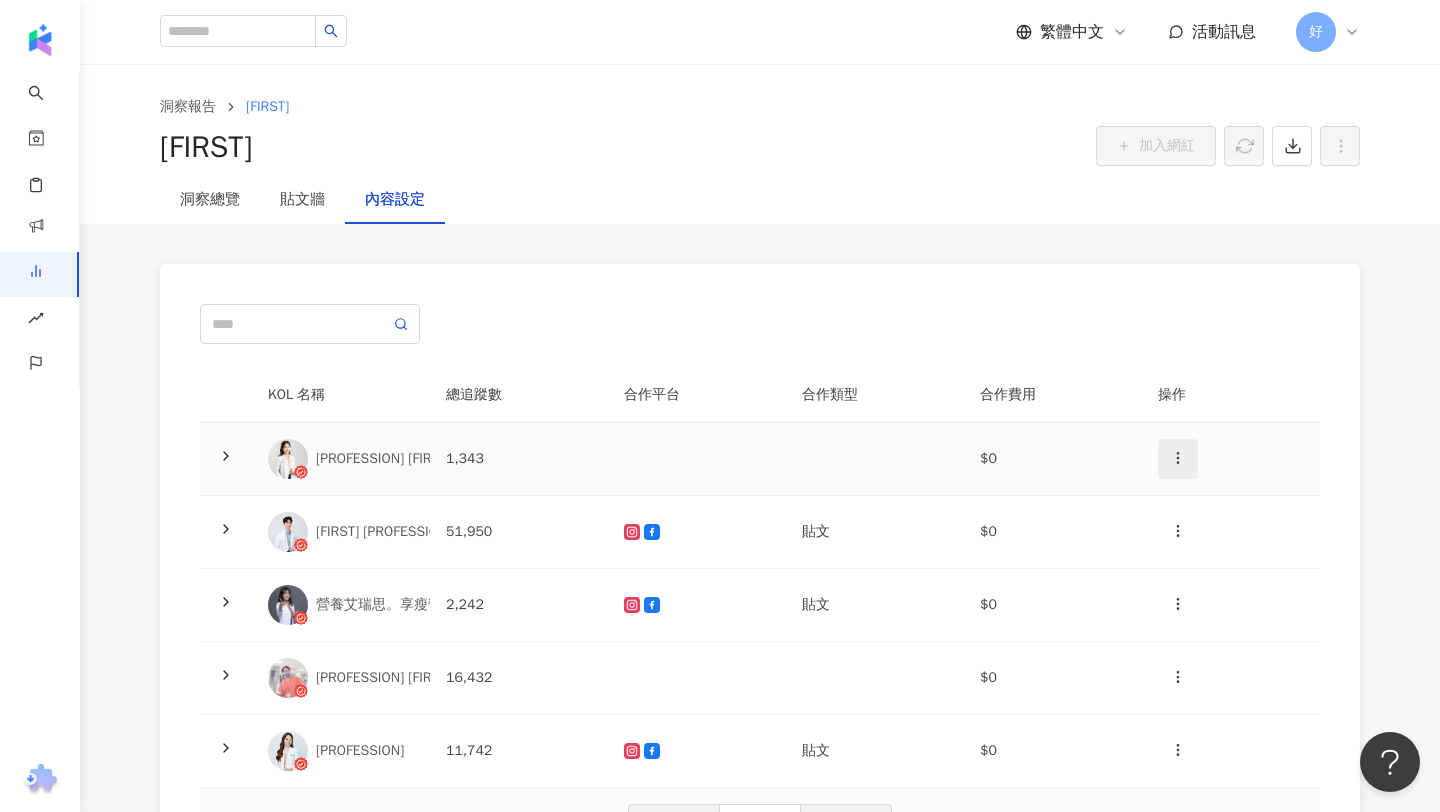 click at bounding box center [1178, 459] 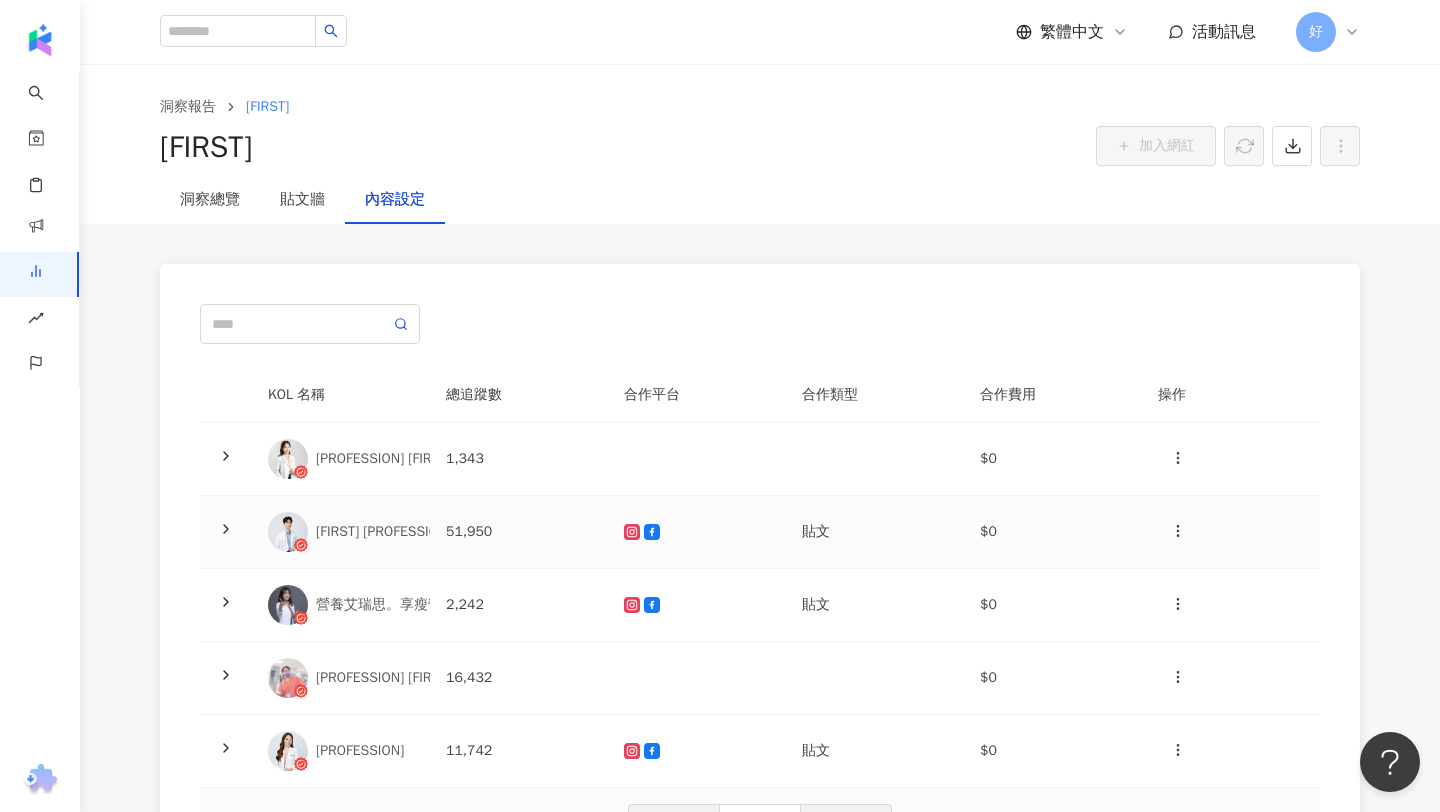 click 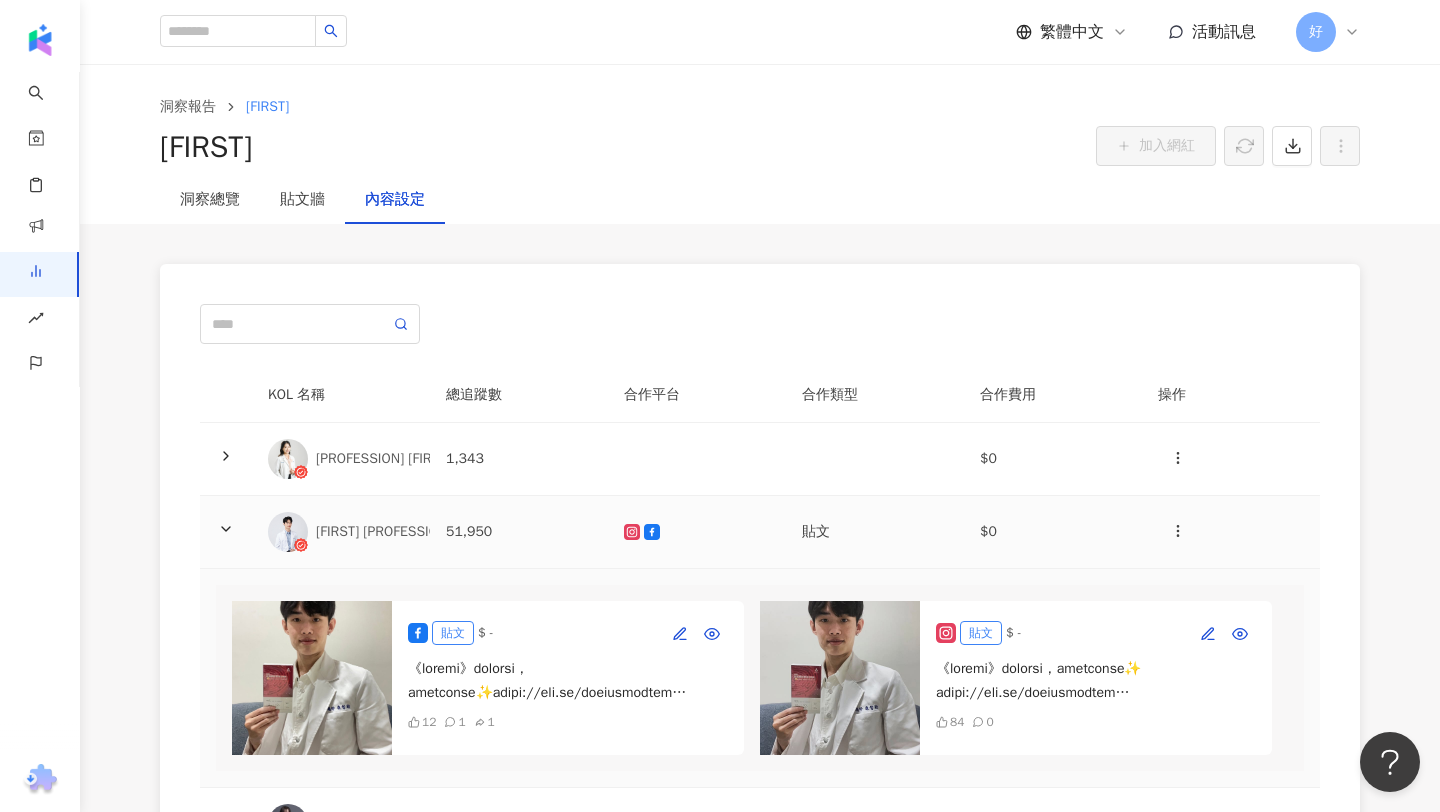 click 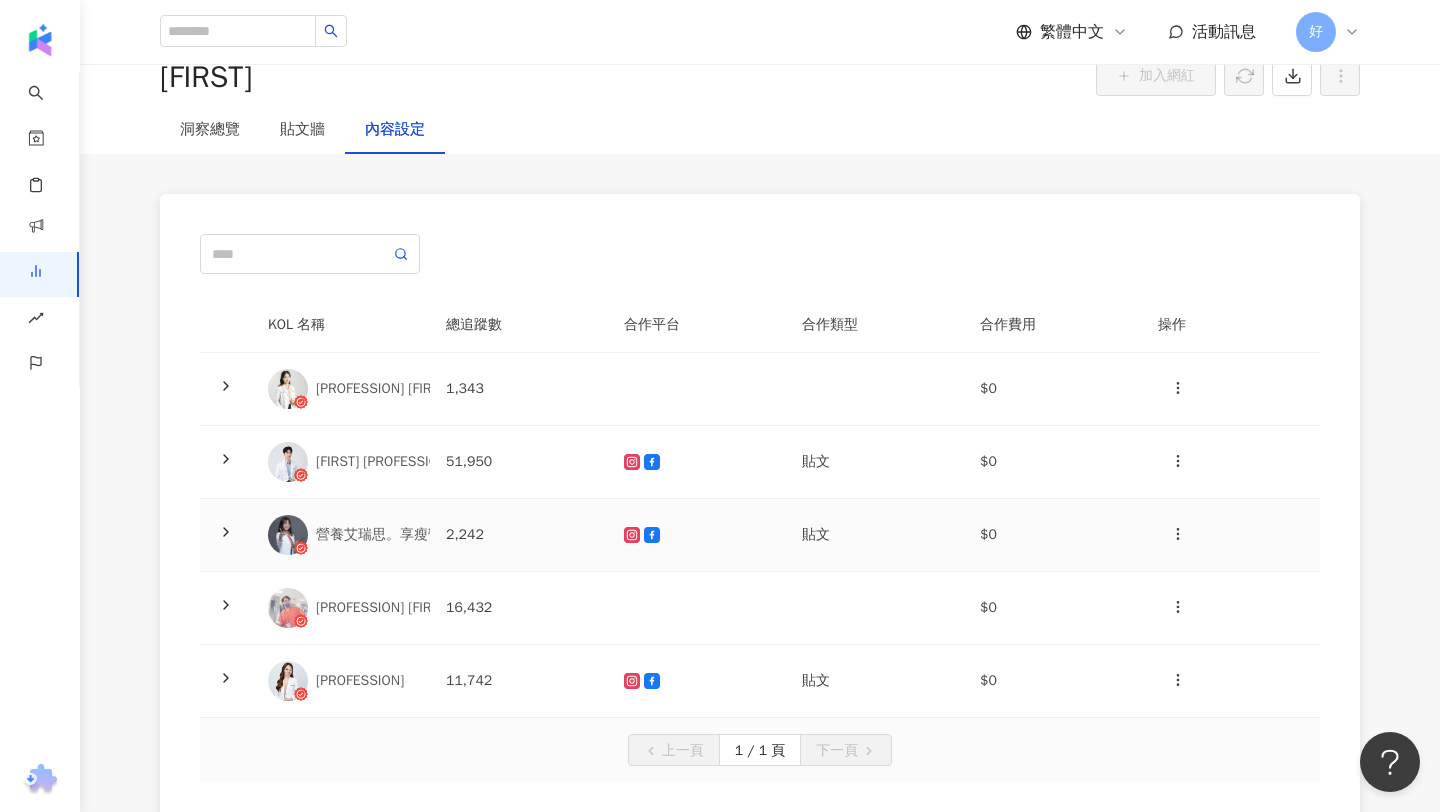 scroll, scrollTop: 130, scrollLeft: 0, axis: vertical 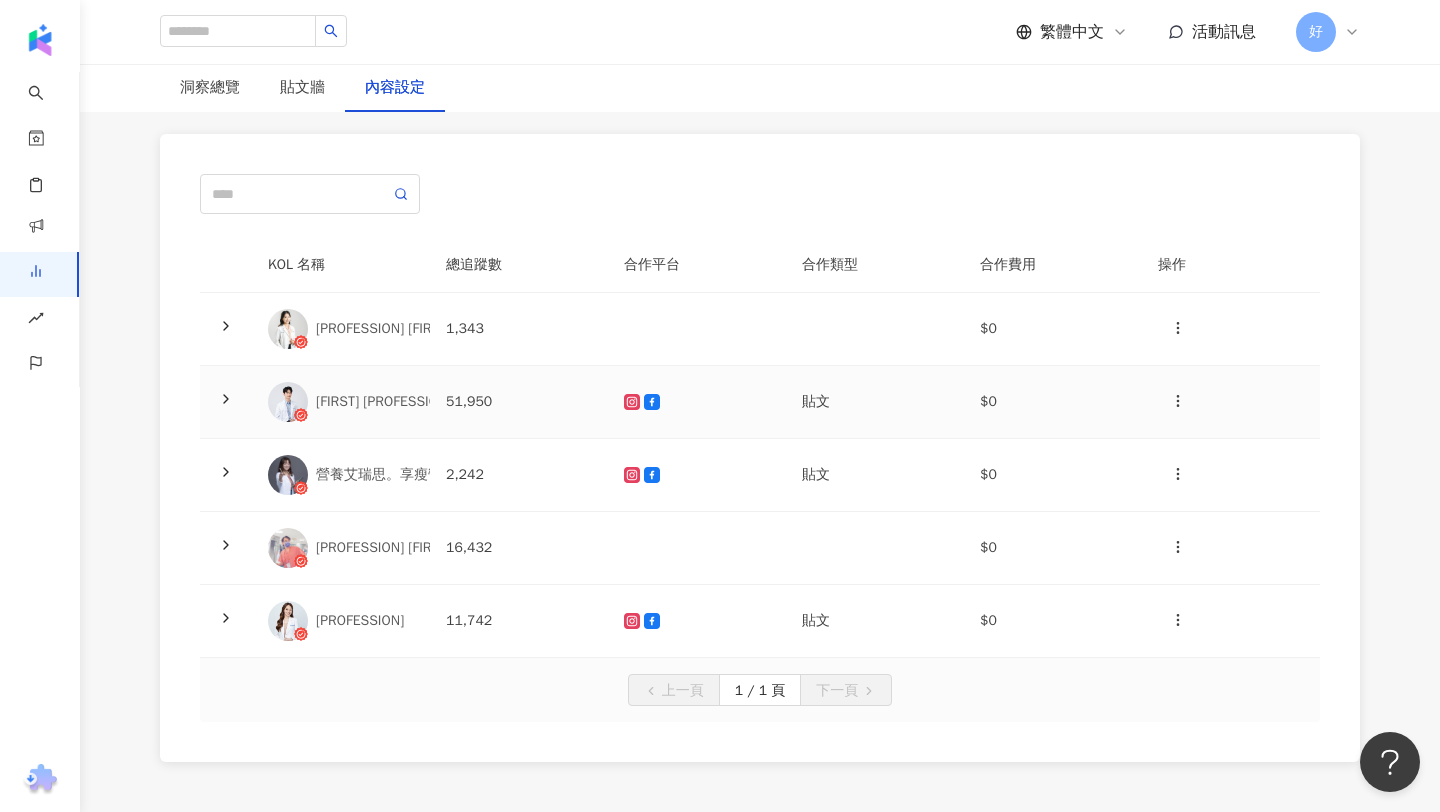 click at bounding box center (226, 402) 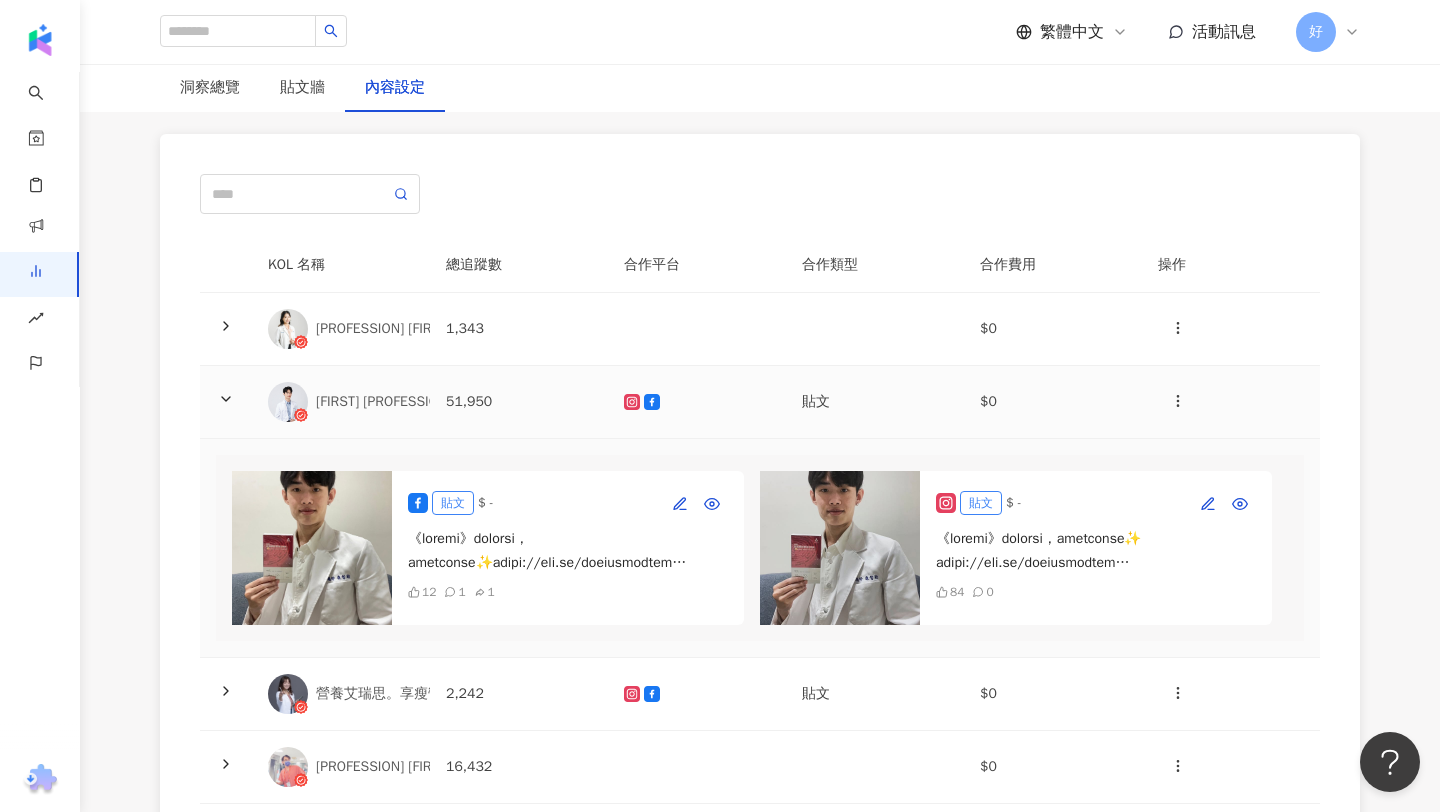click at bounding box center (1231, 402) 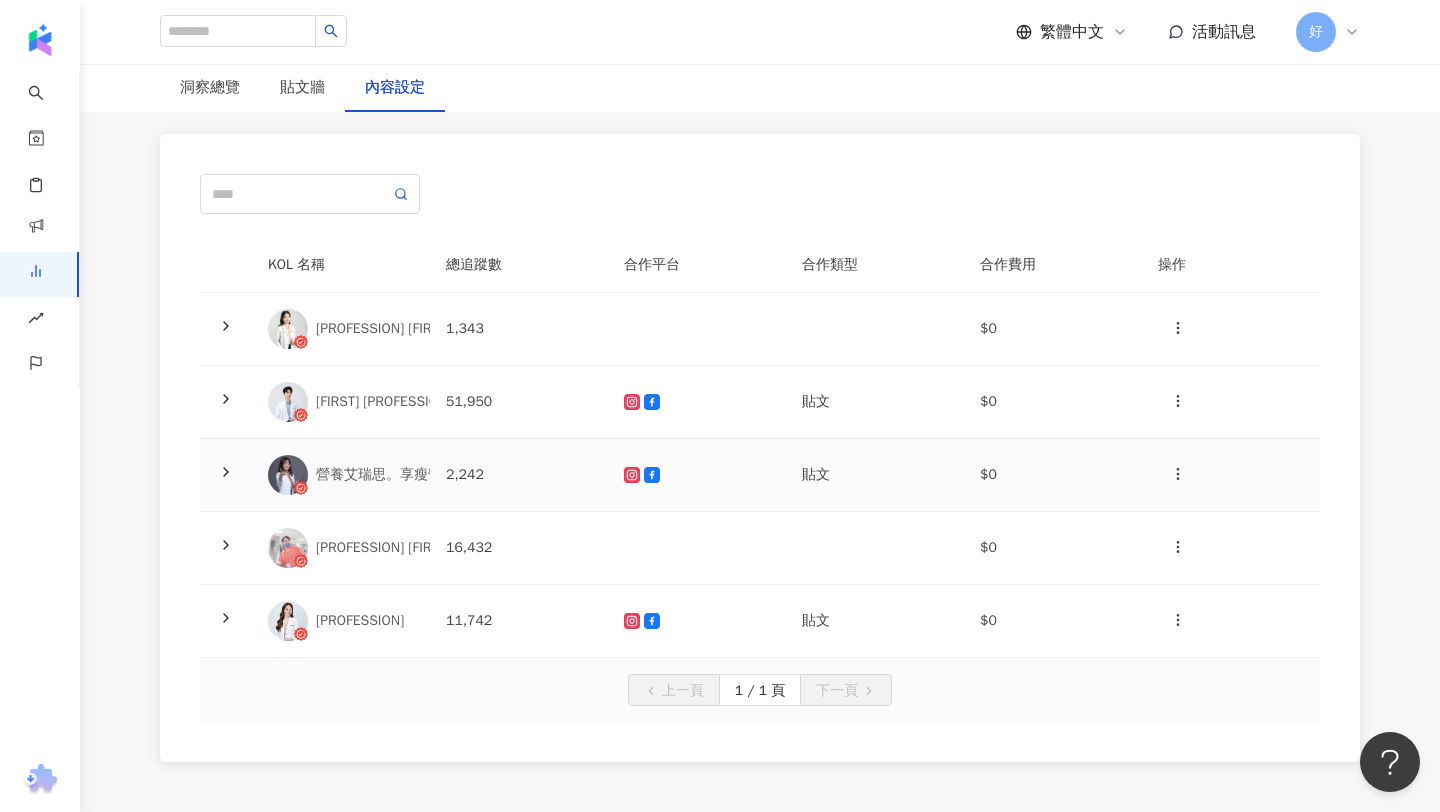 scroll, scrollTop: 0, scrollLeft: 0, axis: both 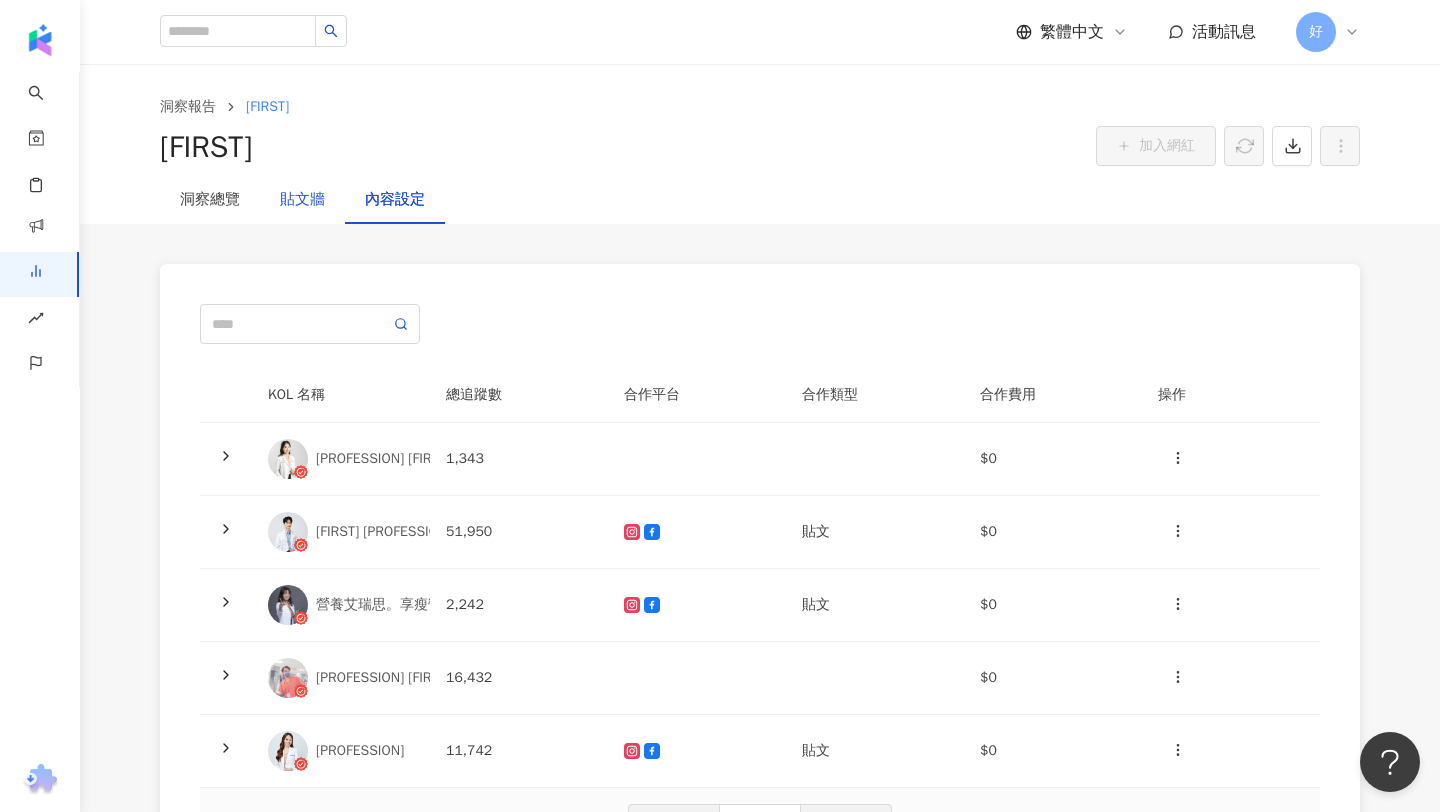 click on "貼文牆" at bounding box center (302, 200) 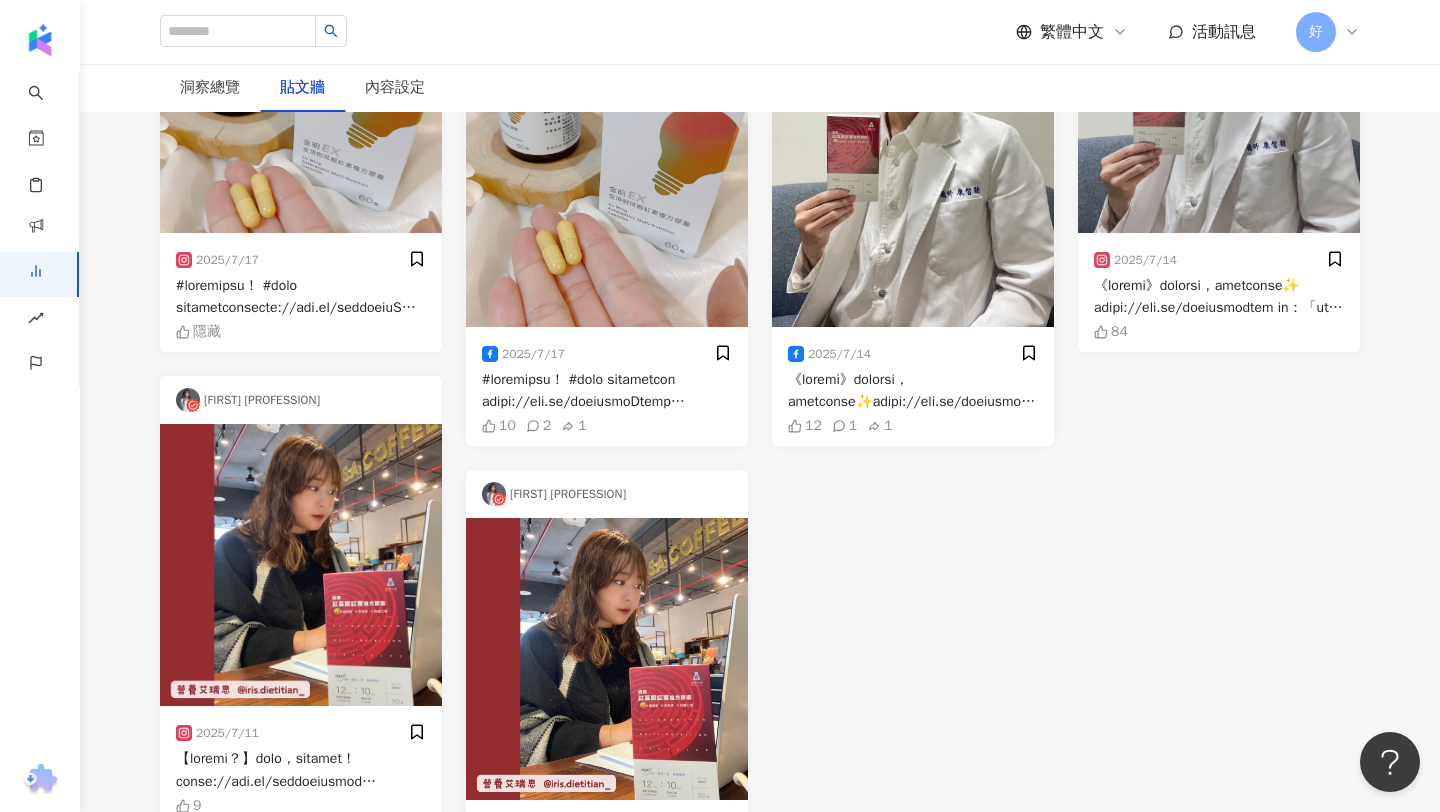 scroll, scrollTop: 475, scrollLeft: 0, axis: vertical 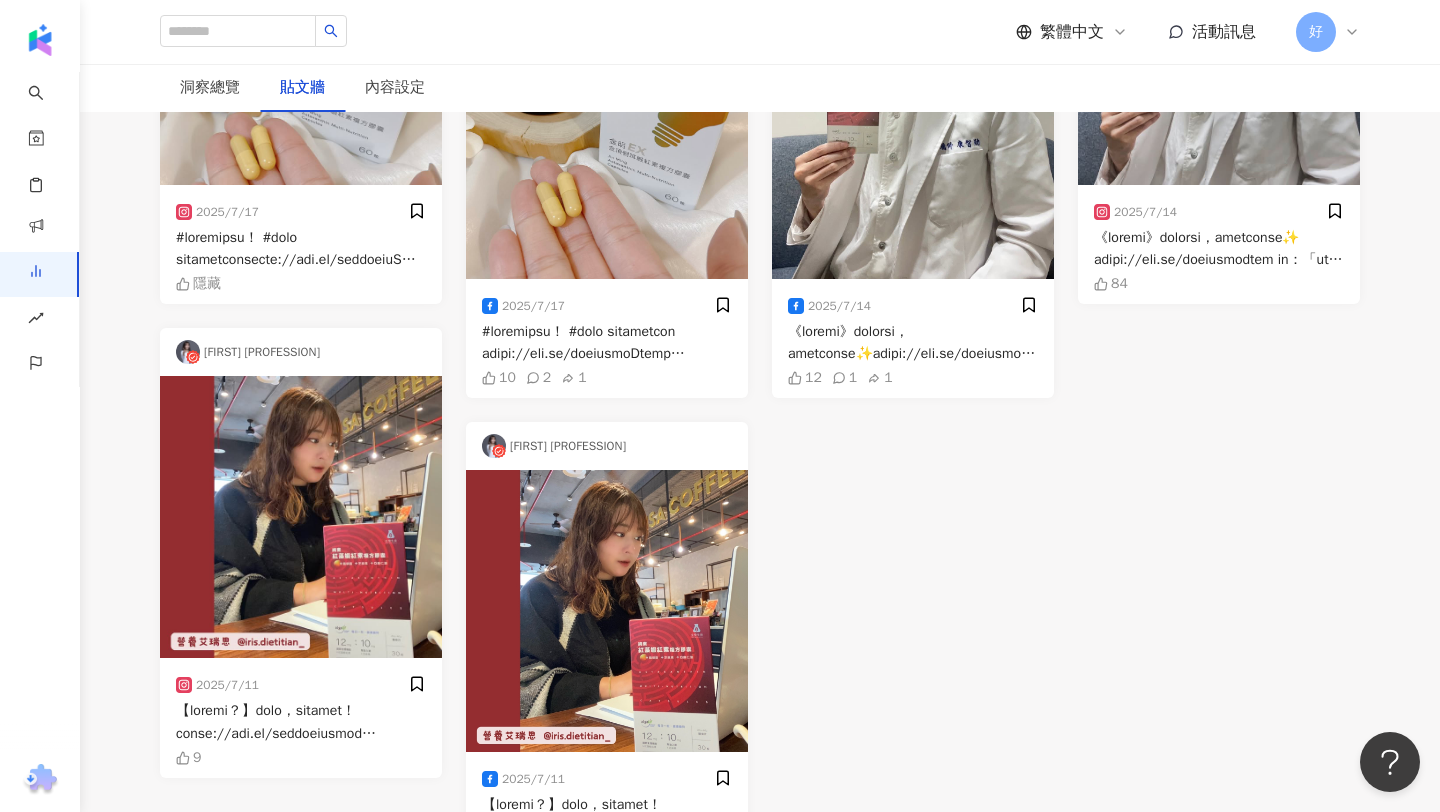 click on "[FIRST] [PROFESSION] 2025/7/14 12 1 1" at bounding box center (913, 364) 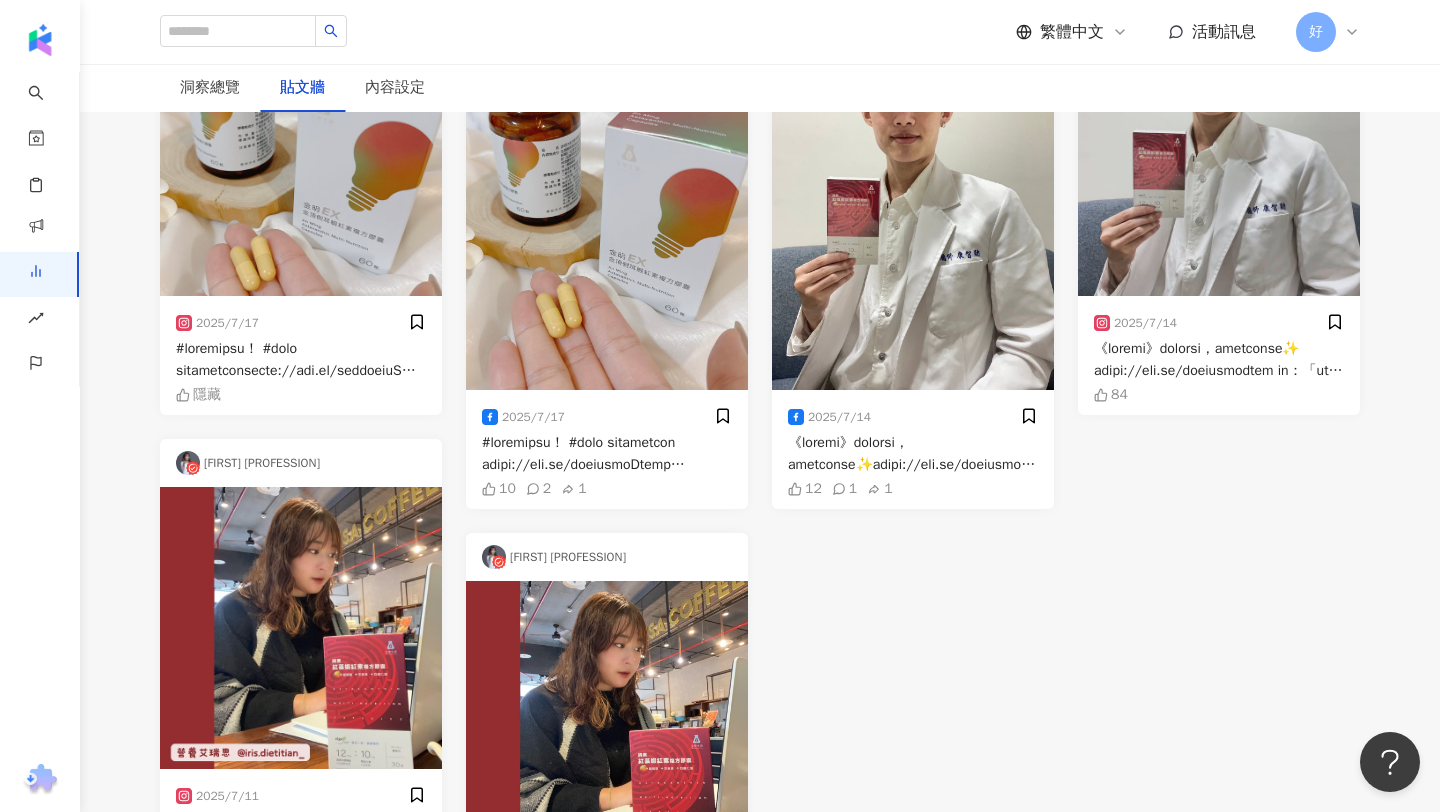 scroll, scrollTop: 0, scrollLeft: 0, axis: both 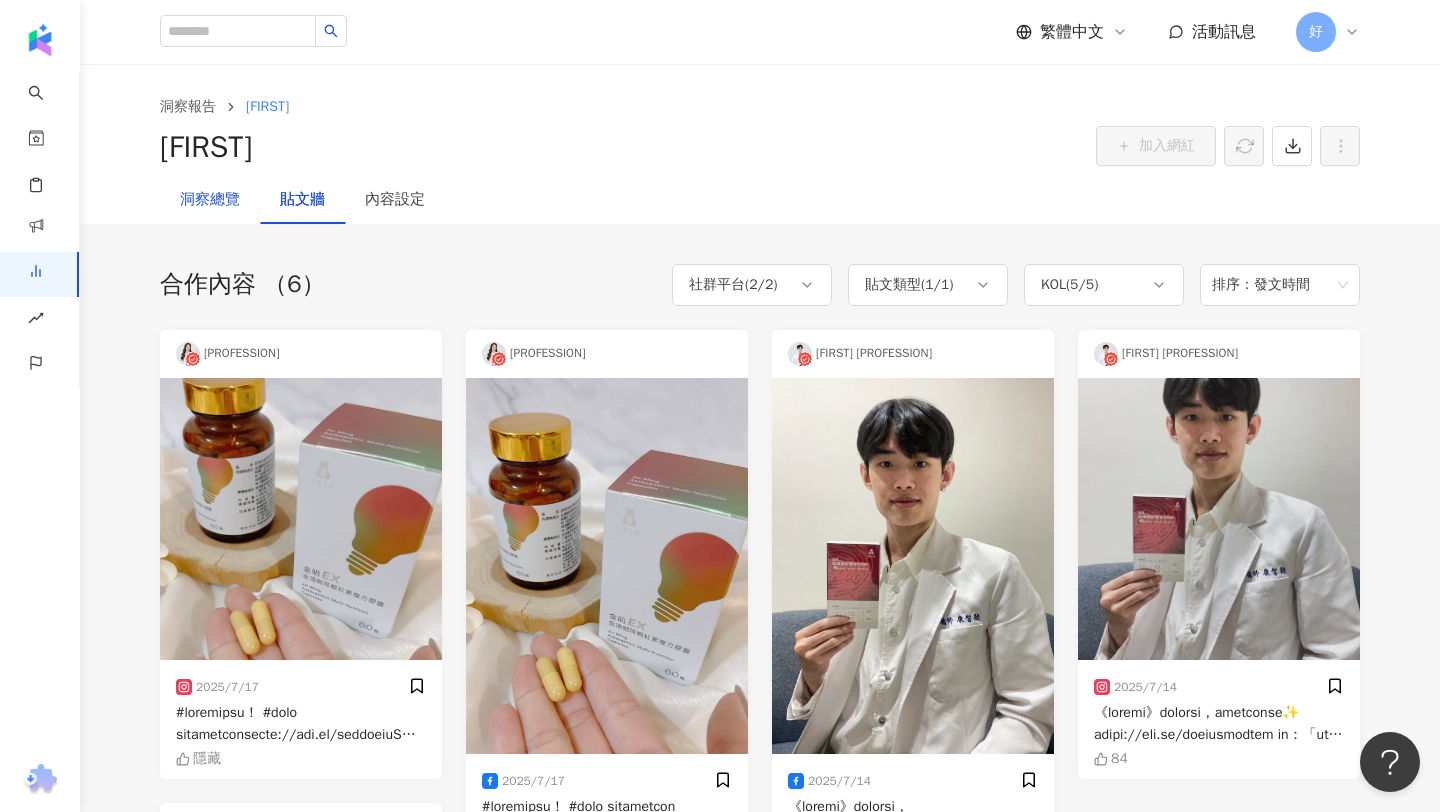 click on "洞察總覽" at bounding box center (210, 200) 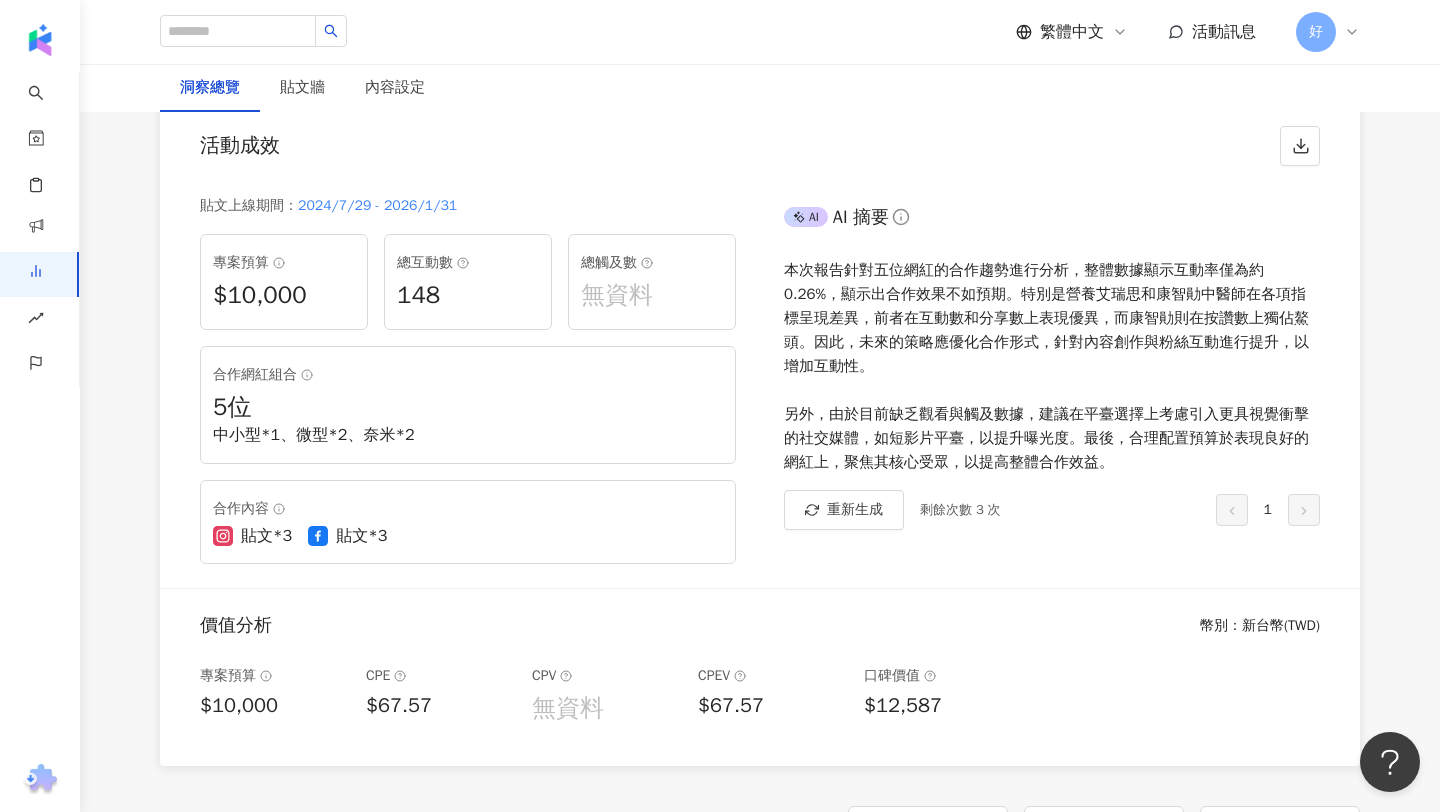 scroll, scrollTop: 96, scrollLeft: 0, axis: vertical 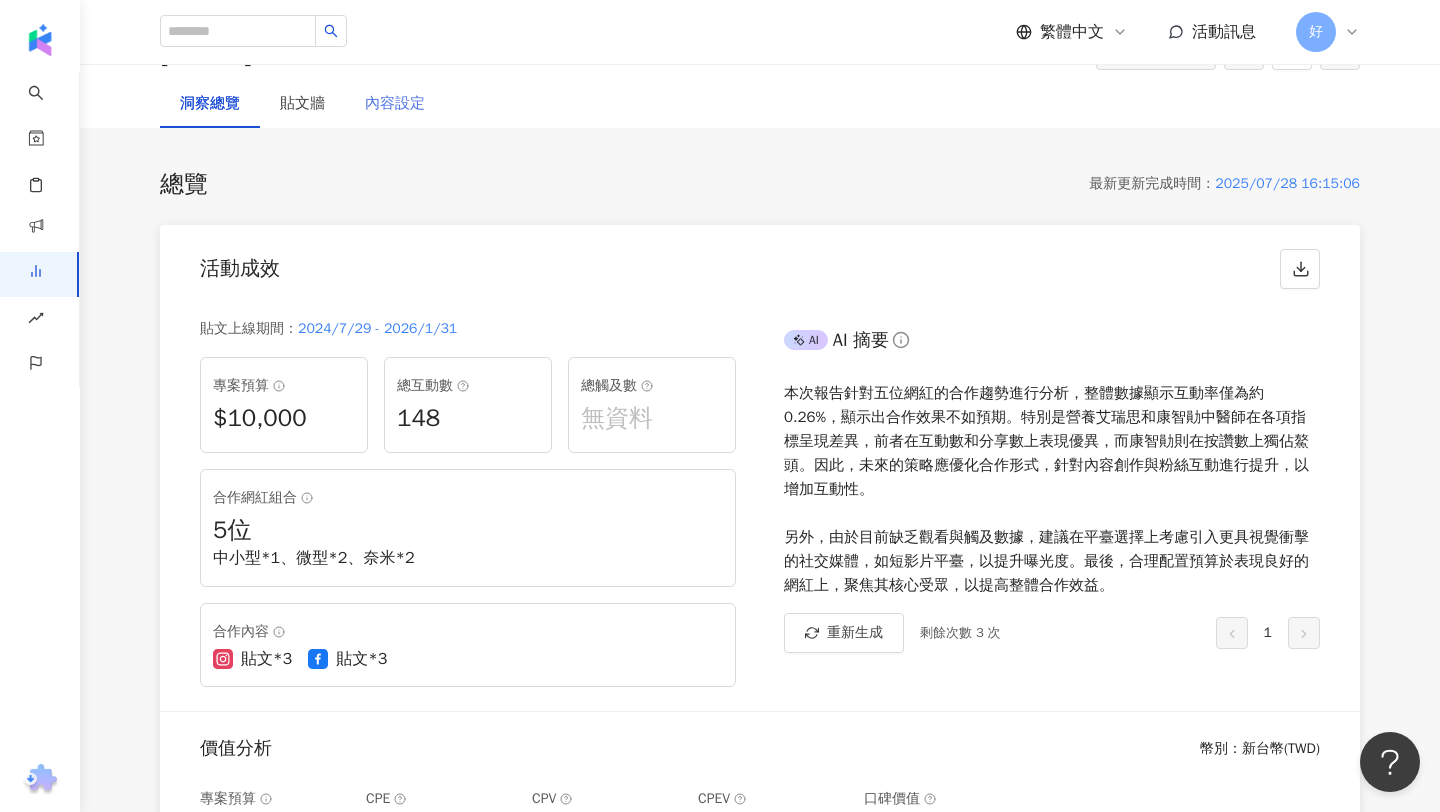 click on "內容設定" at bounding box center (395, 104) 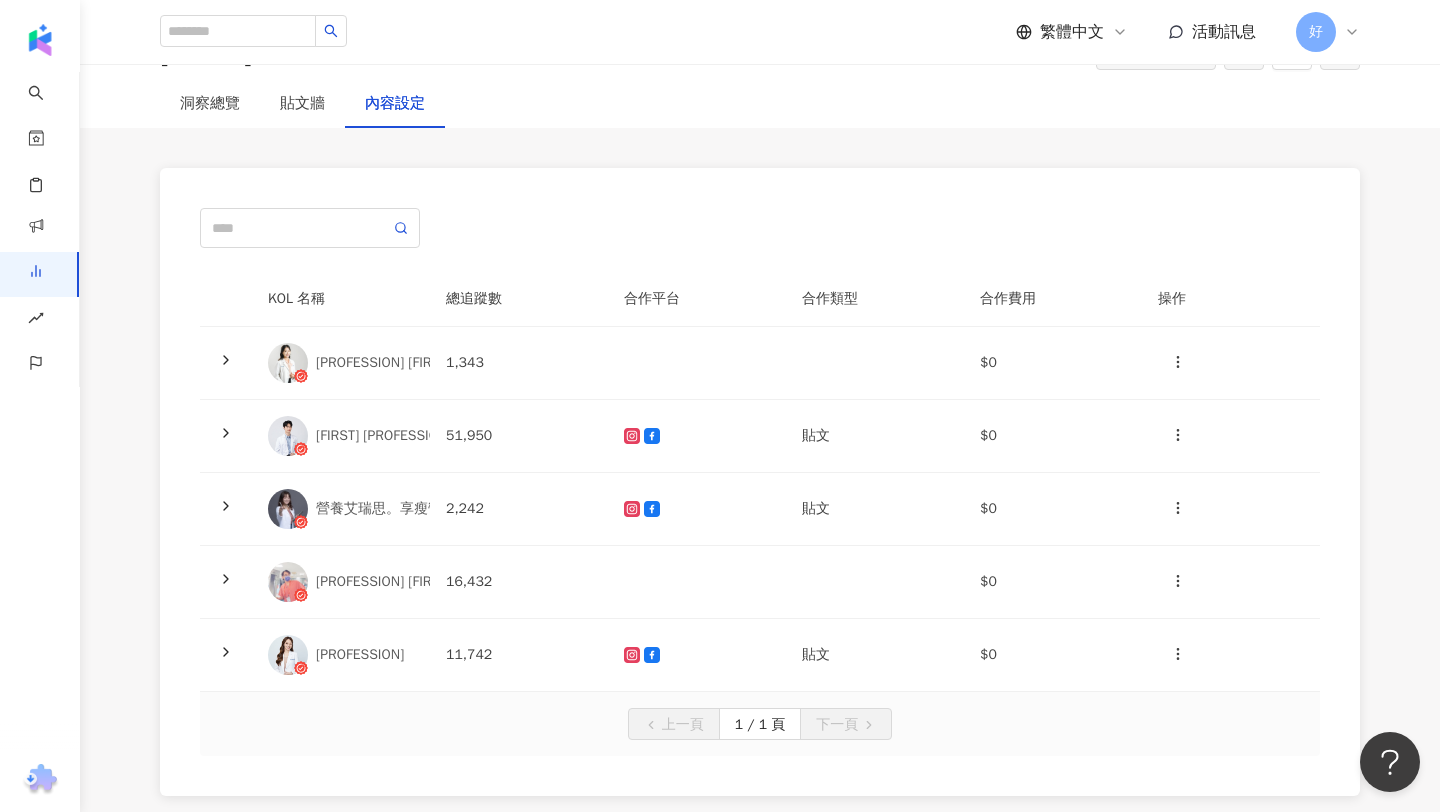 scroll, scrollTop: 0, scrollLeft: 0, axis: both 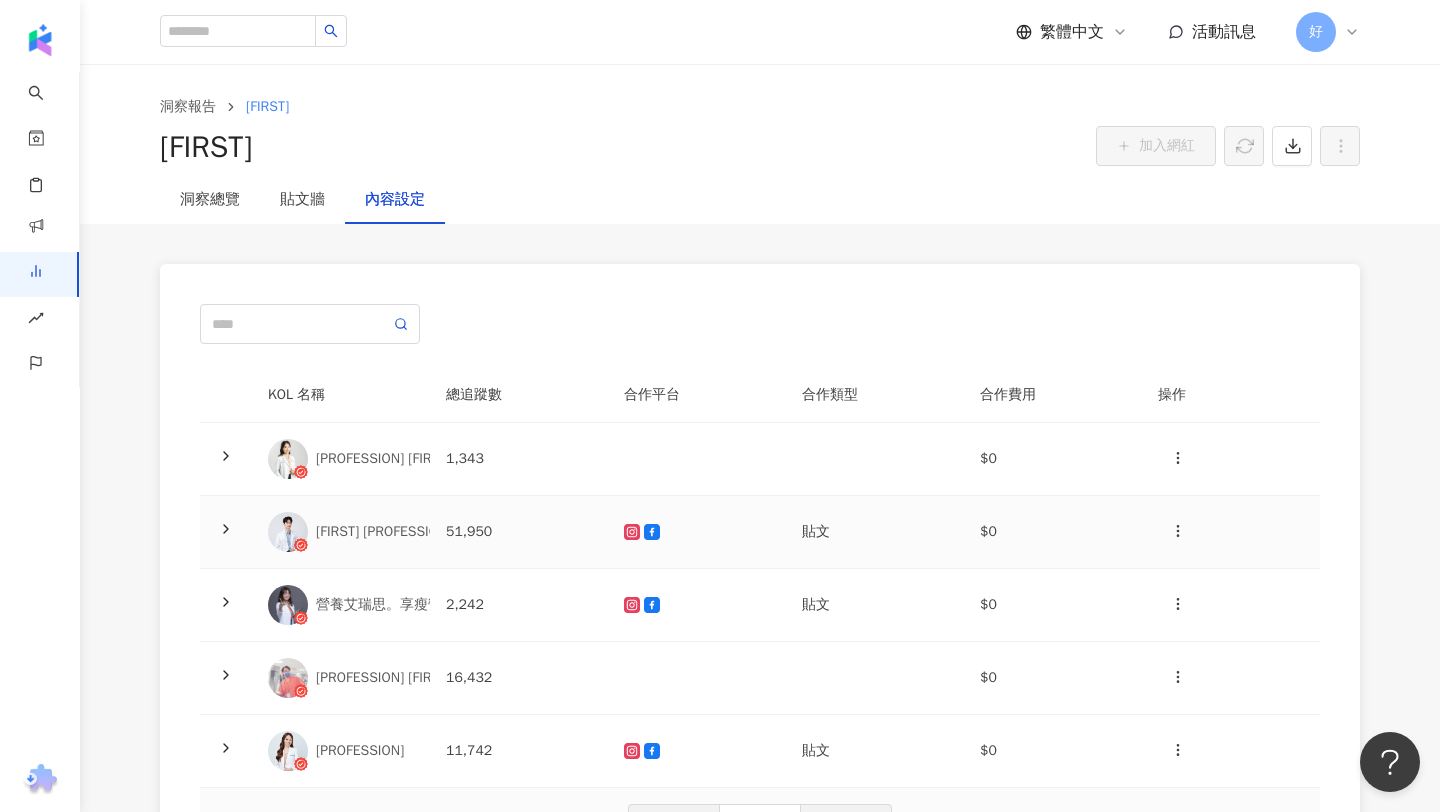 click on "51,950" at bounding box center [519, 532] 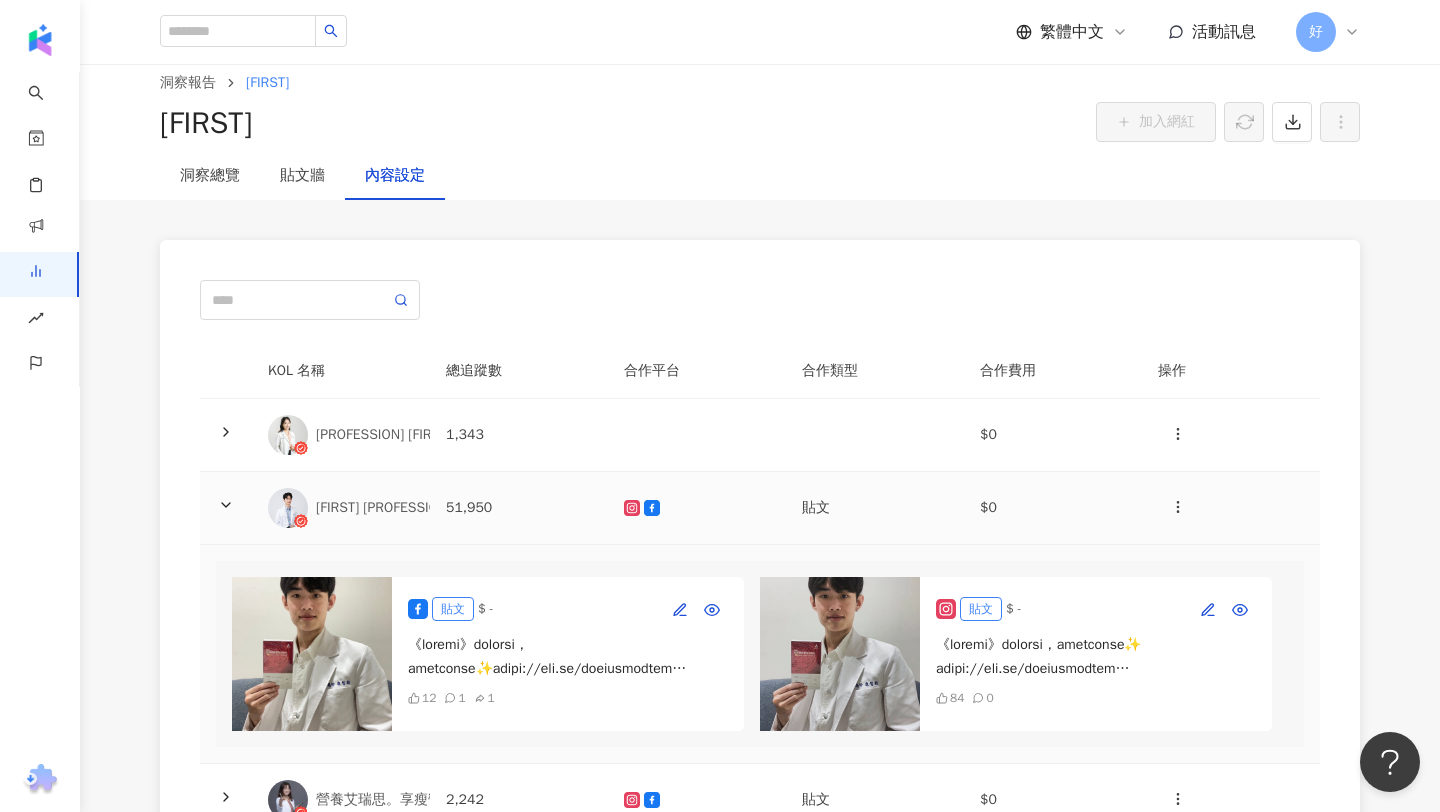 scroll, scrollTop: 210, scrollLeft: 0, axis: vertical 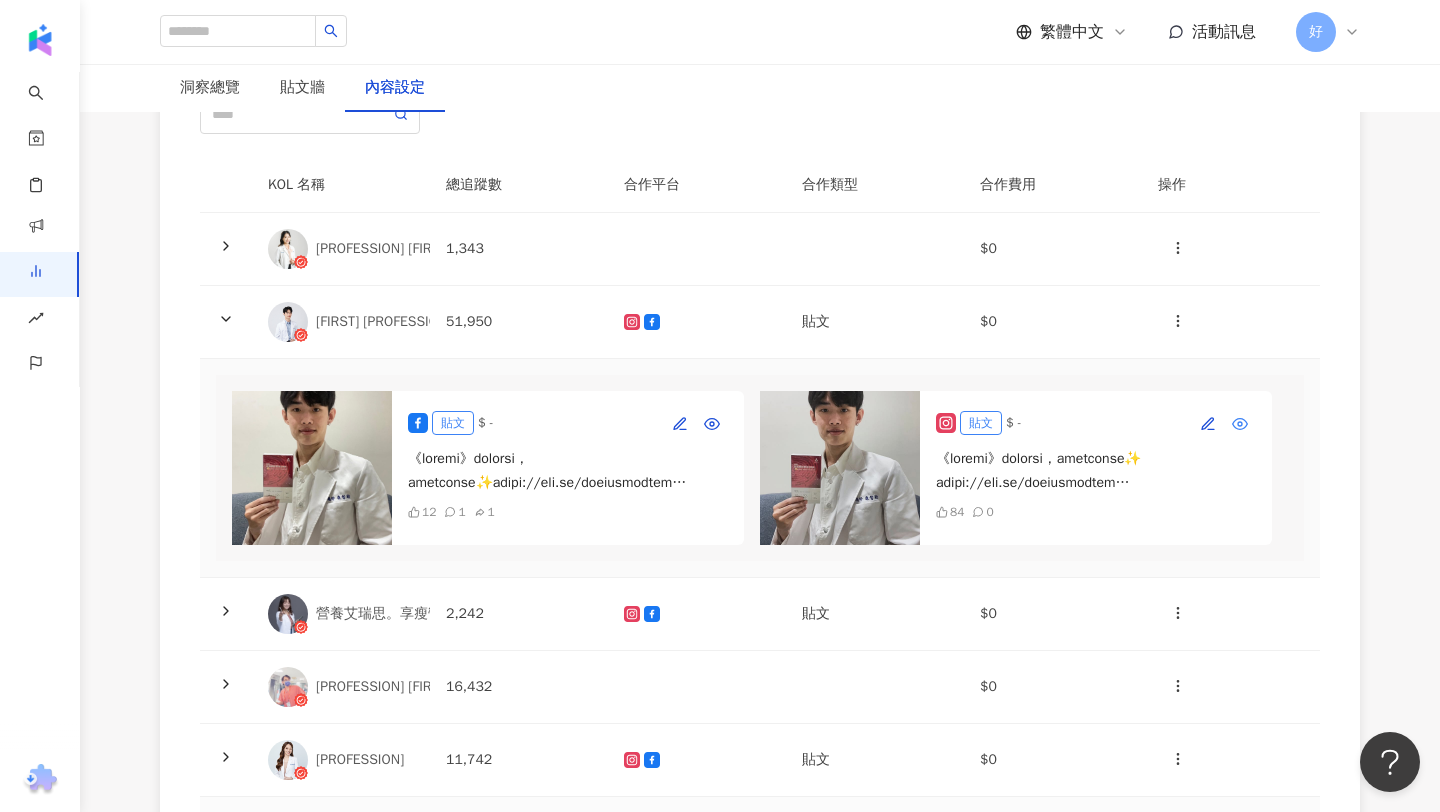 click 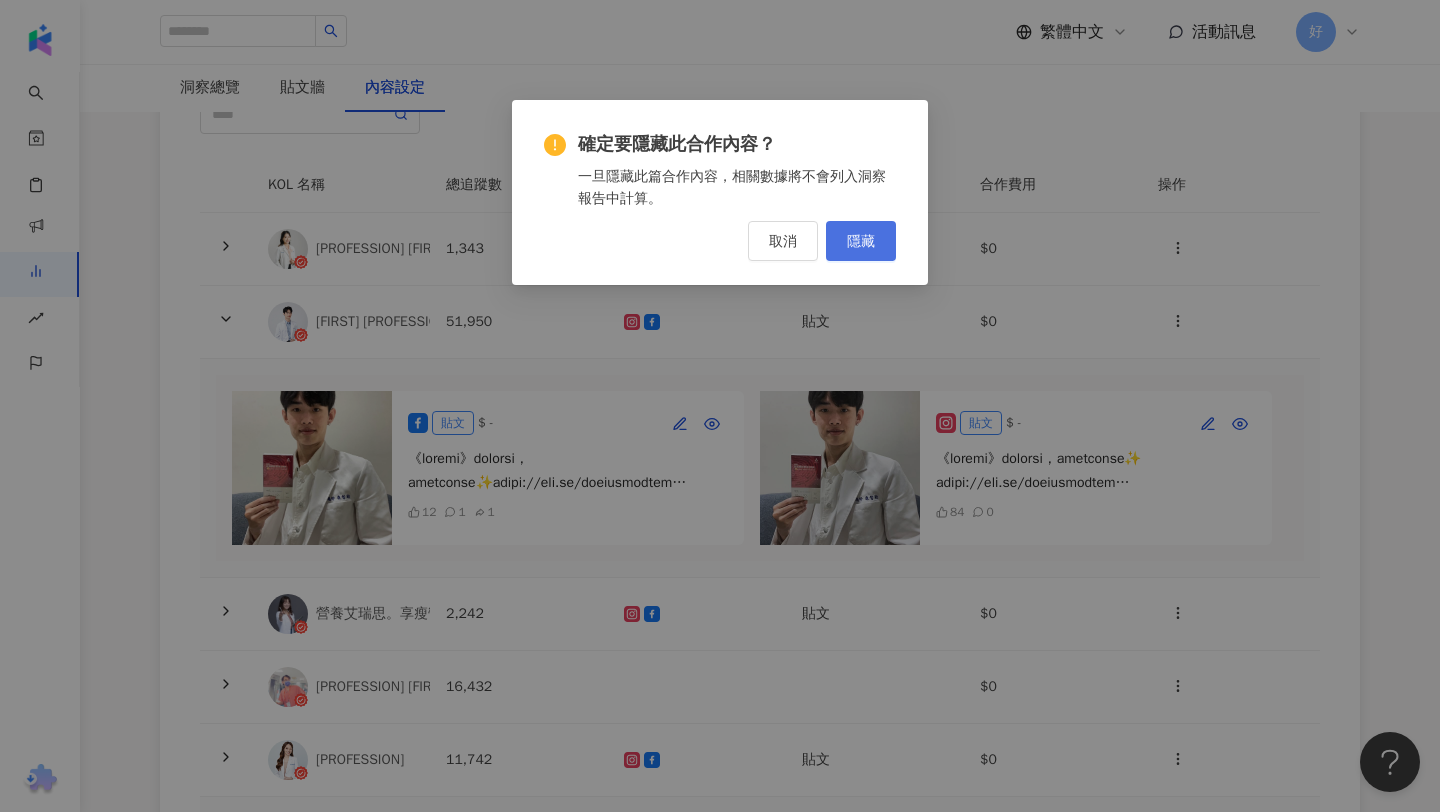 click on "隱藏" at bounding box center (861, 241) 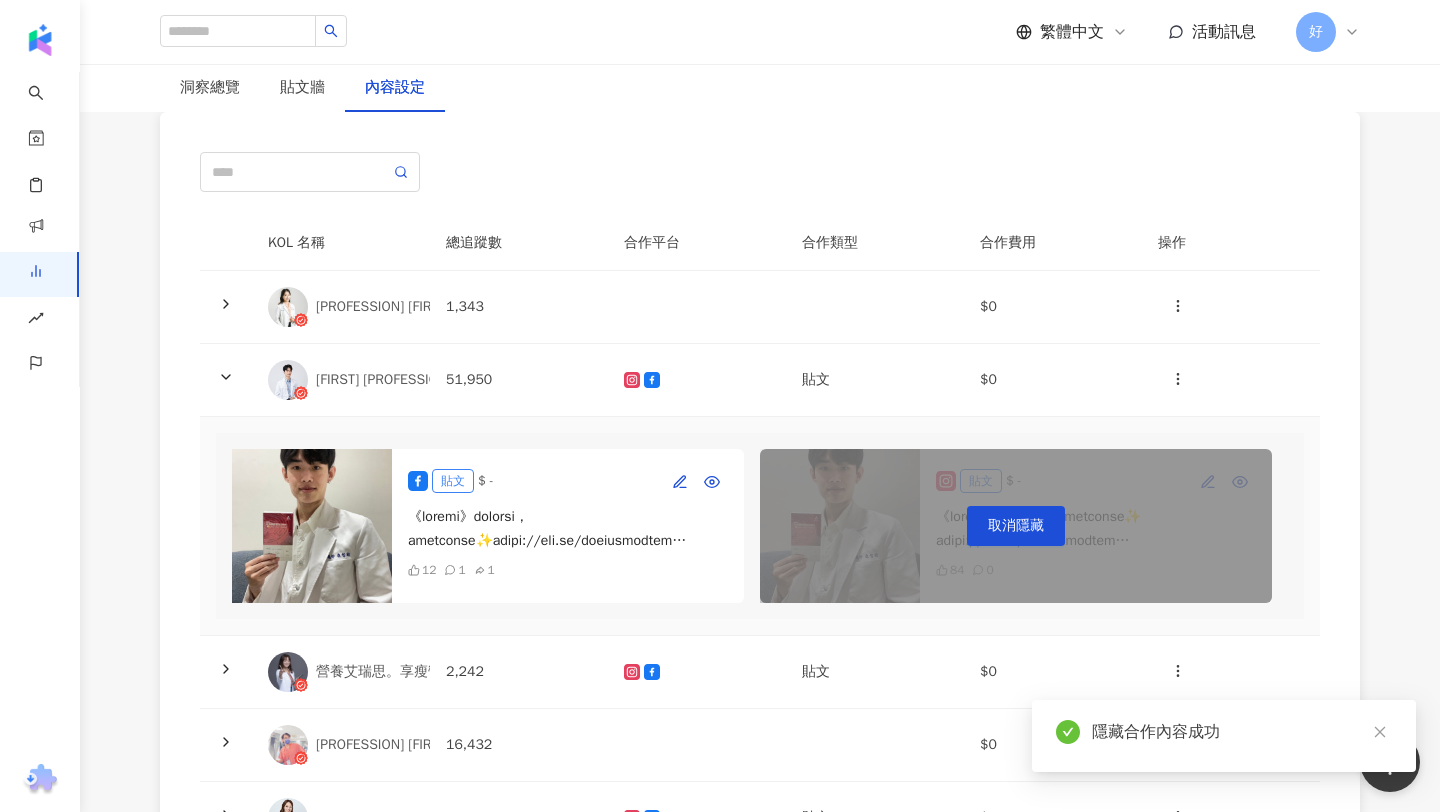 scroll, scrollTop: 201, scrollLeft: 0, axis: vertical 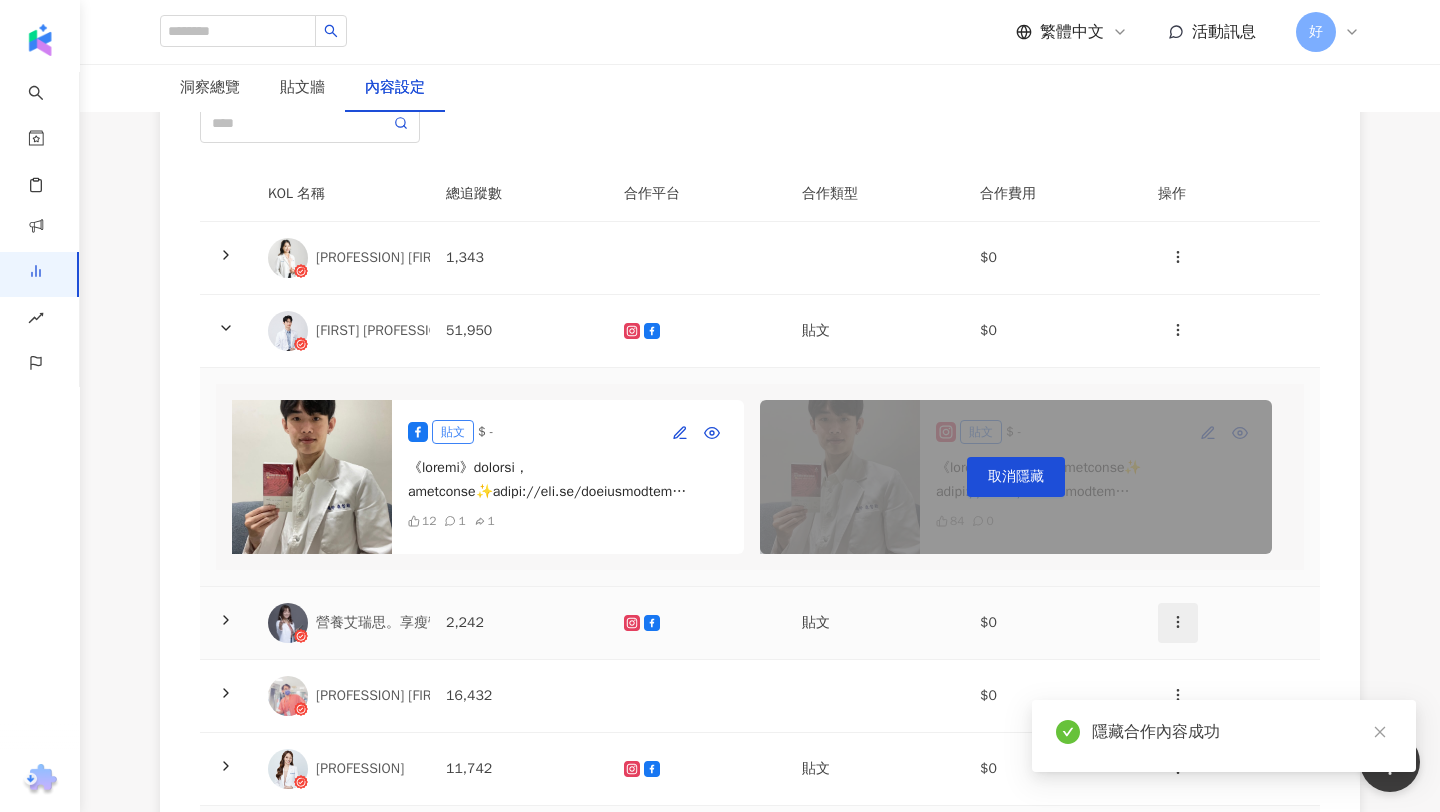 click 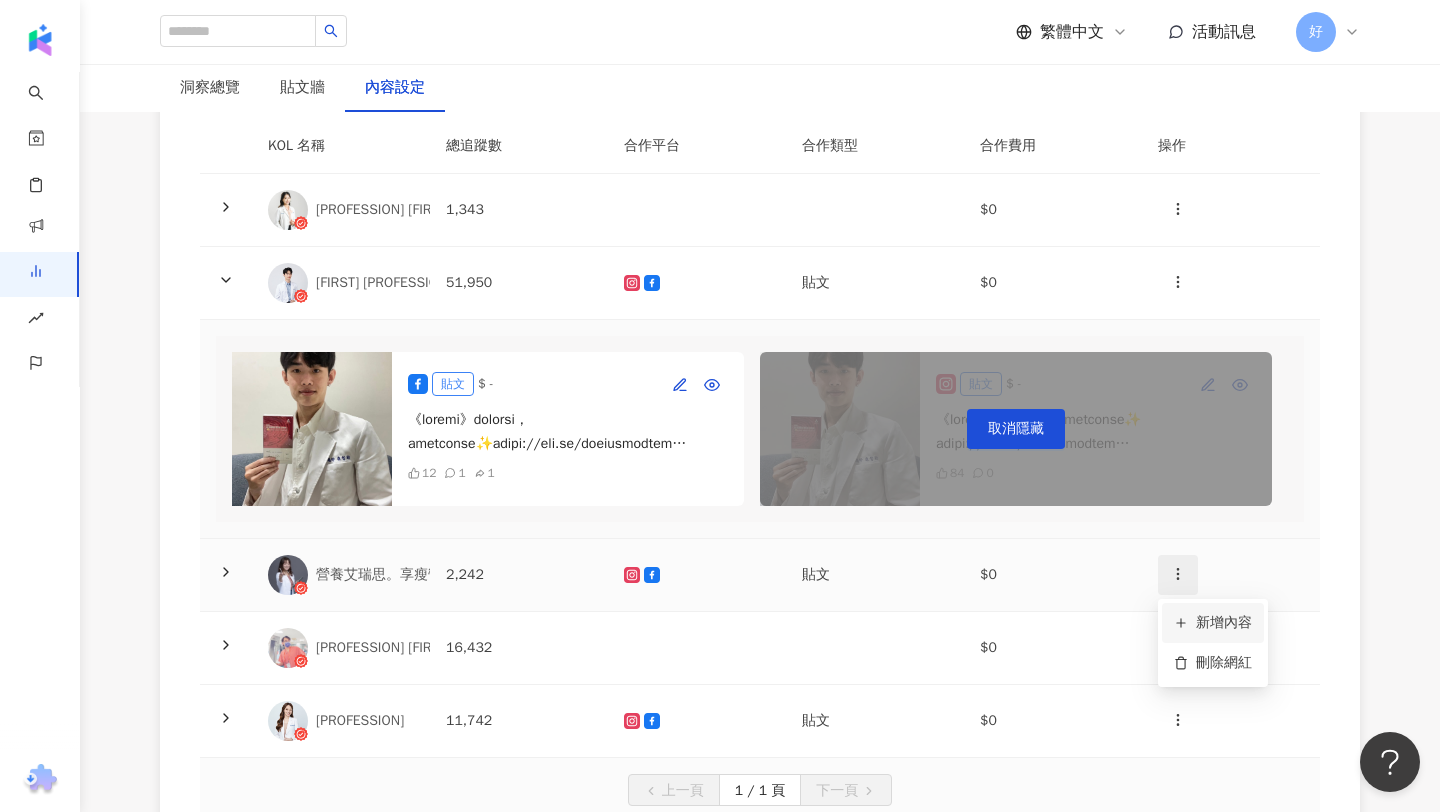 scroll, scrollTop: 316, scrollLeft: 0, axis: vertical 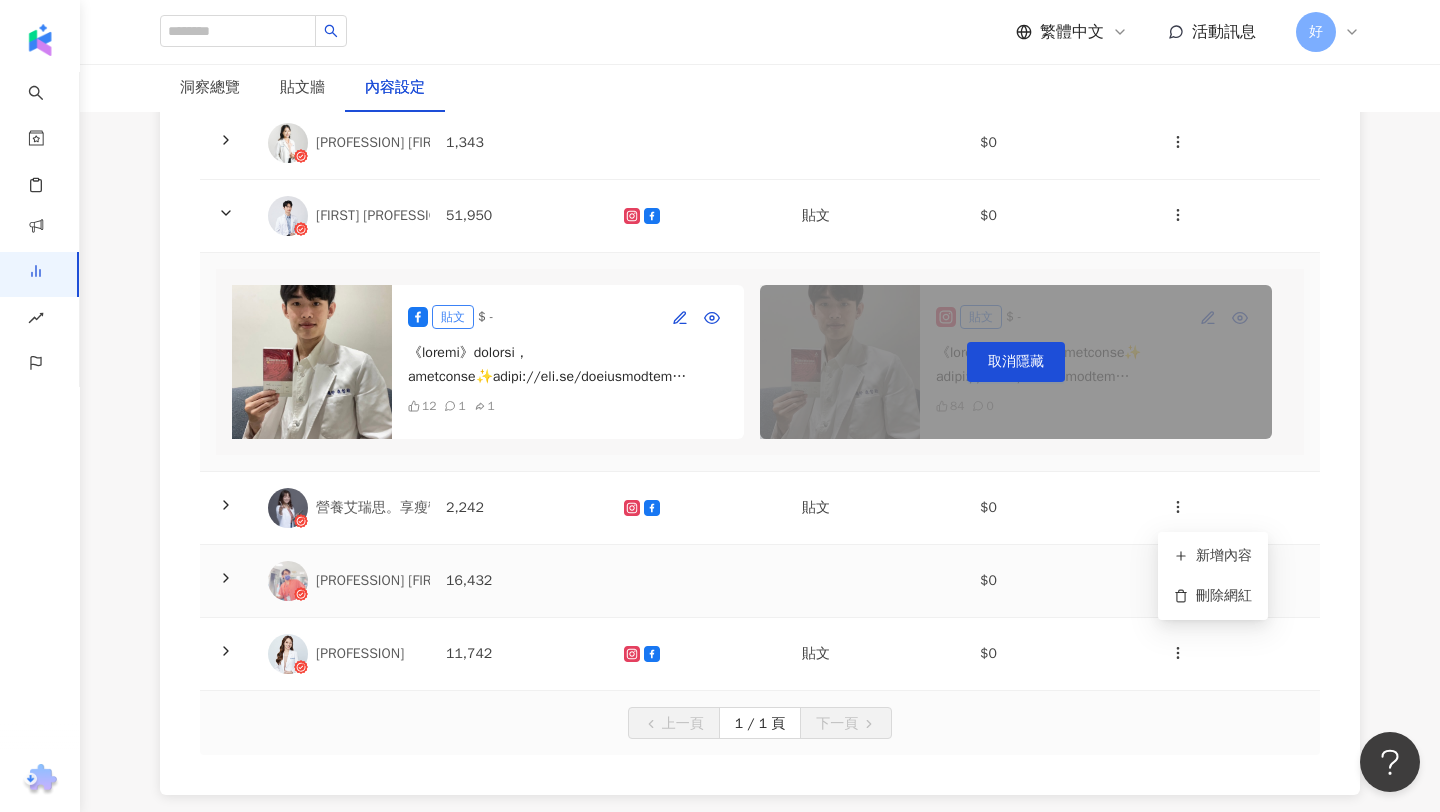 click on "16,432" at bounding box center (519, 581) 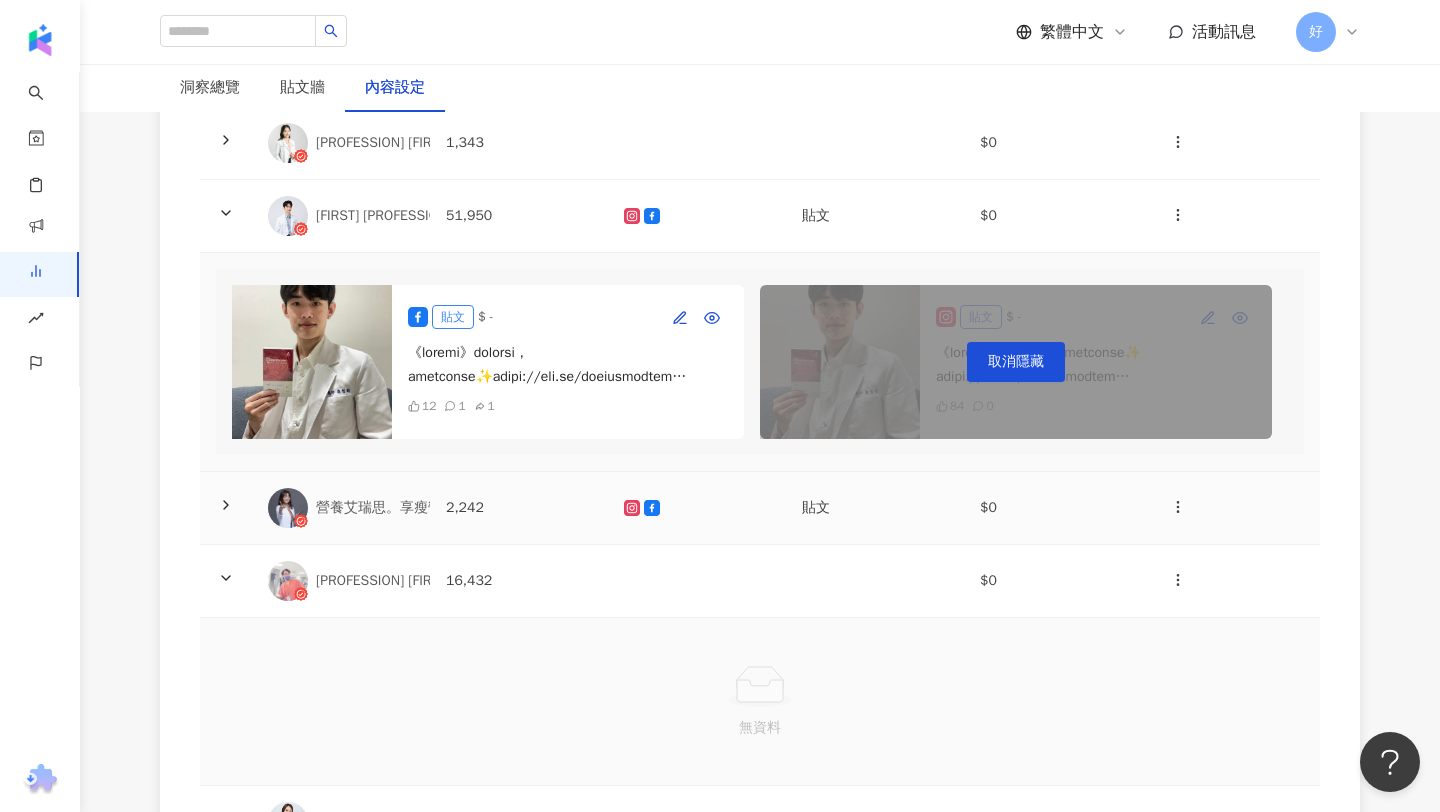 click at bounding box center [226, 507] 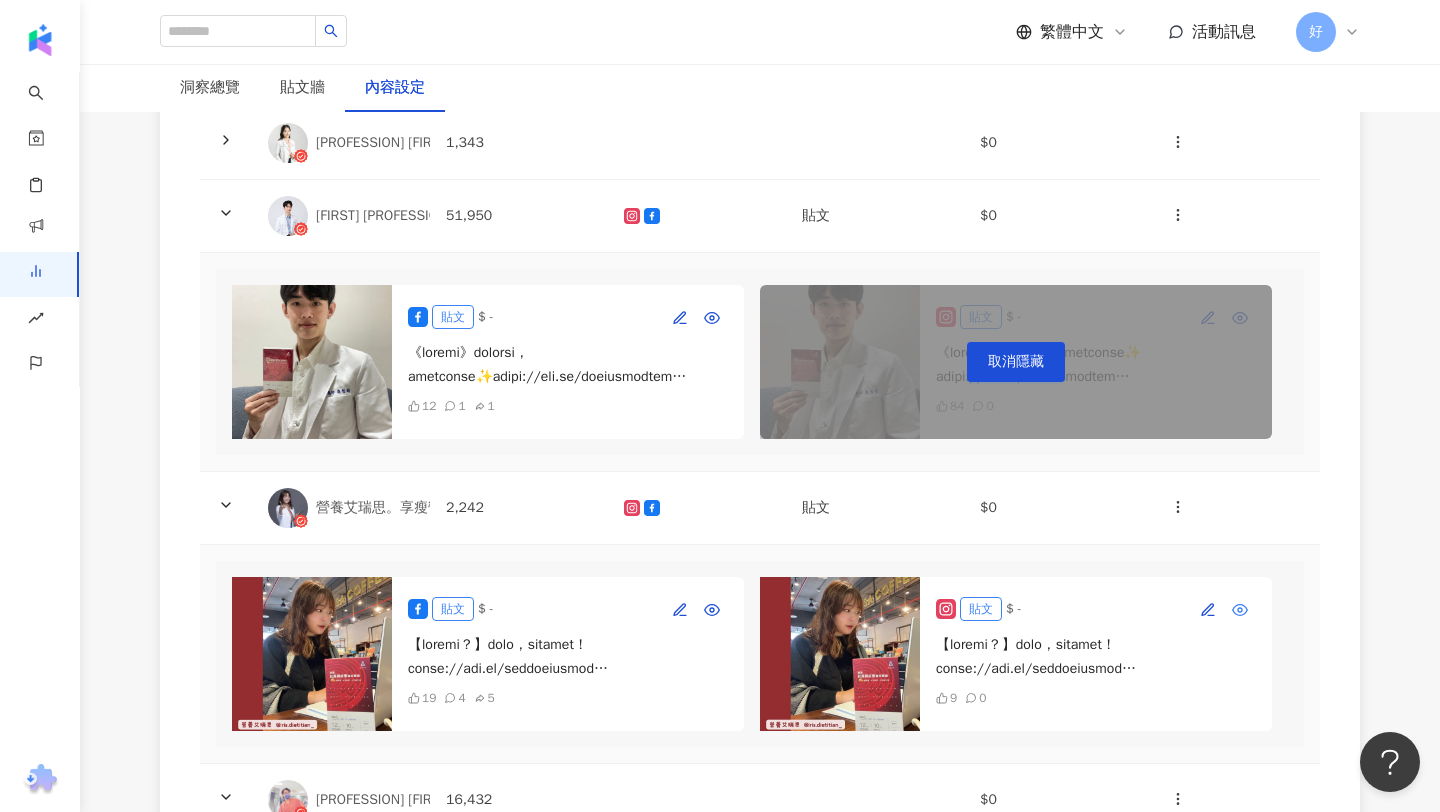 click 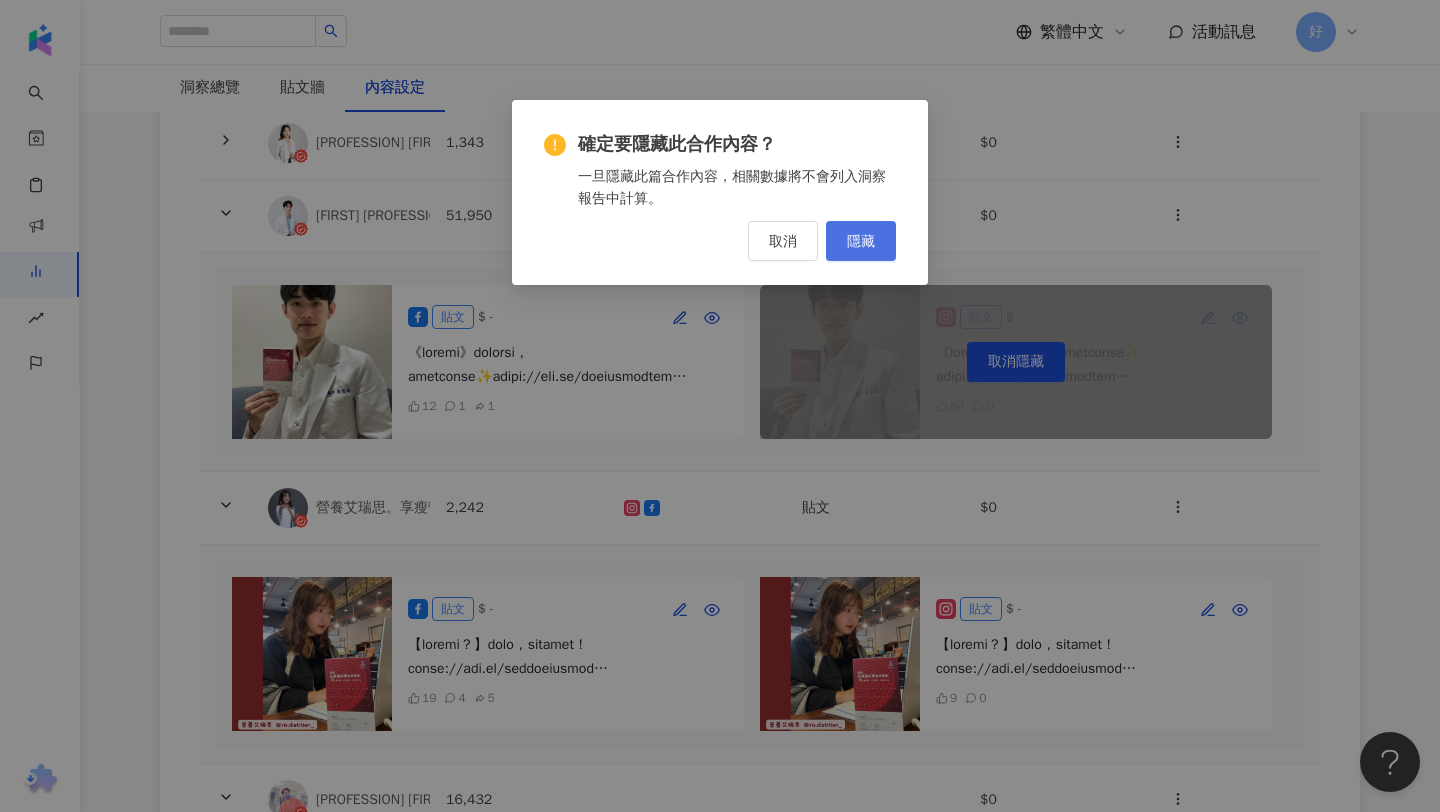 click on "隱藏" at bounding box center (861, 241) 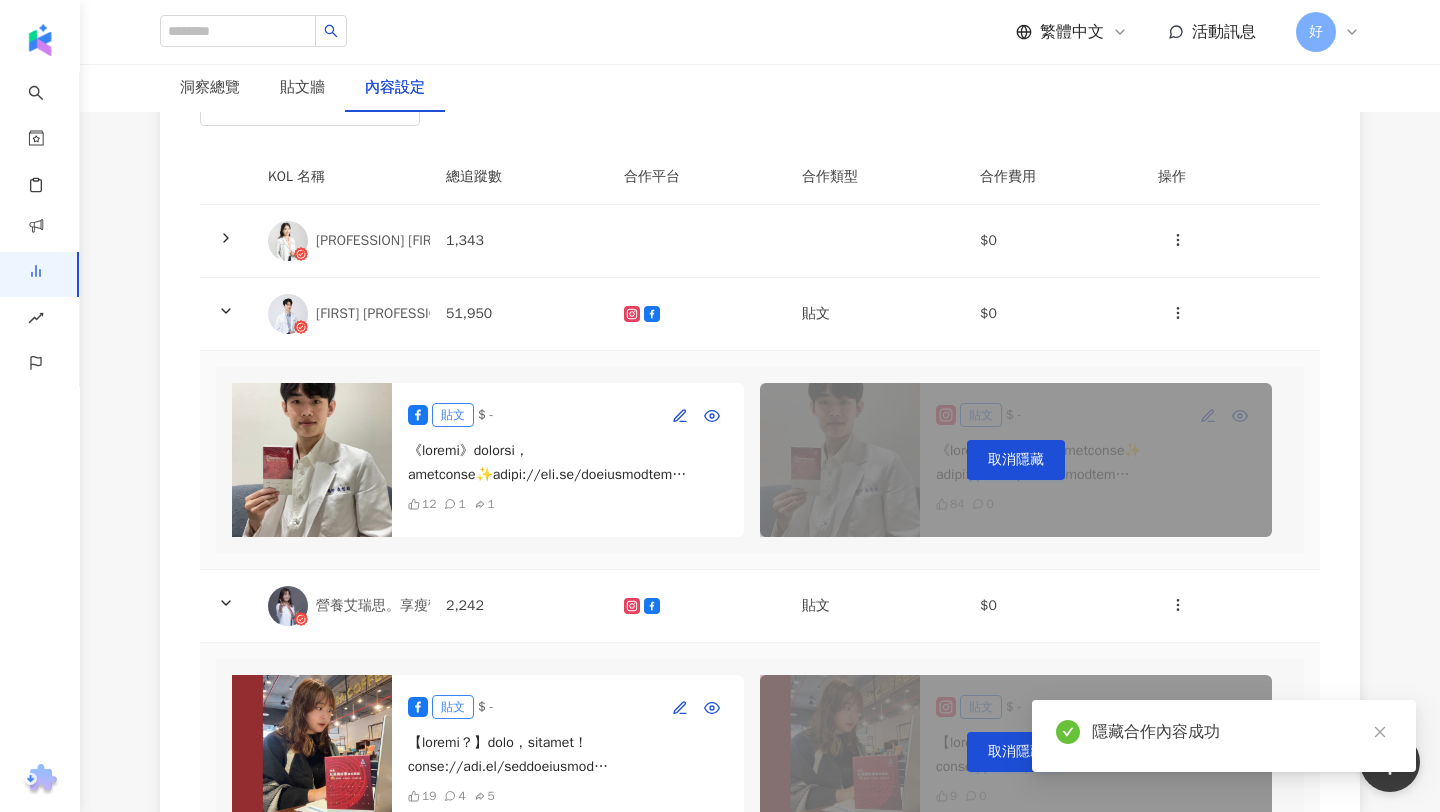 scroll, scrollTop: 0, scrollLeft: 0, axis: both 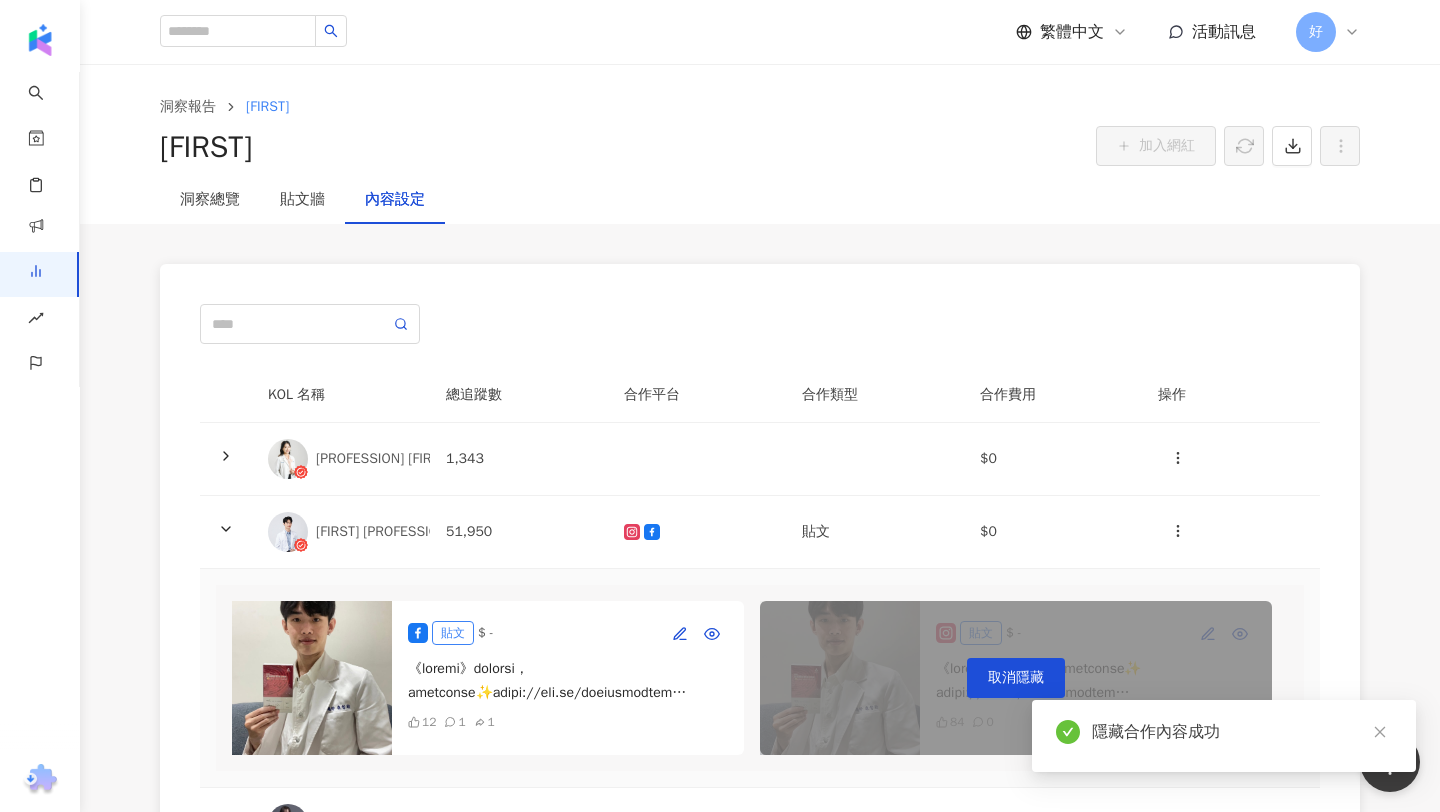 click on "KOL 名稱 總追蹤數 合作平台 合作類型 合作費用 操作 營養師 [FIRST] 1,343 $0 康智勛 中醫師｜中醫婦科．不孕．減重 51,950 貼文 $0 貼文 $ - 12 1 1 取消隱藏 貼文 $ - 84 0 營養艾瑞思。享瘦營養Life 2,242 貼文 $0 貼文 $ - 19 4 5 取消隱藏 貼文 $ - 9 0 李佳穎醫師的手術室''肺話連篇'' 16,432 $0 無資料 營養師_Wanda 11,742 貼文 $0 上一頁 1 / 1 頁 下一頁" at bounding box center [760, 881] 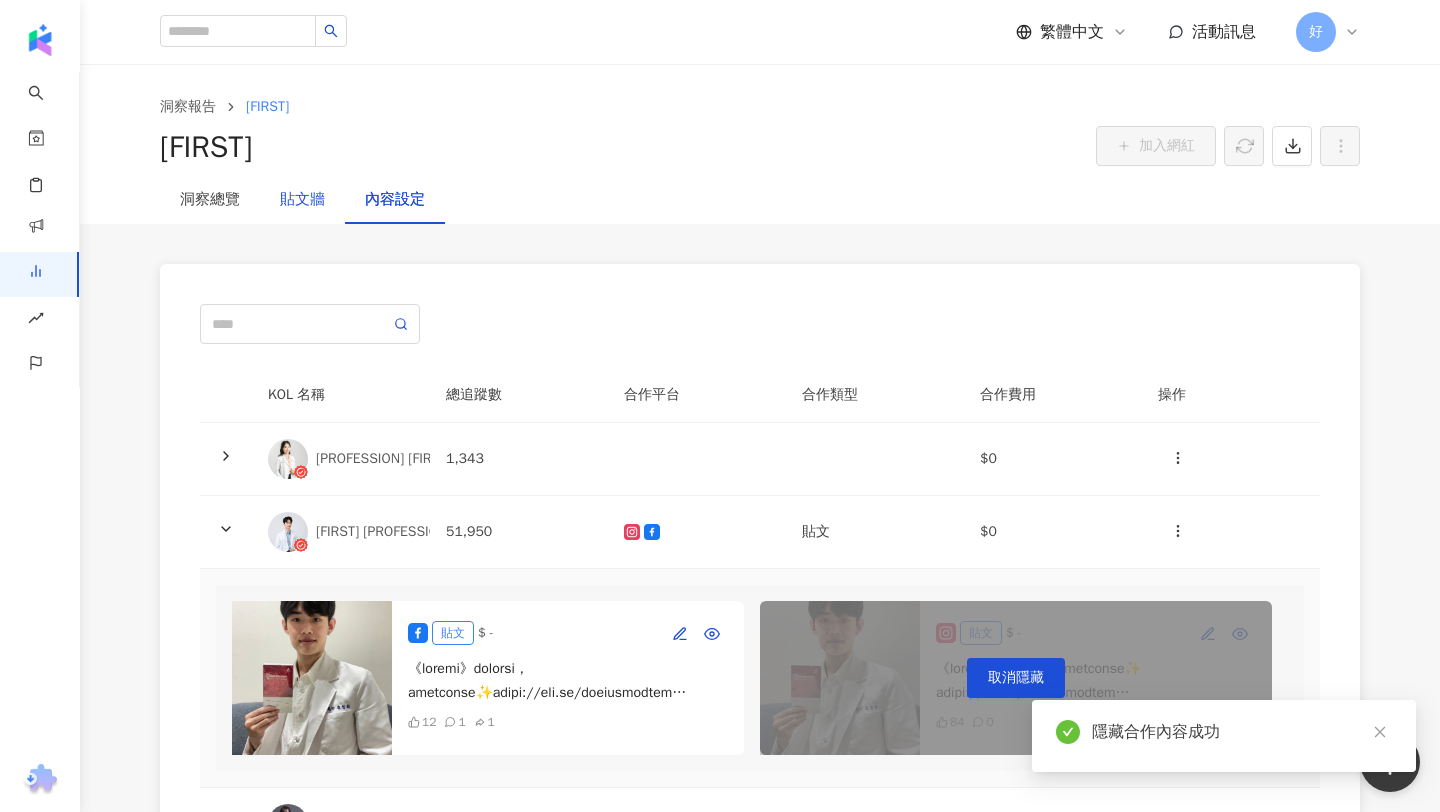 click on "貼文牆" at bounding box center (302, 200) 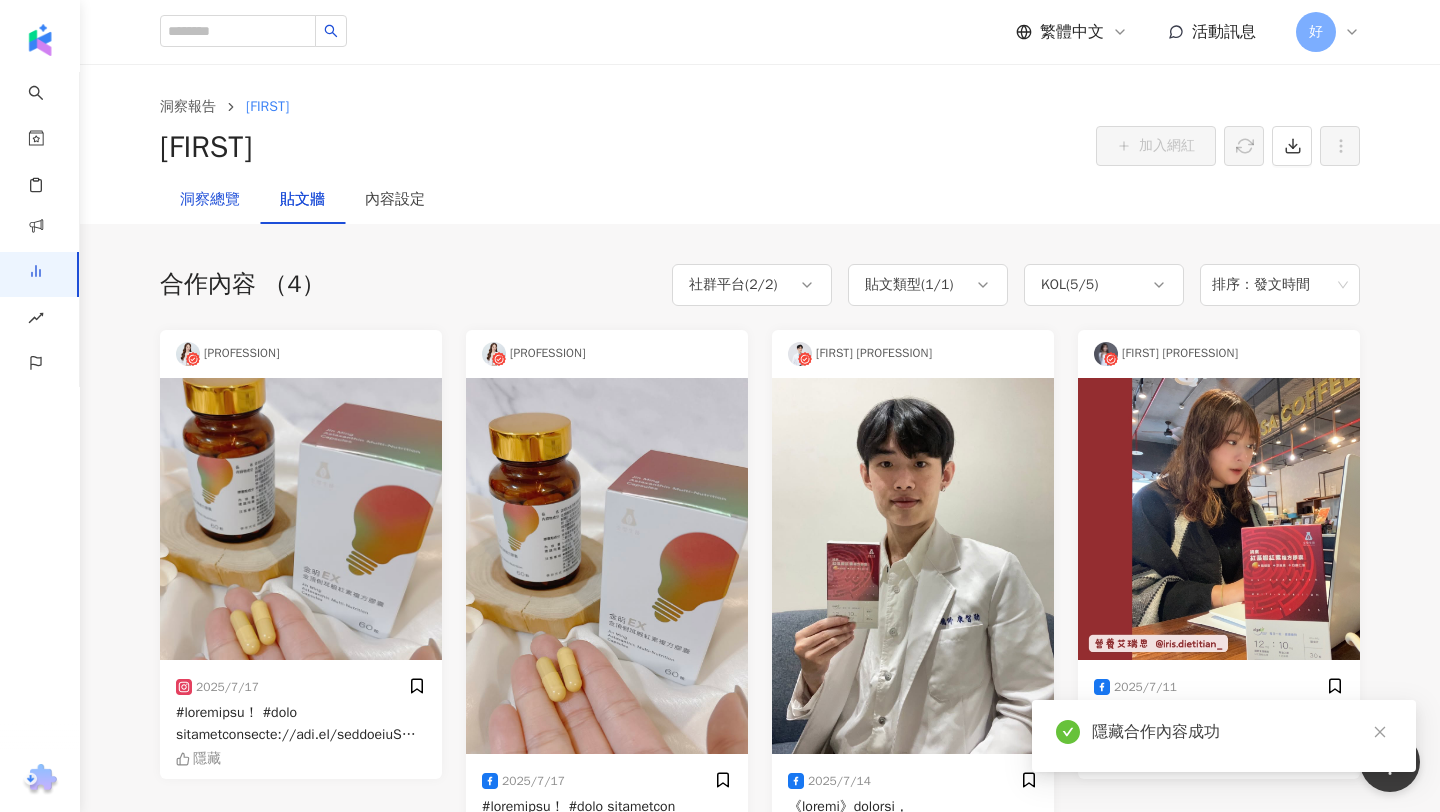 click on "洞察總覽" at bounding box center (210, 200) 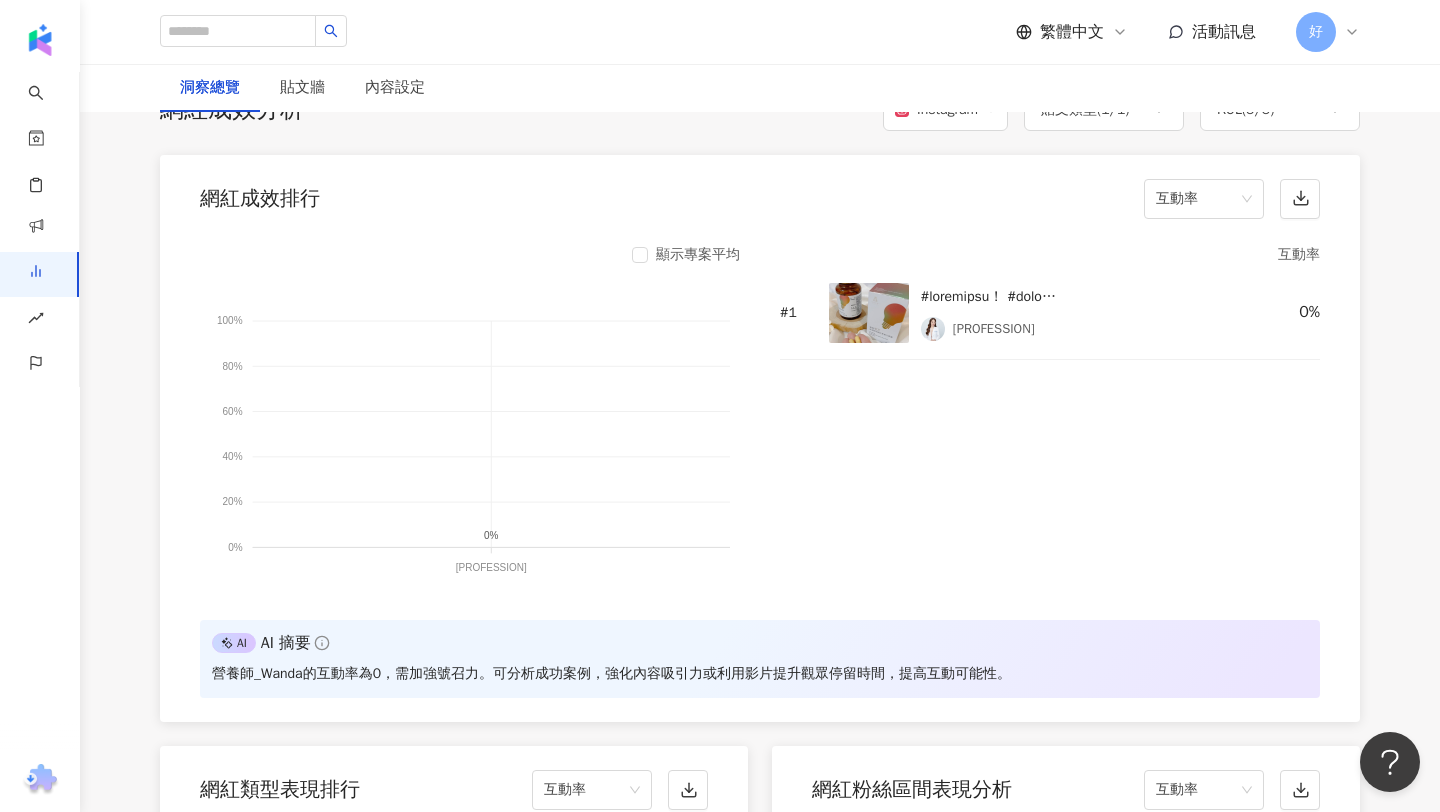 scroll, scrollTop: 1738, scrollLeft: 0, axis: vertical 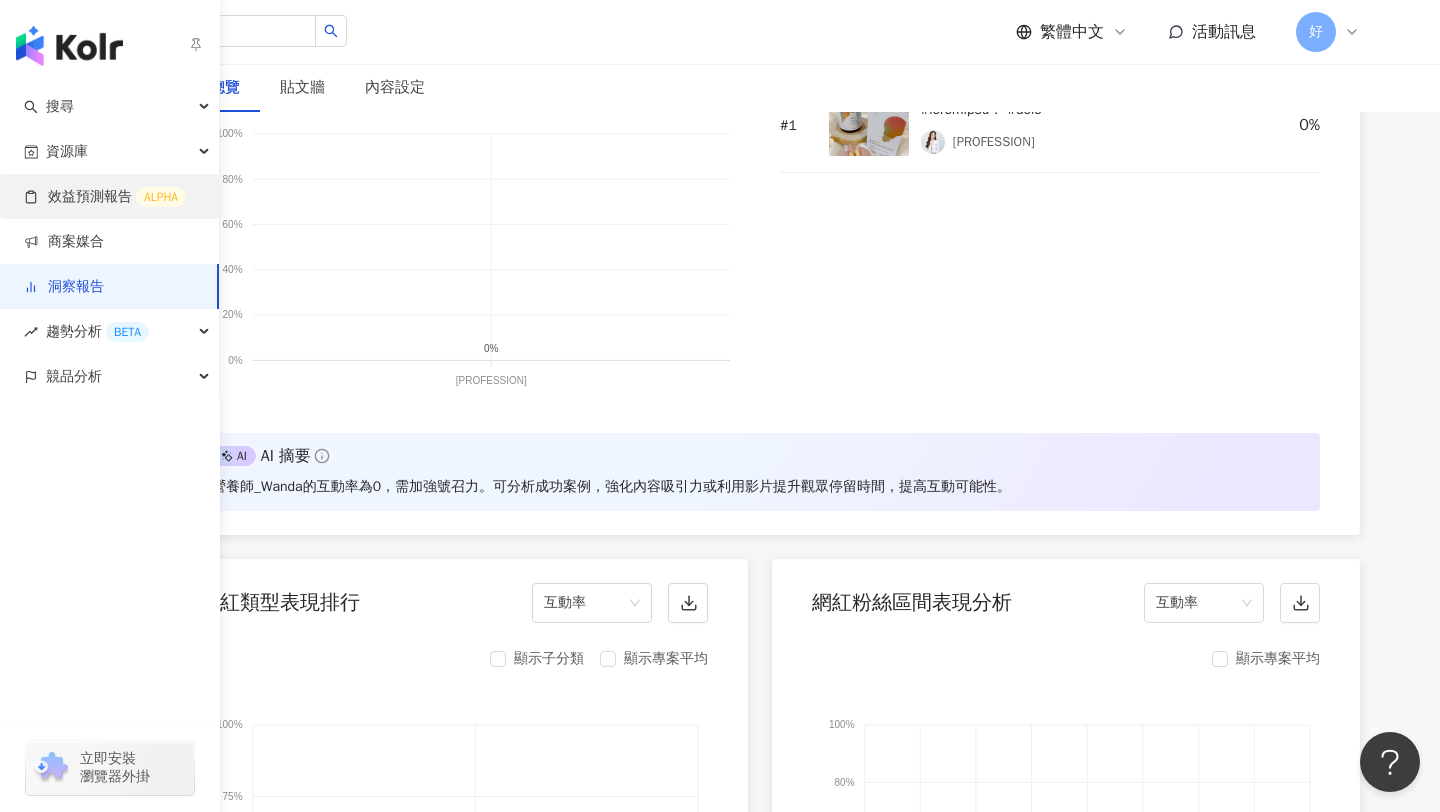 click on "效益預測報告 ALPHA" at bounding box center (105, 197) 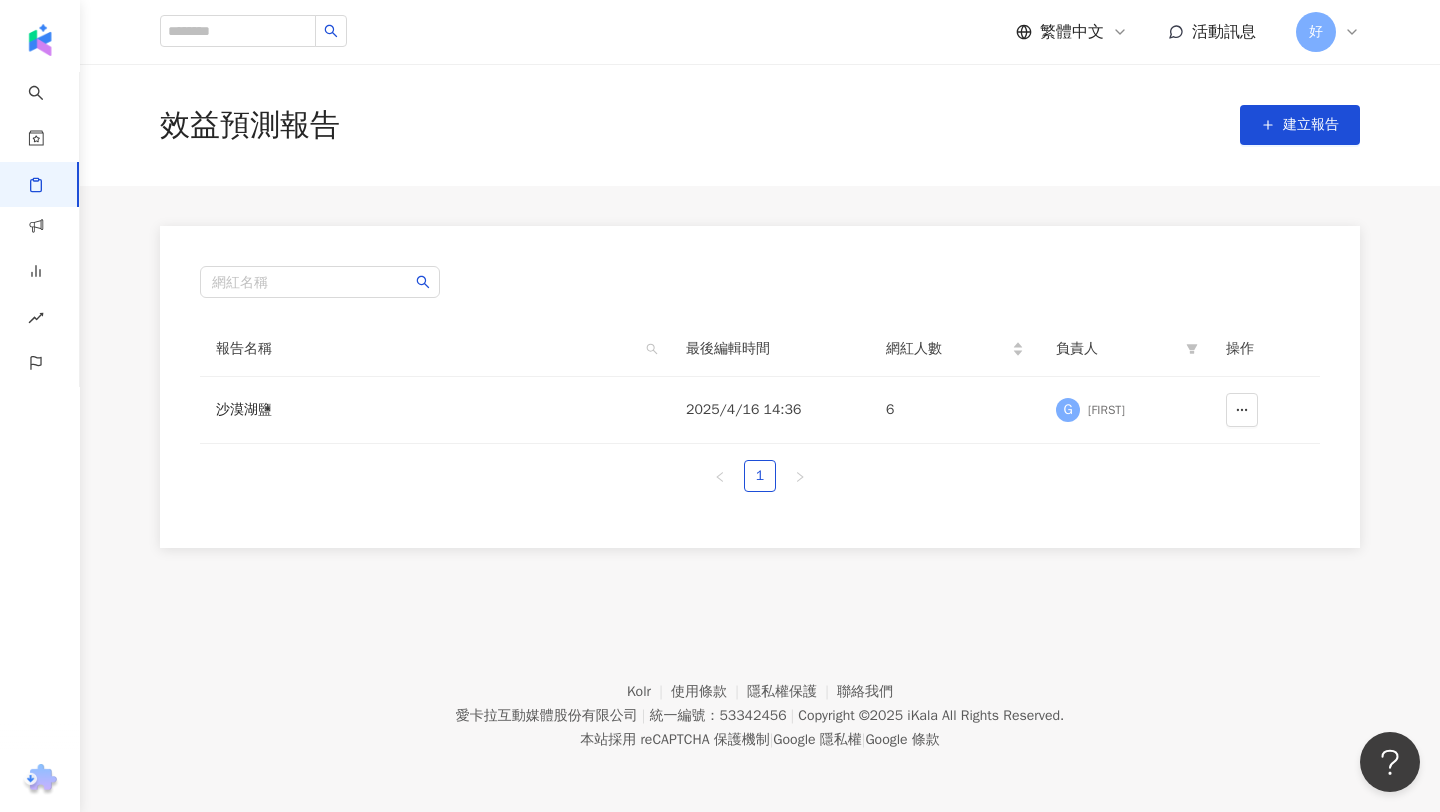 click on "網紅名稱 報告名稱 最後編輯時間 網紅人數 負責人 操作           沙漠湖鹽 2025/4/16 14:36 6 G grace 1" at bounding box center (760, 387) 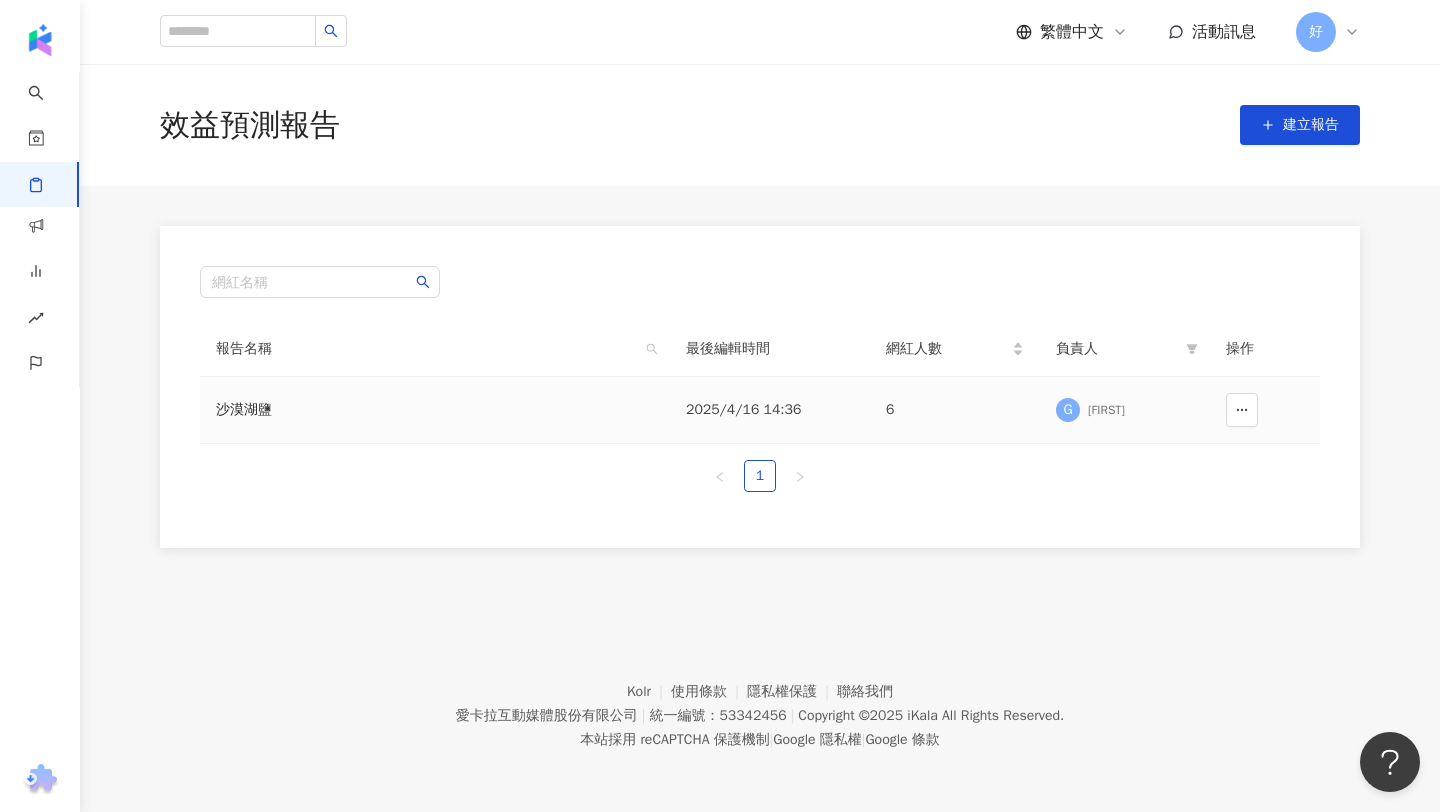 click on "沙漠湖鹽" at bounding box center (336, 410) 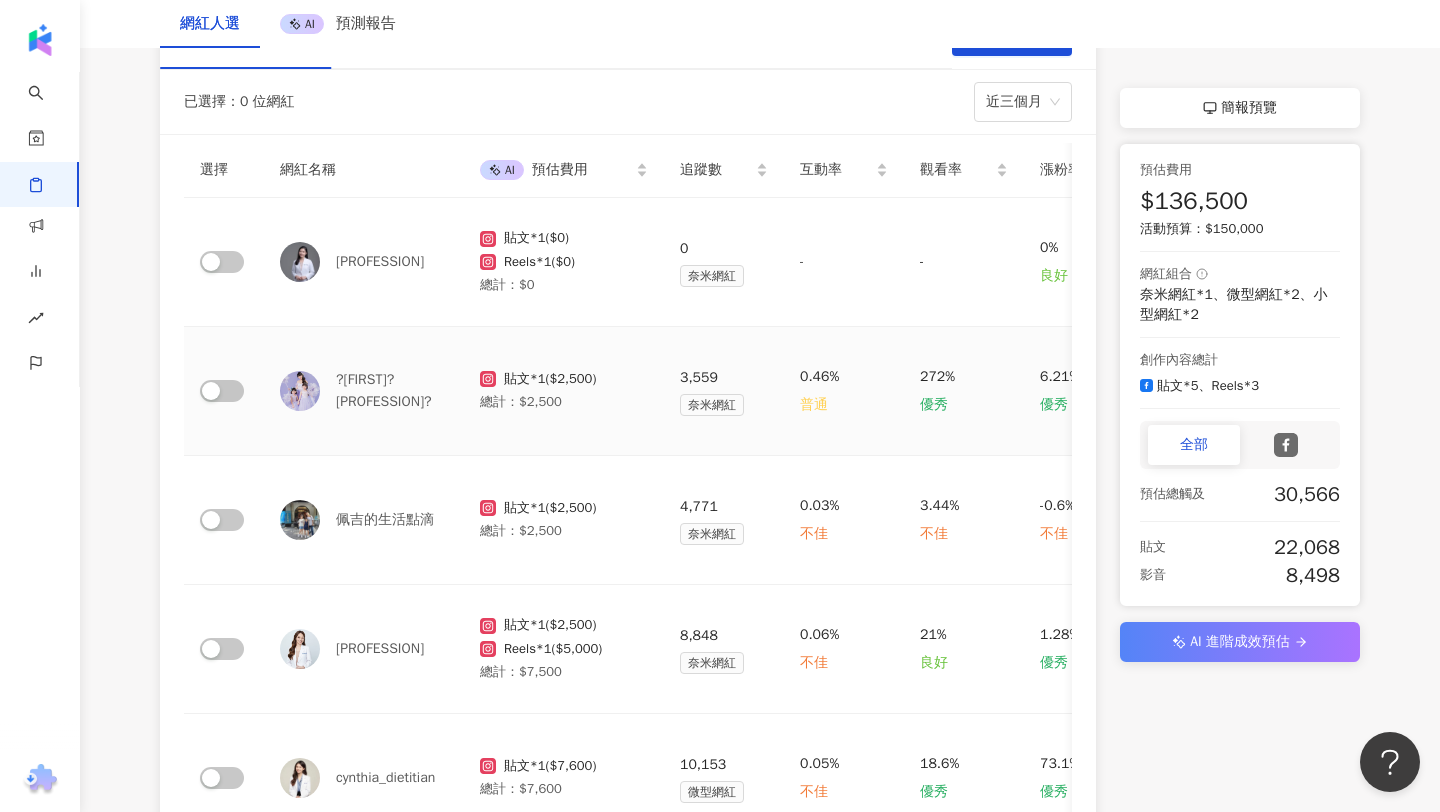 scroll, scrollTop: 333, scrollLeft: 0, axis: vertical 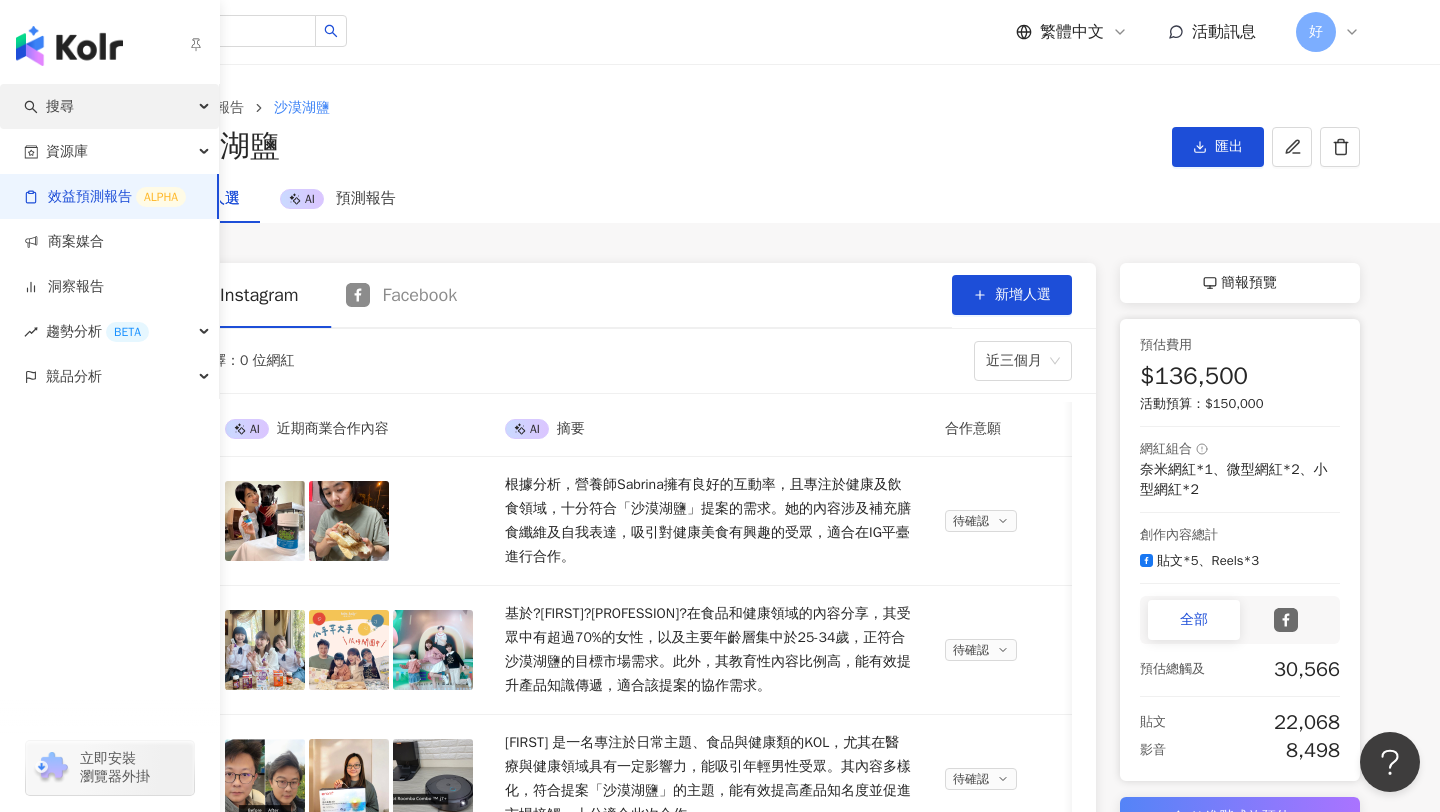 click on "搜尋" at bounding box center (60, 106) 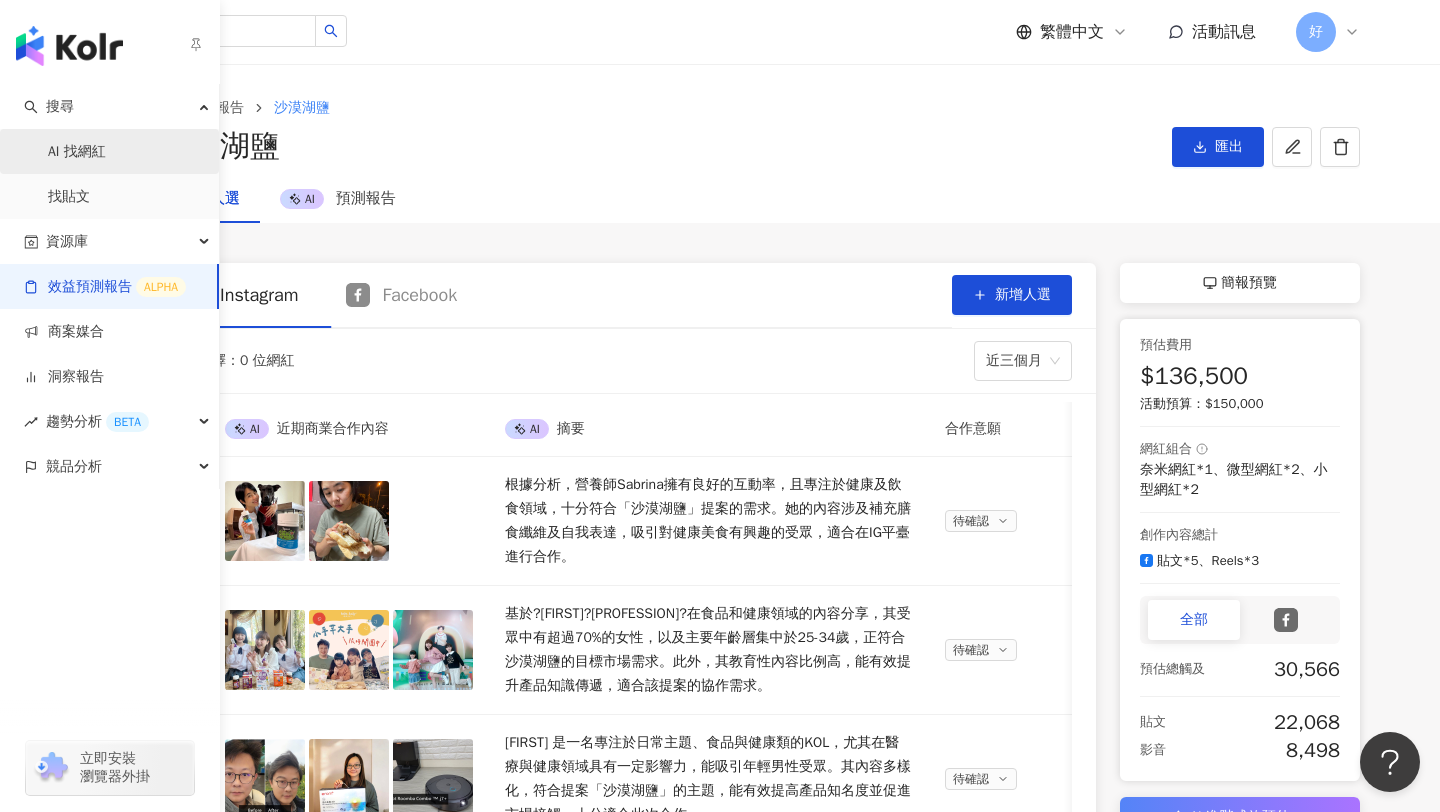 click on "AI 找網紅" at bounding box center [77, 152] 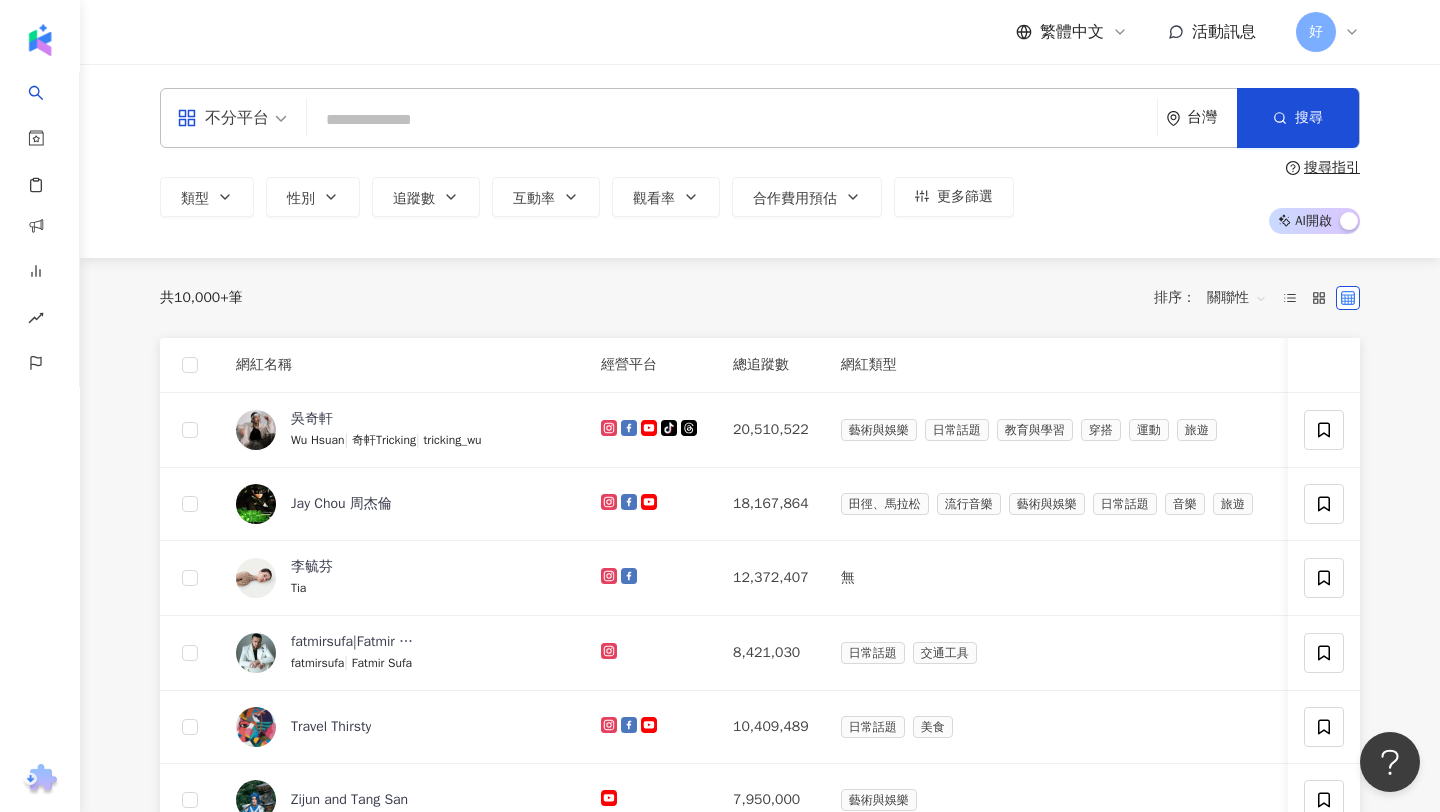 click at bounding box center (732, 120) 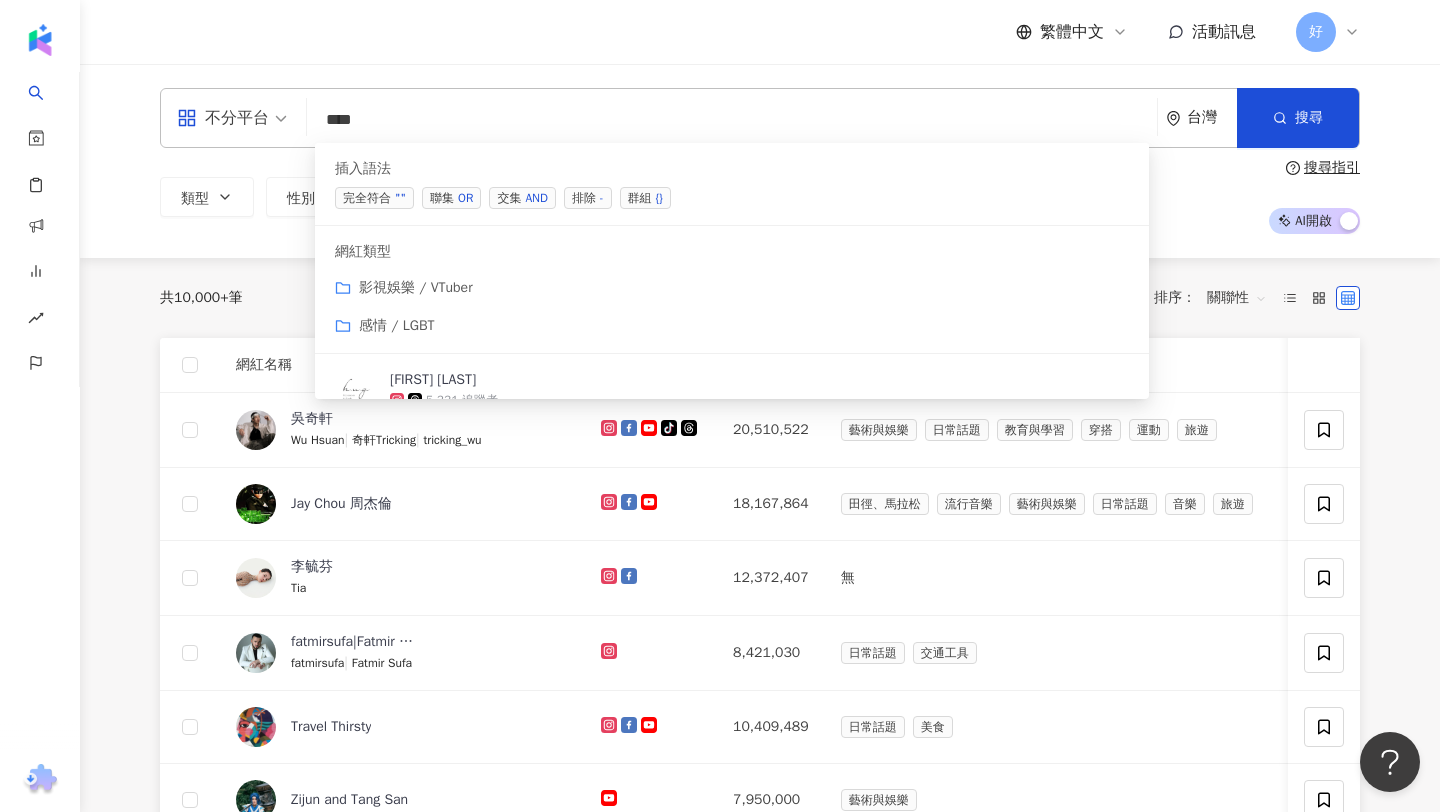 type on "***" 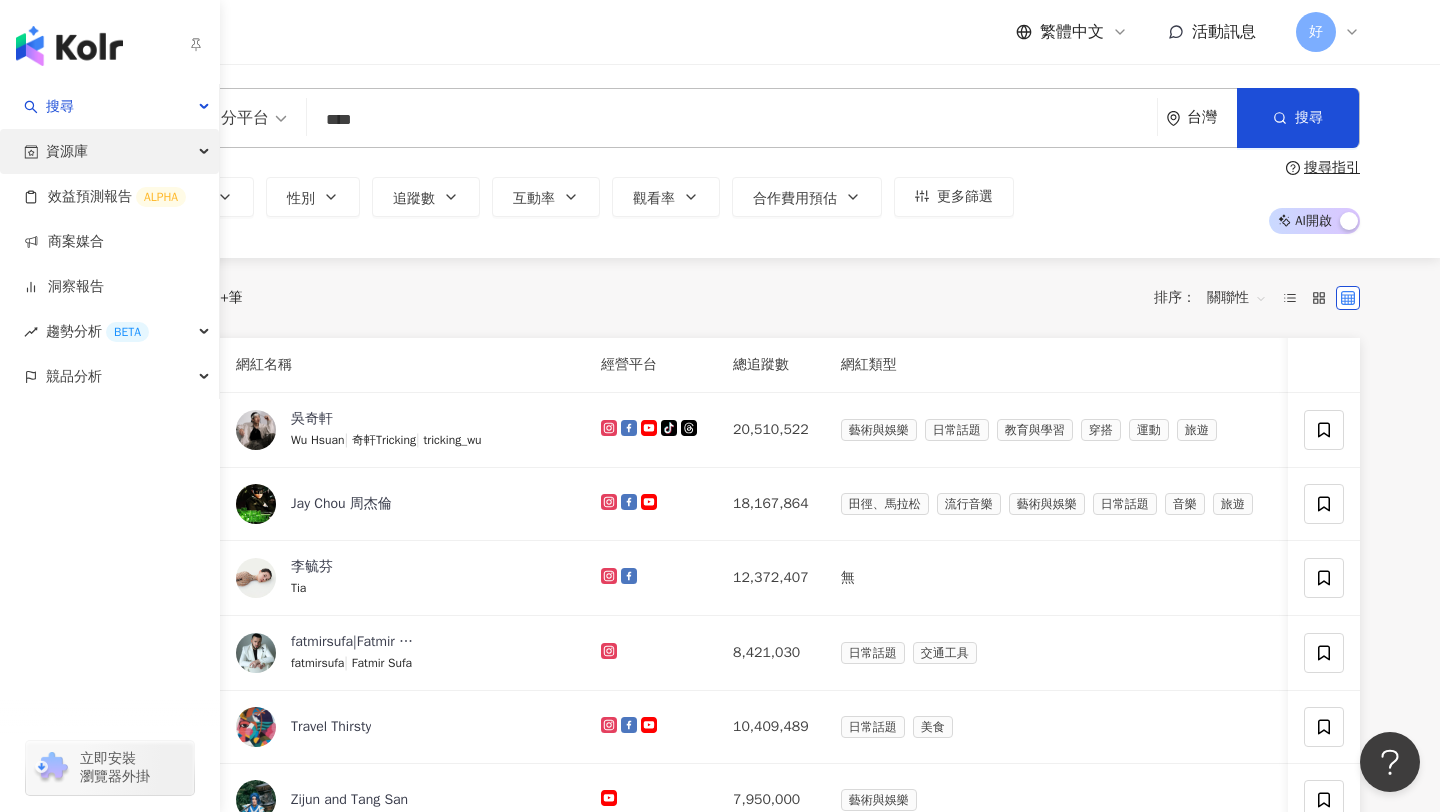 click on "資源庫" at bounding box center [109, 151] 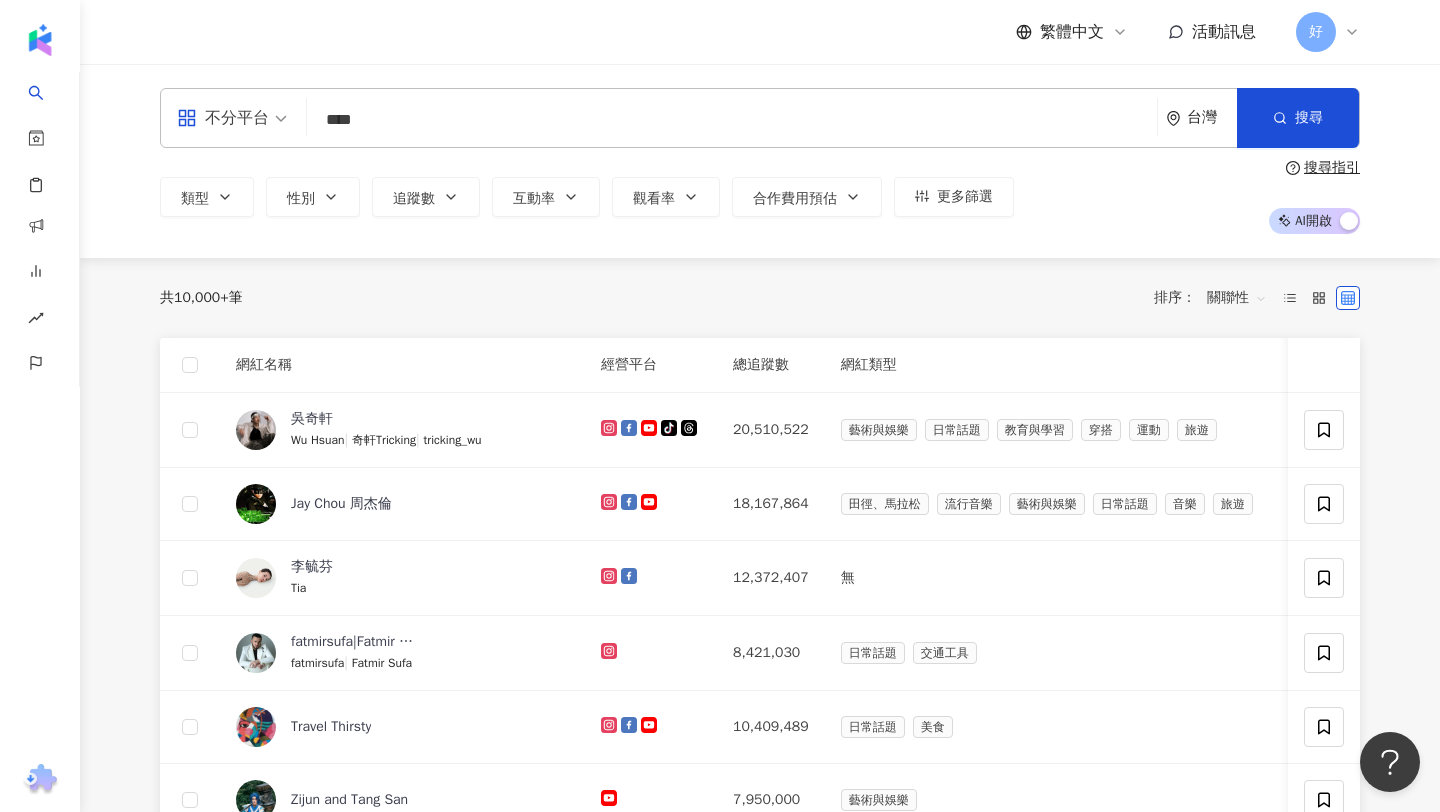 click on "共  10,000+  筆 排序： 關聯性" at bounding box center (760, 298) 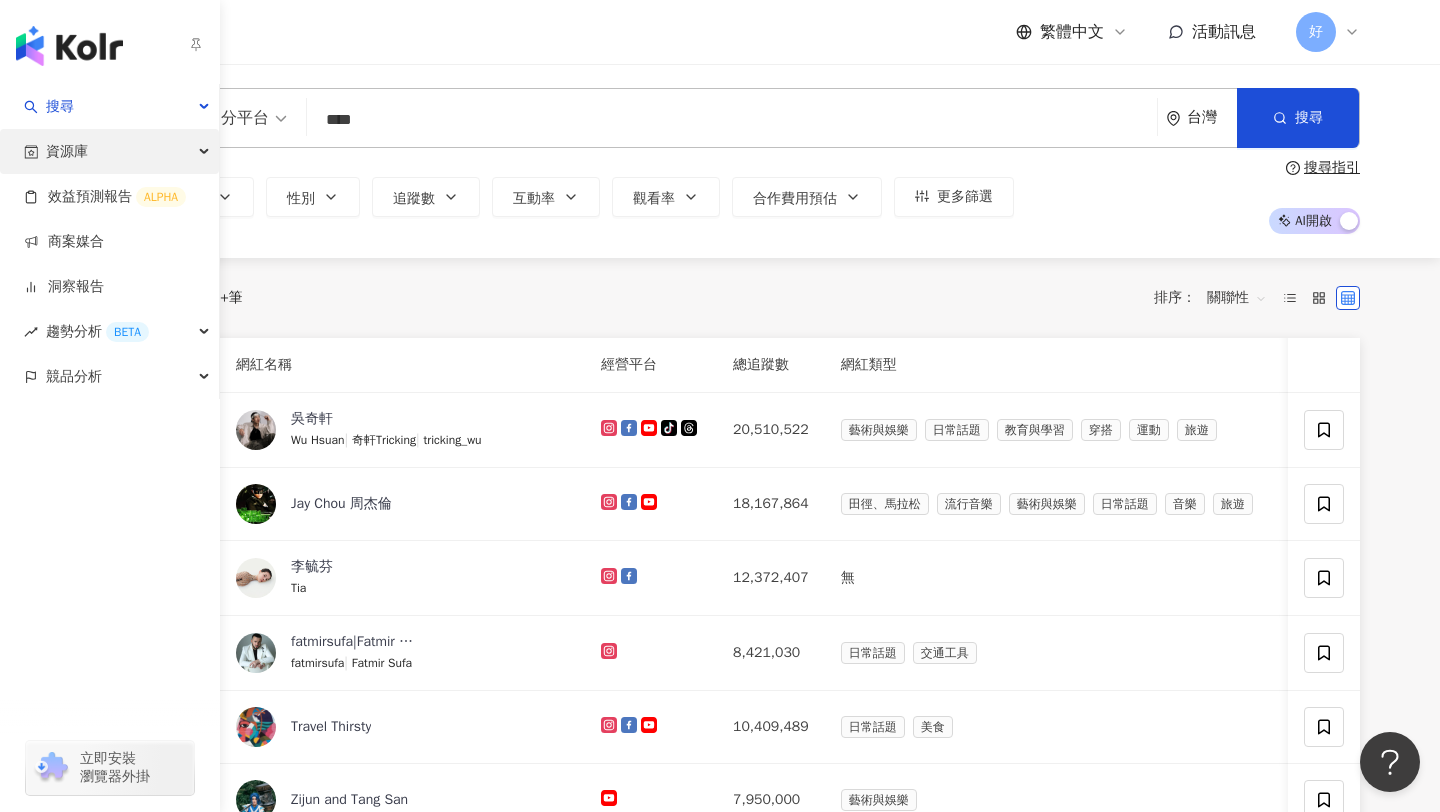 click on "資源庫" at bounding box center [109, 151] 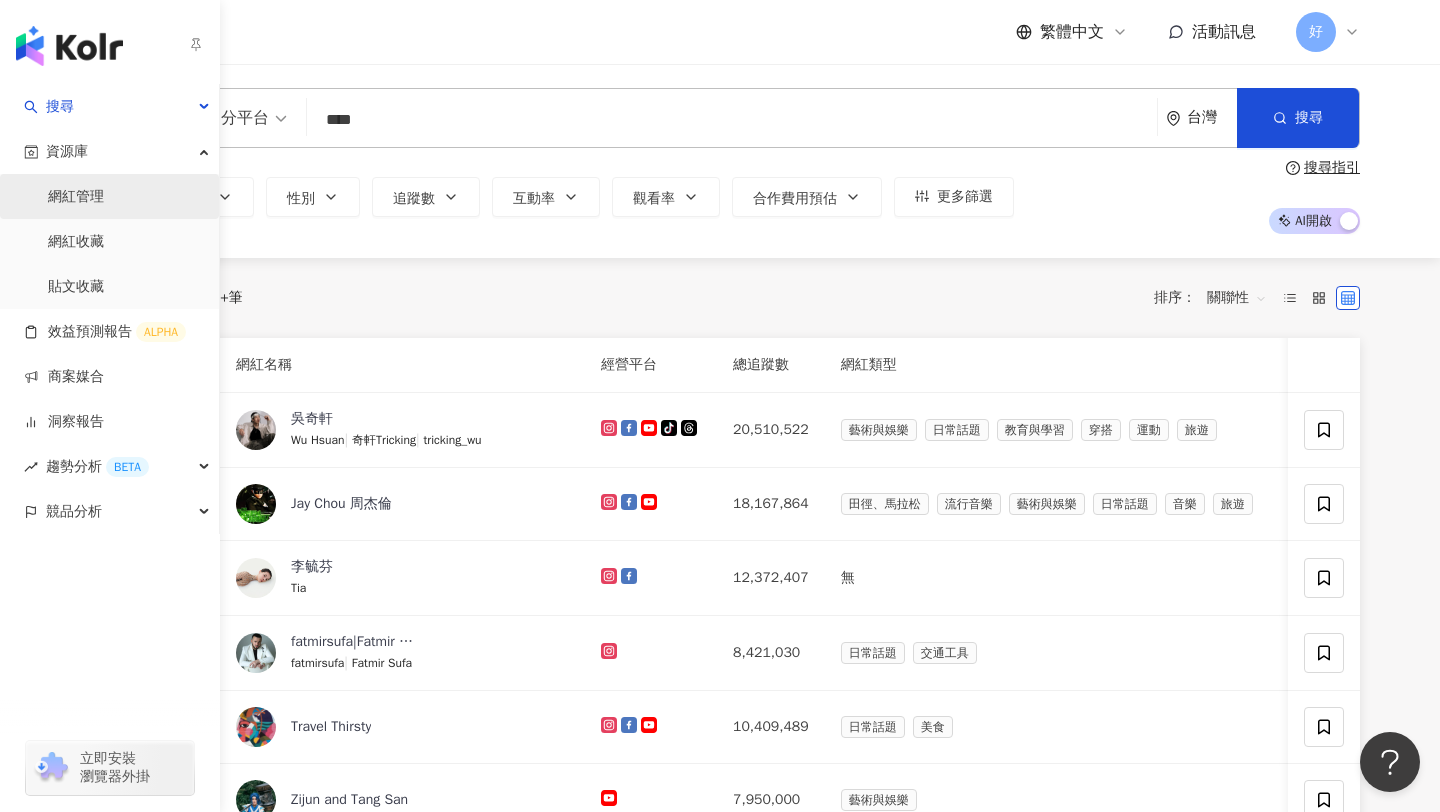 click on "網紅管理" at bounding box center (76, 197) 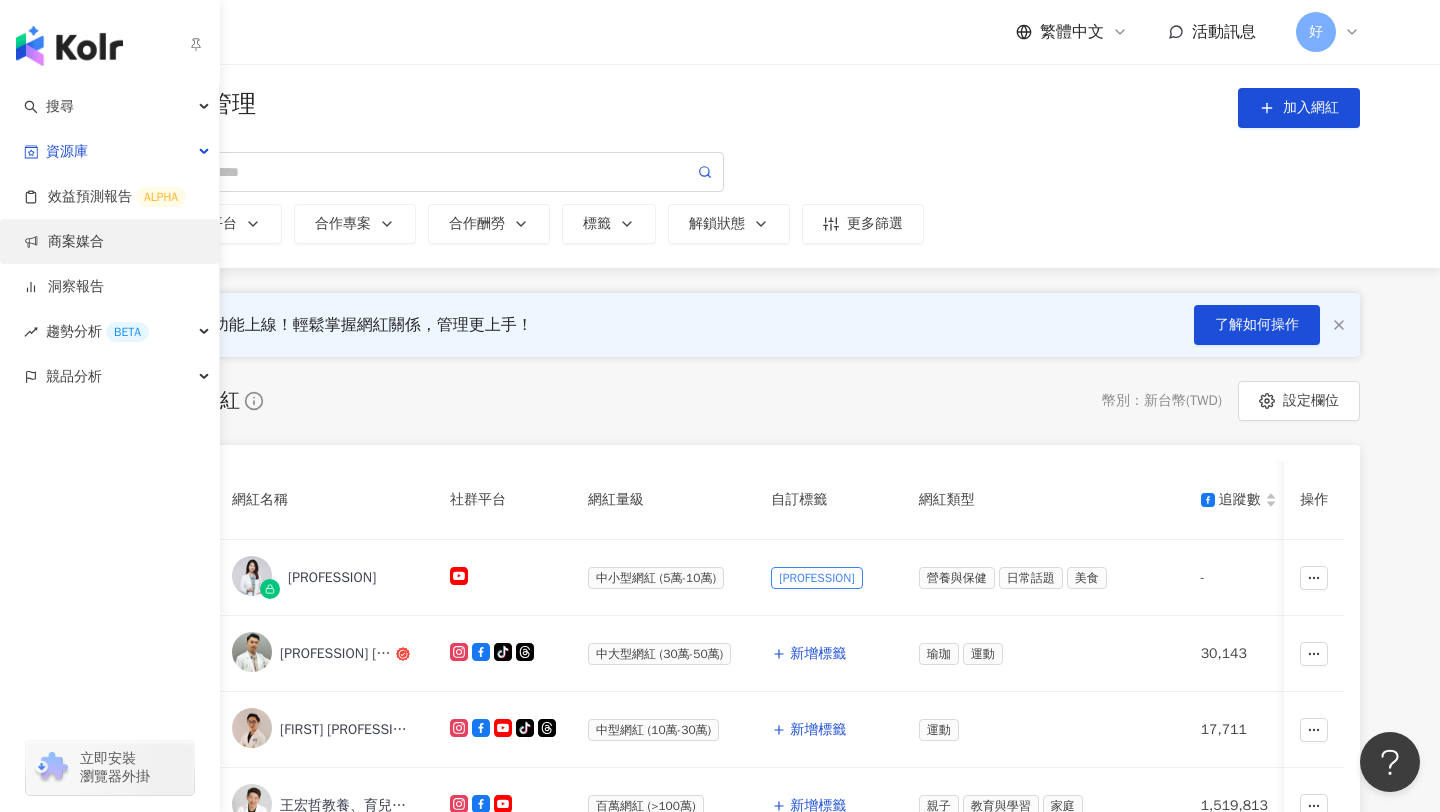 click on "商案媒合" at bounding box center [64, 242] 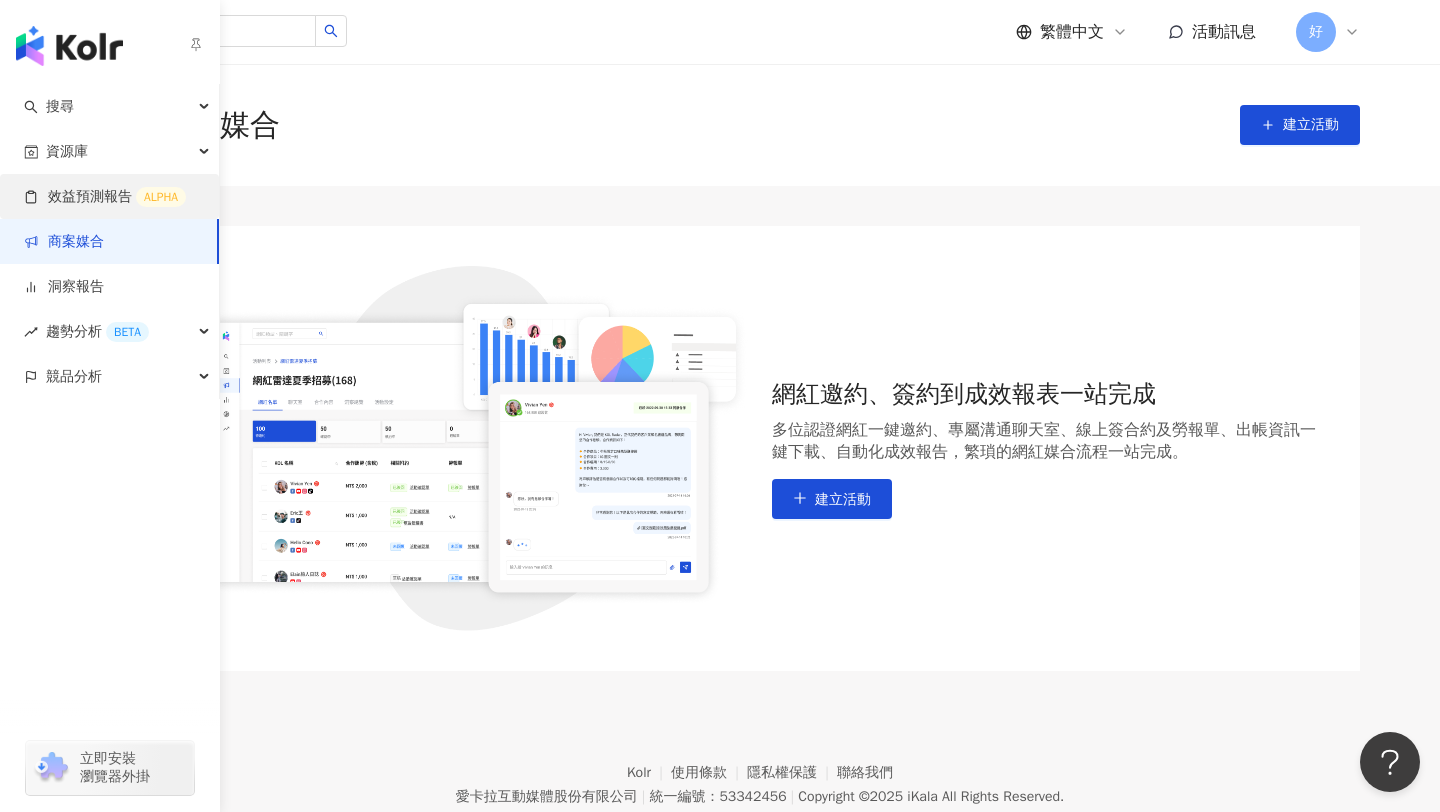 click on "效益預測報告 ALPHA" at bounding box center [105, 197] 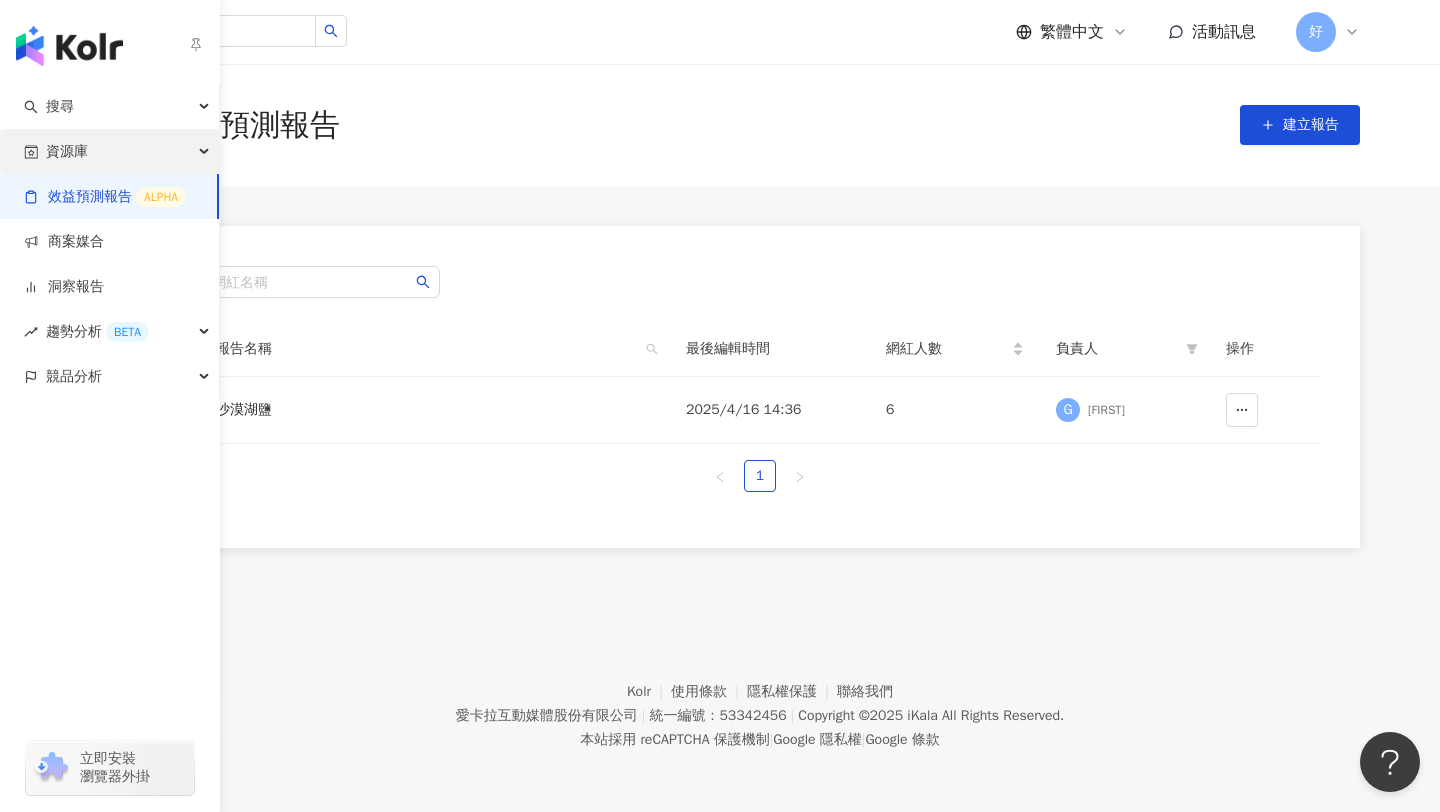 click on "資源庫" at bounding box center (109, 151) 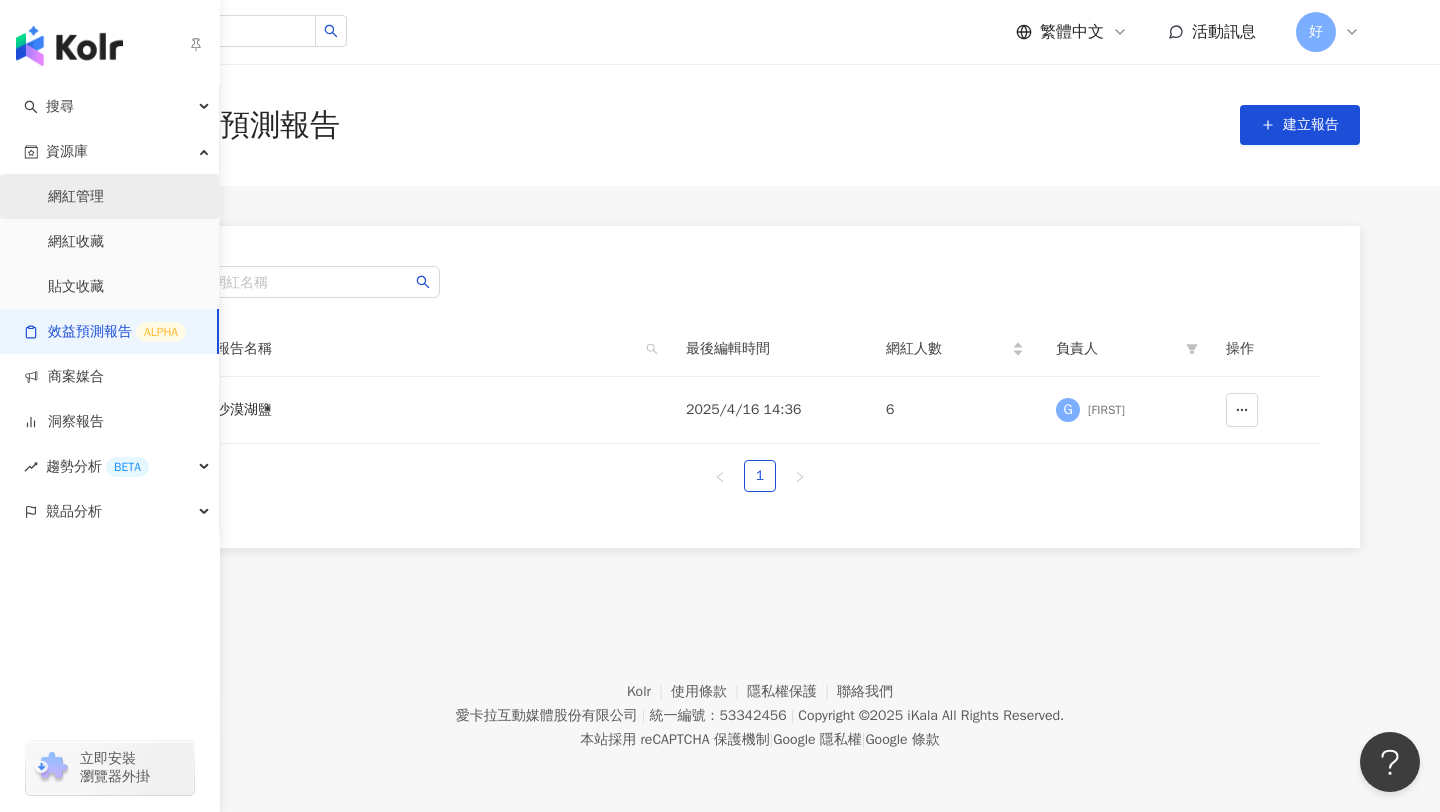 click on "網紅管理" at bounding box center [76, 197] 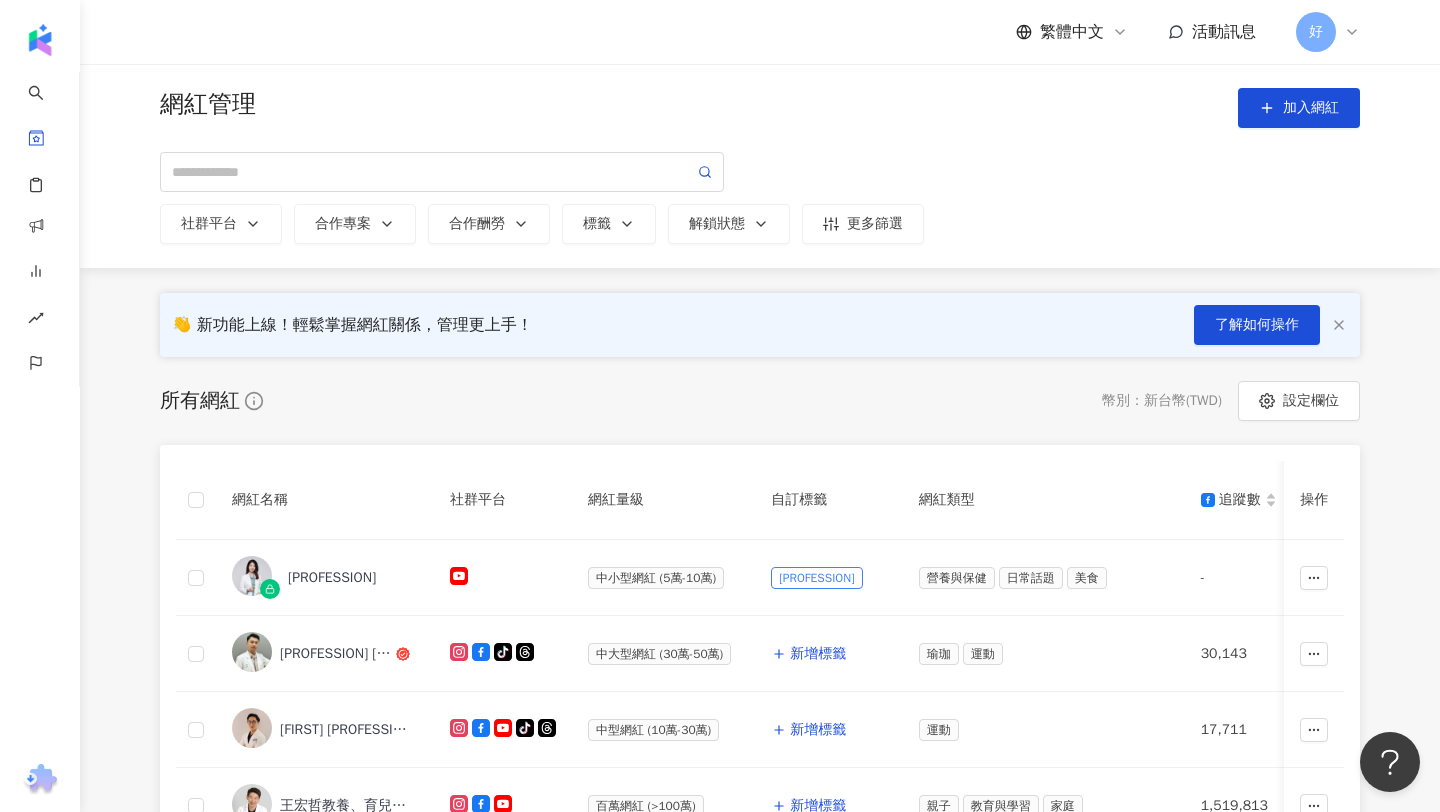 scroll, scrollTop: 0, scrollLeft: 0, axis: both 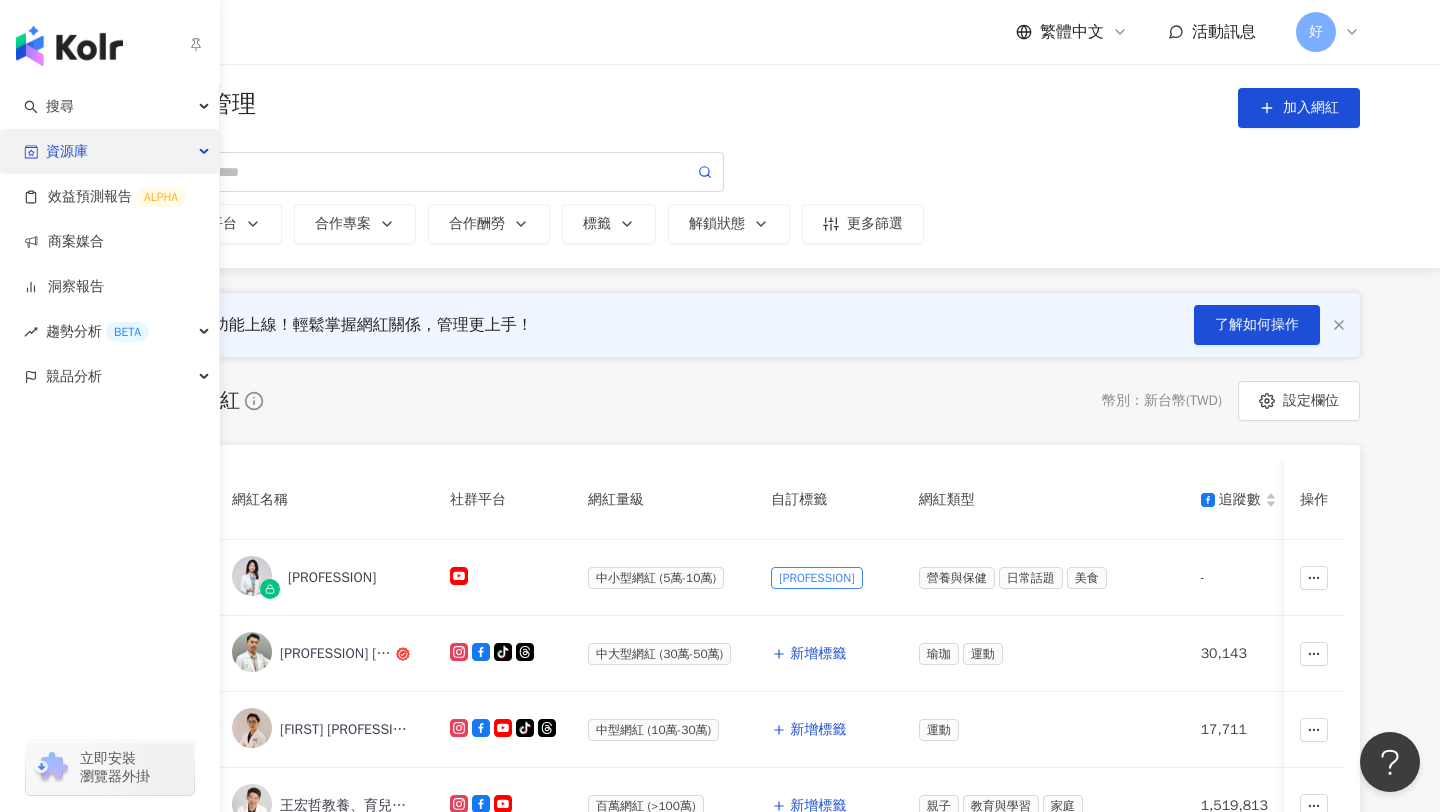click on "資源庫" at bounding box center (109, 151) 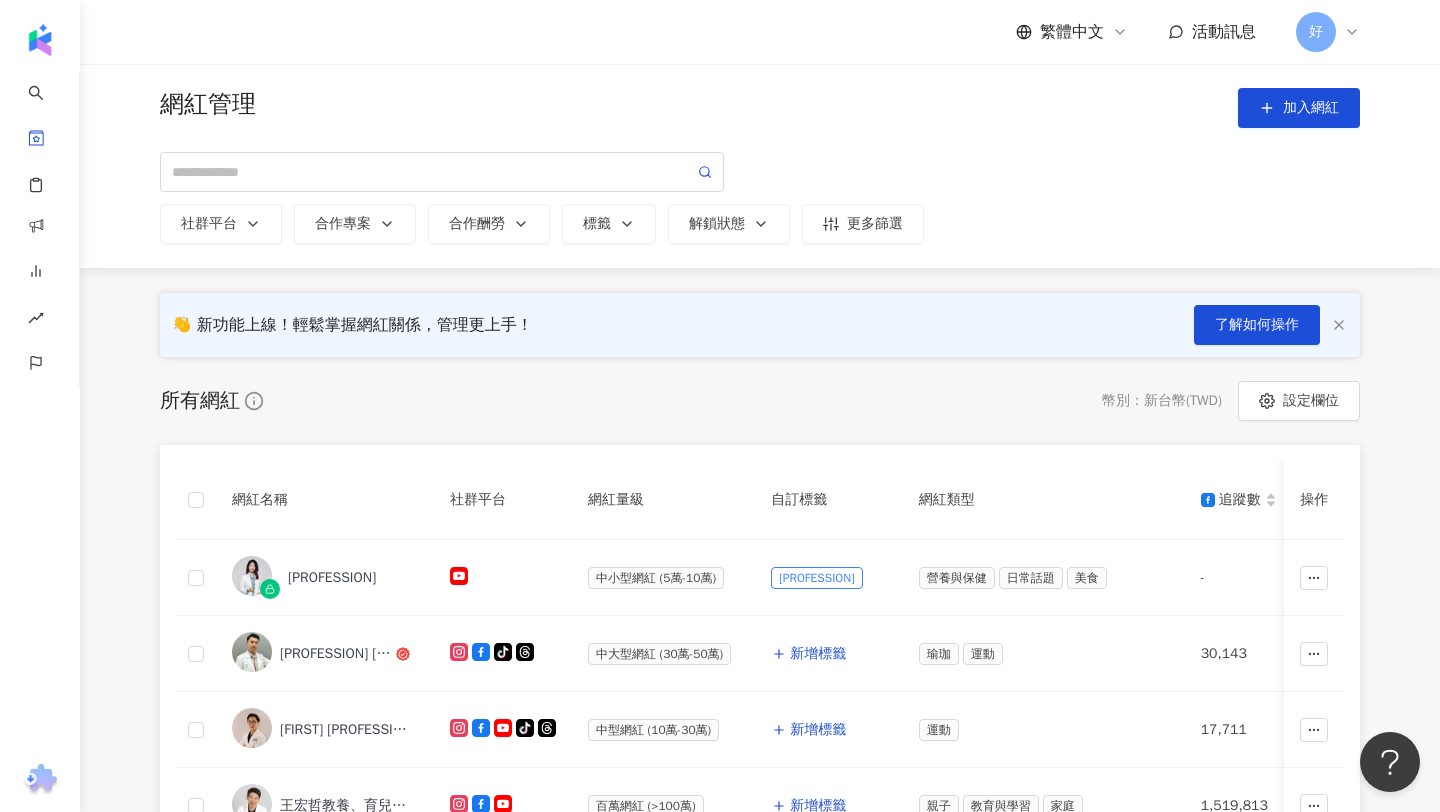 click on "所有網紅 幣別 ： 新台幣 ( TWD ) 設定欄位" at bounding box center [760, 401] 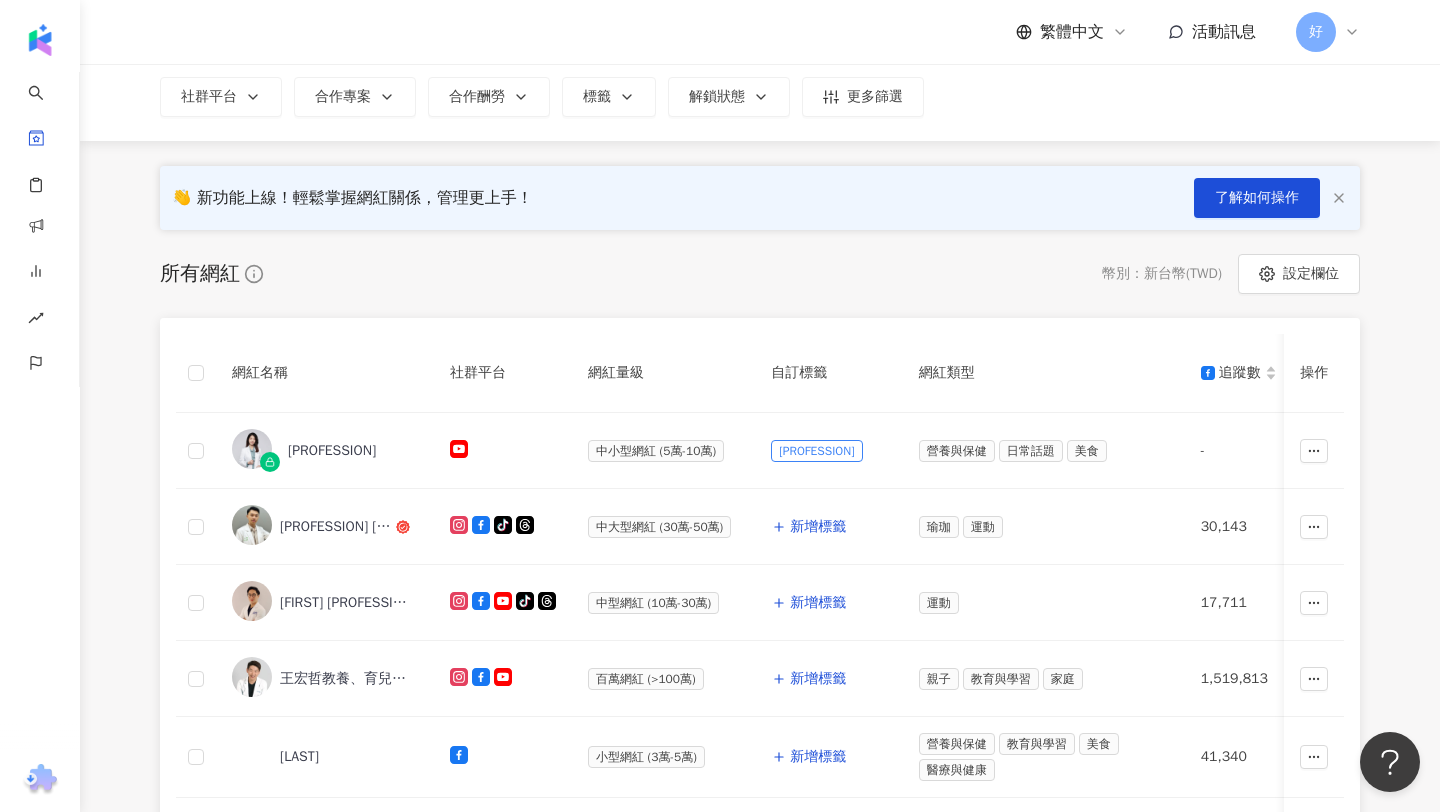 scroll, scrollTop: 261, scrollLeft: 0, axis: vertical 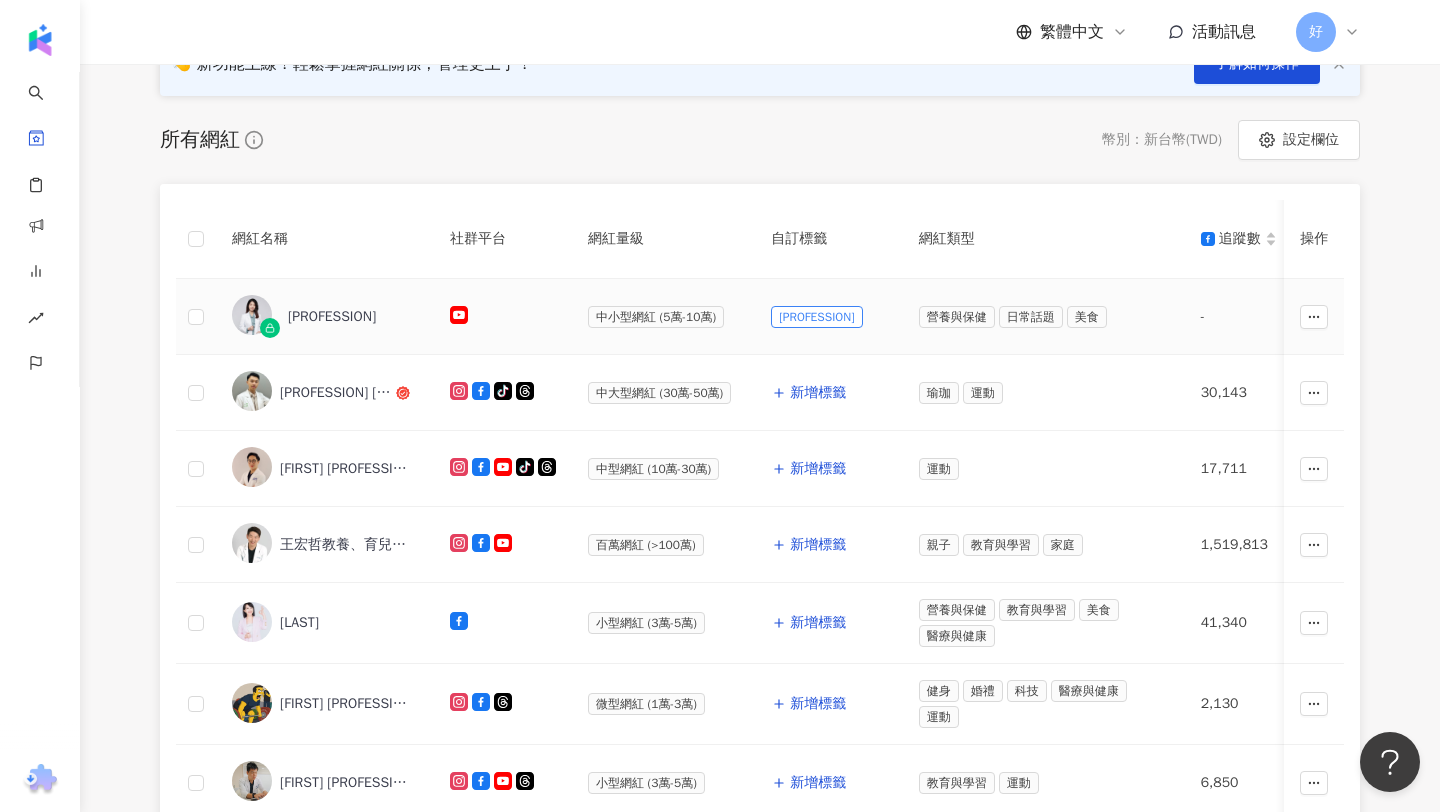click at bounding box center (196, 317) 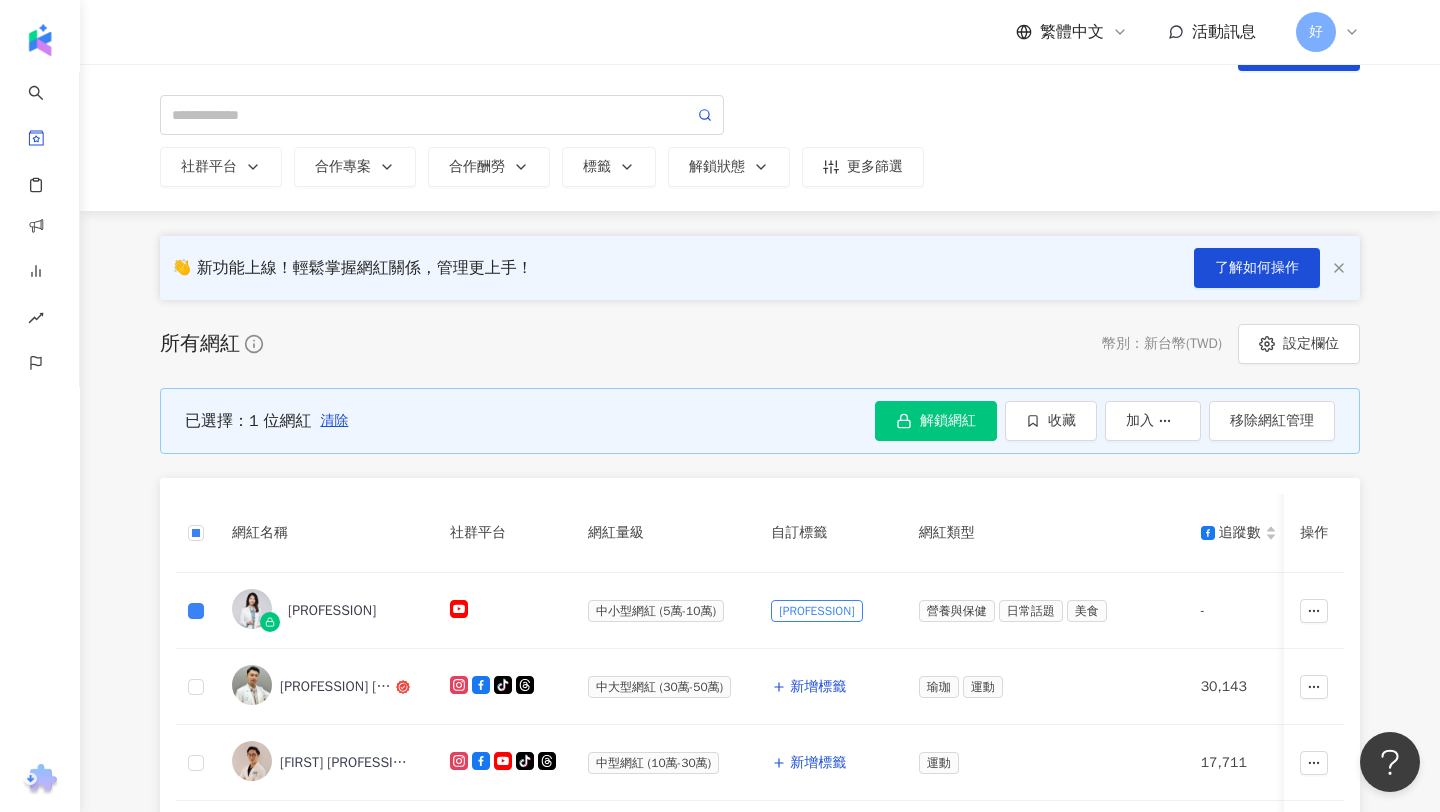 scroll, scrollTop: 105, scrollLeft: 0, axis: vertical 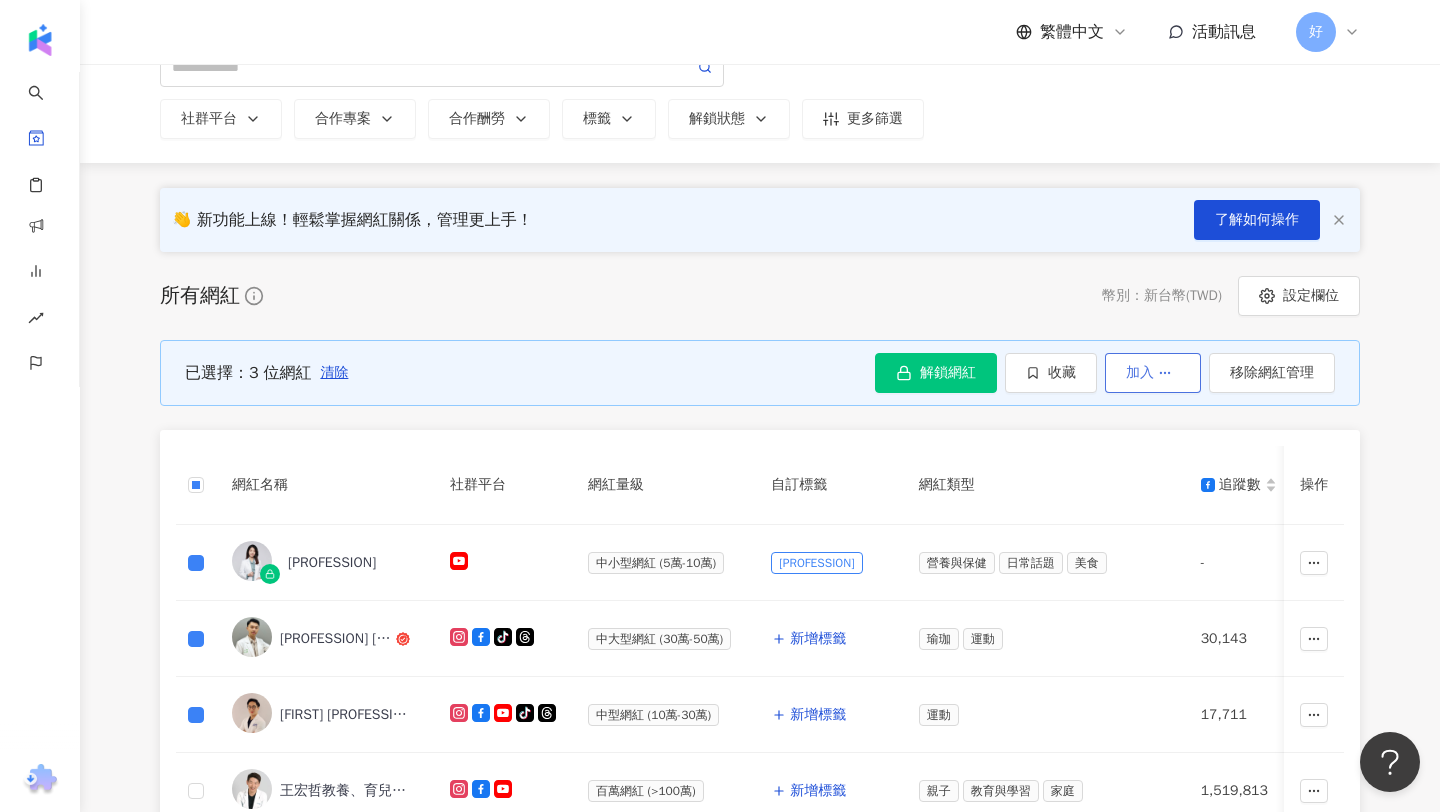click on "加入" at bounding box center [1153, 373] 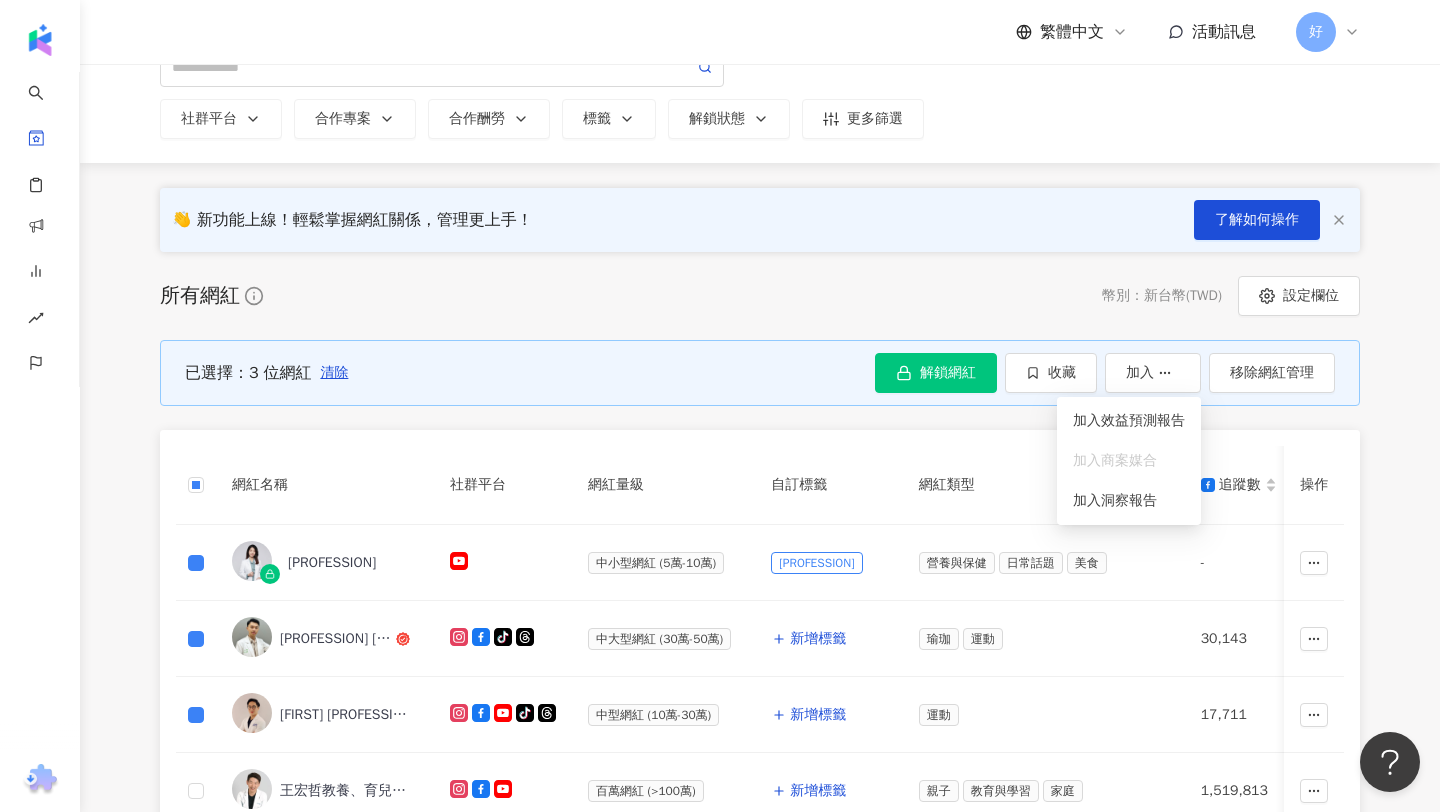 click on "所有網紅 幣別 ： 新台幣 ( TWD ) 設定欄位 已選擇：3 位網紅 清除 解鎖網紅 收藏 加入 移除網紅管理 網紅名稱 社群平台 網紅量級 自訂標籤 網紅類型 追蹤數 受眾主要性別 受眾主要年齡 追蹤數 K-Score 近三個月 受眾主要年齡 受眾主要性別 互動率 近三個月 Reels 互動率 近三個月 Reels 觀看率 近三個月 漲粉率 近三個月 已加入的收藏夾 已加入的商案媒合 已加入的洞察報告 最新足跡 成長趨勢 漲粉率 近三個月 互動率 近三個月 操作                                                   營養師愛碎念 中小型網紅 (5萬-10萬) 肖像營養師 營養與保健 日常話題 美食 - - - - - - - - - - - 1 個 - - 新增基本資料 - - - 物理治療師 佳緯 tiktok-icon 中大型網紅 (30萬-50萬) 新增標籤 瑜珈 運動 30,143 - - 154,198 87 25-34 歲 (50.2%) 男性 (53.8%) 0.09% 0.11% 43% 0.18% - - - 新增至網紅管理 正常 29% 1.45% 運動 -" at bounding box center [760, 920] 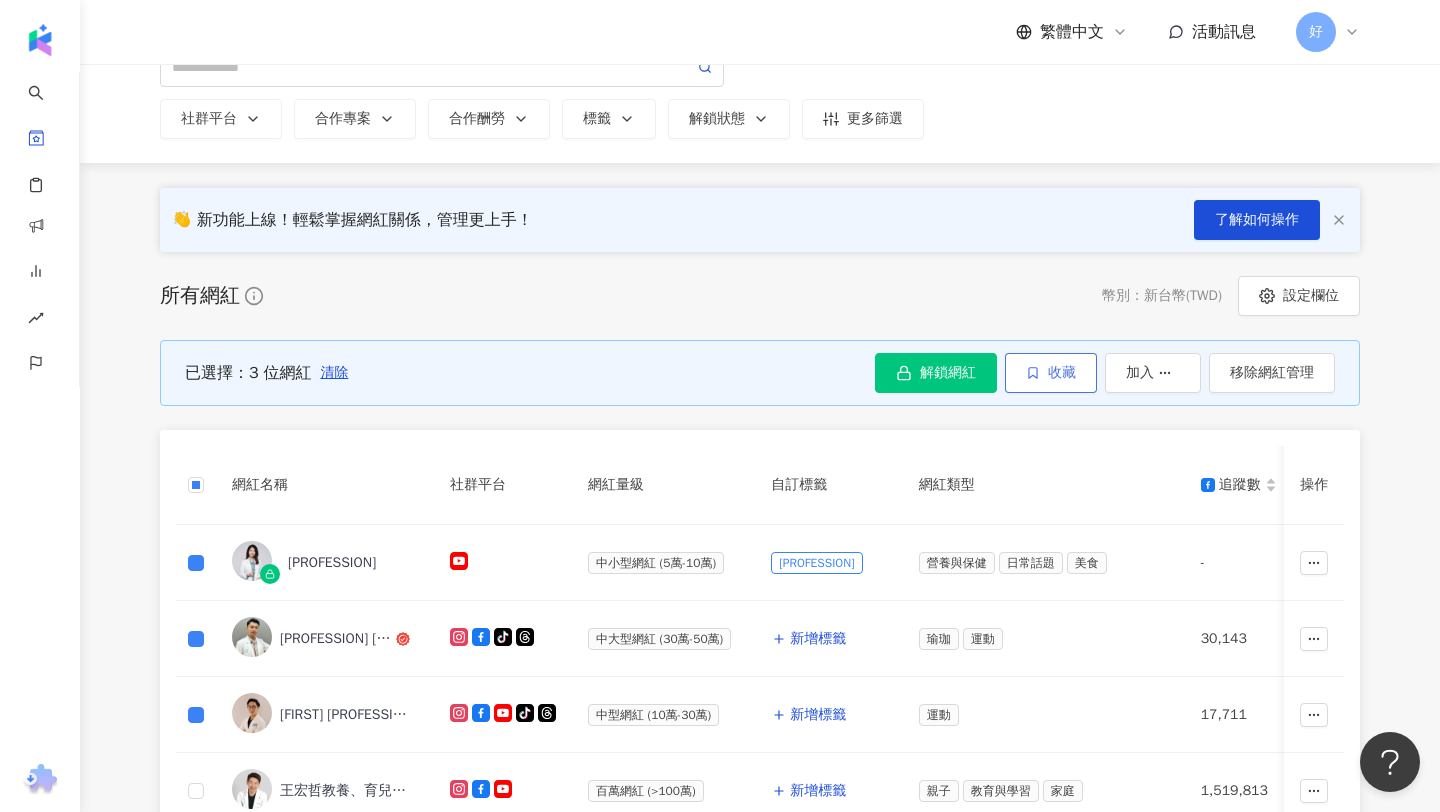 click on "收藏" at bounding box center [1062, 373] 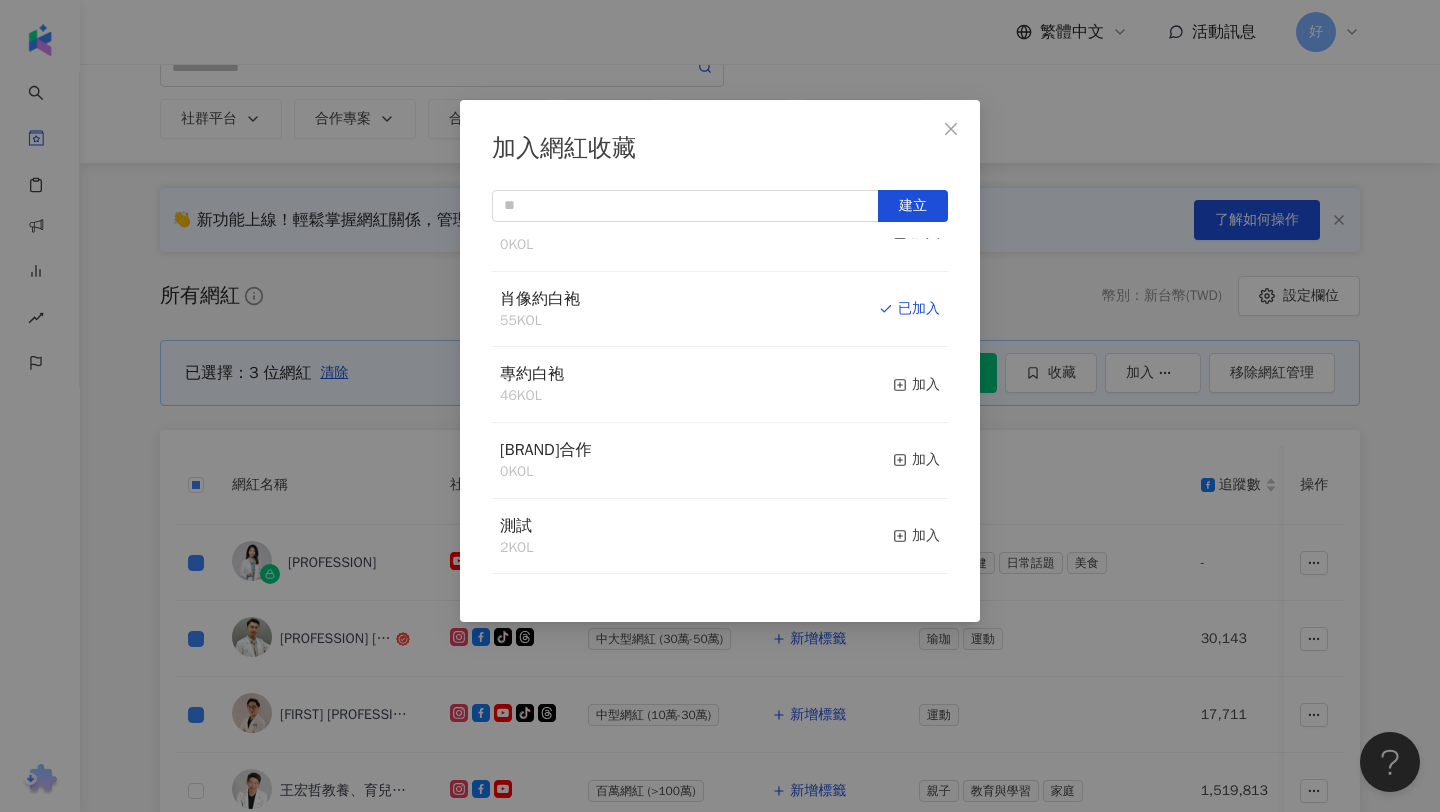 scroll, scrollTop: 0, scrollLeft: 0, axis: both 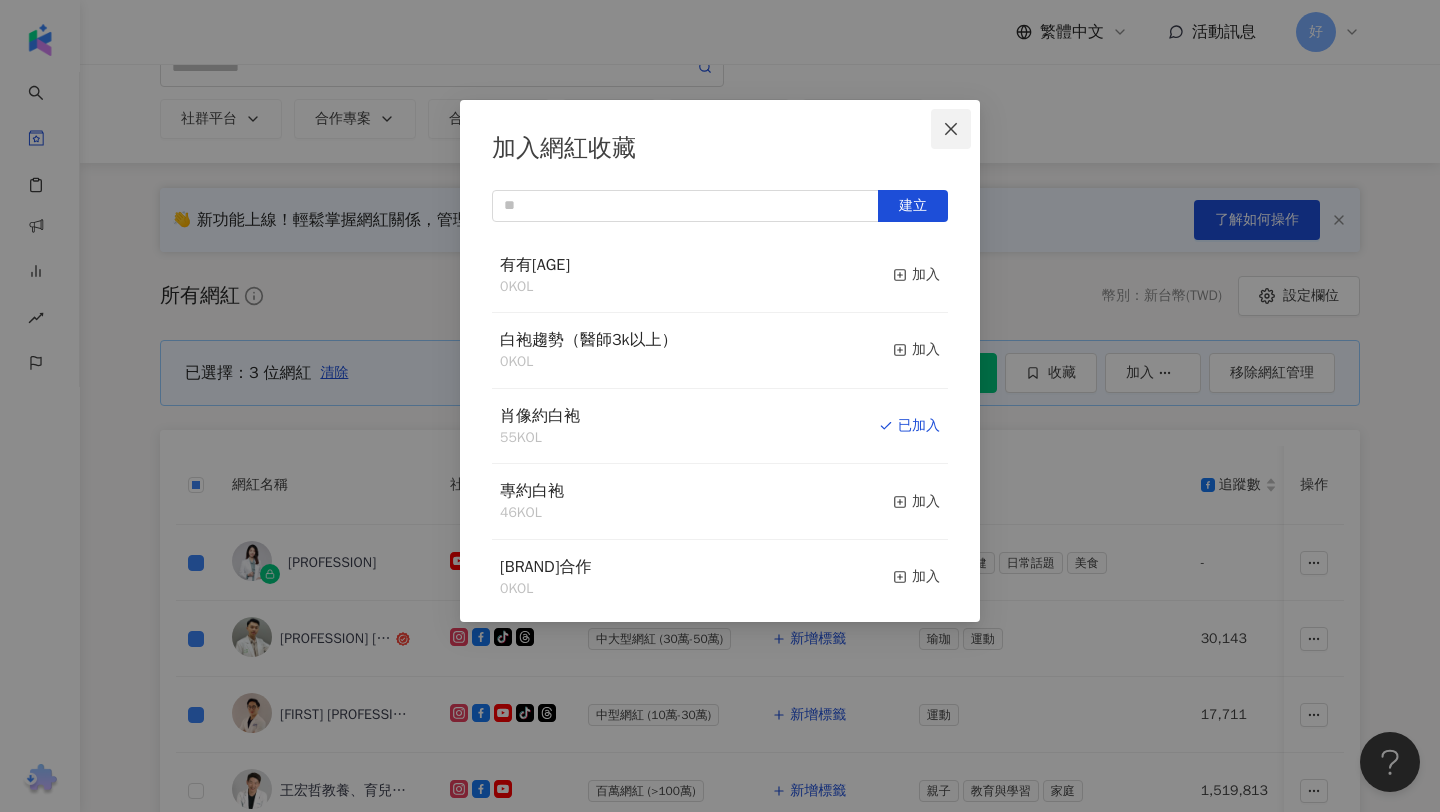 click 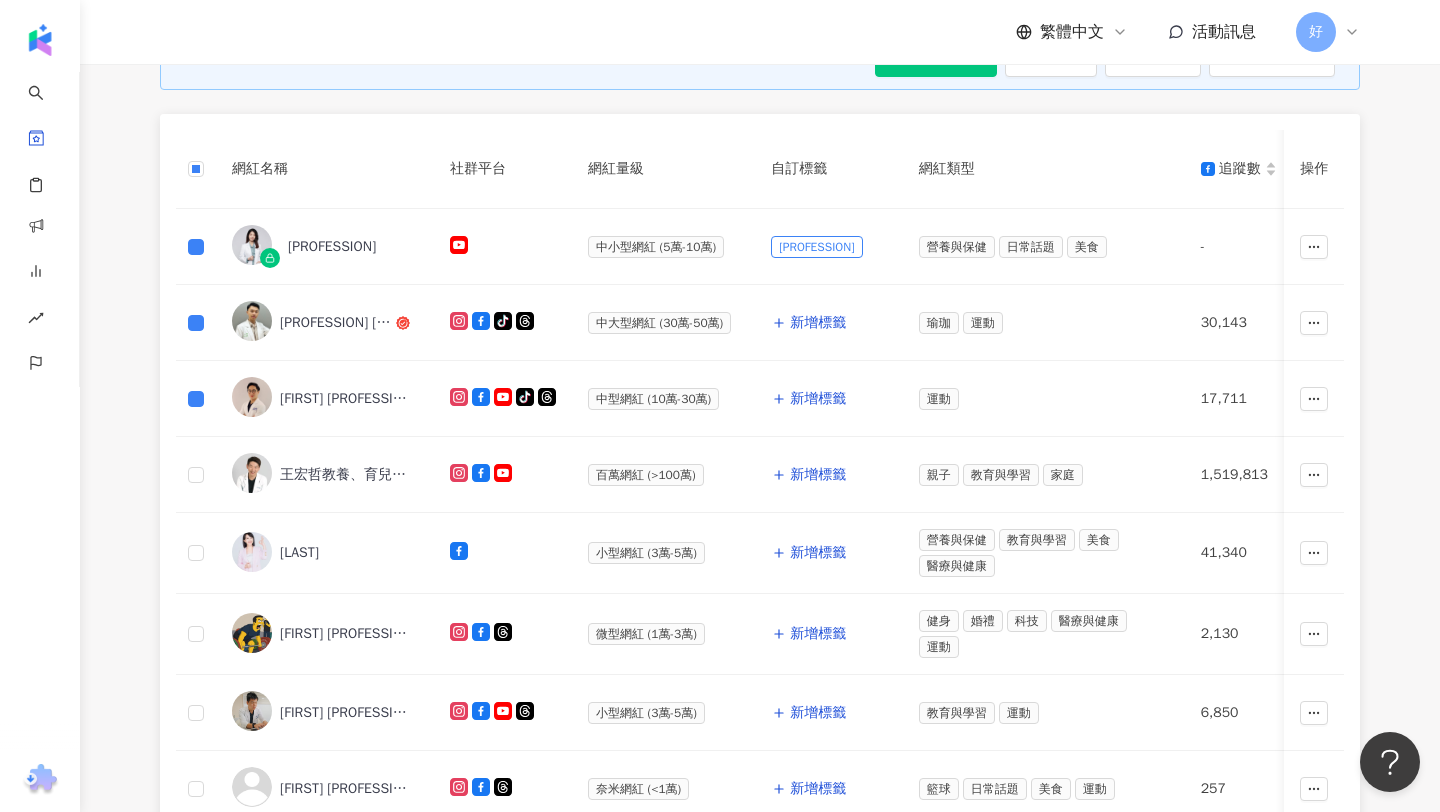 scroll, scrollTop: 1070, scrollLeft: 0, axis: vertical 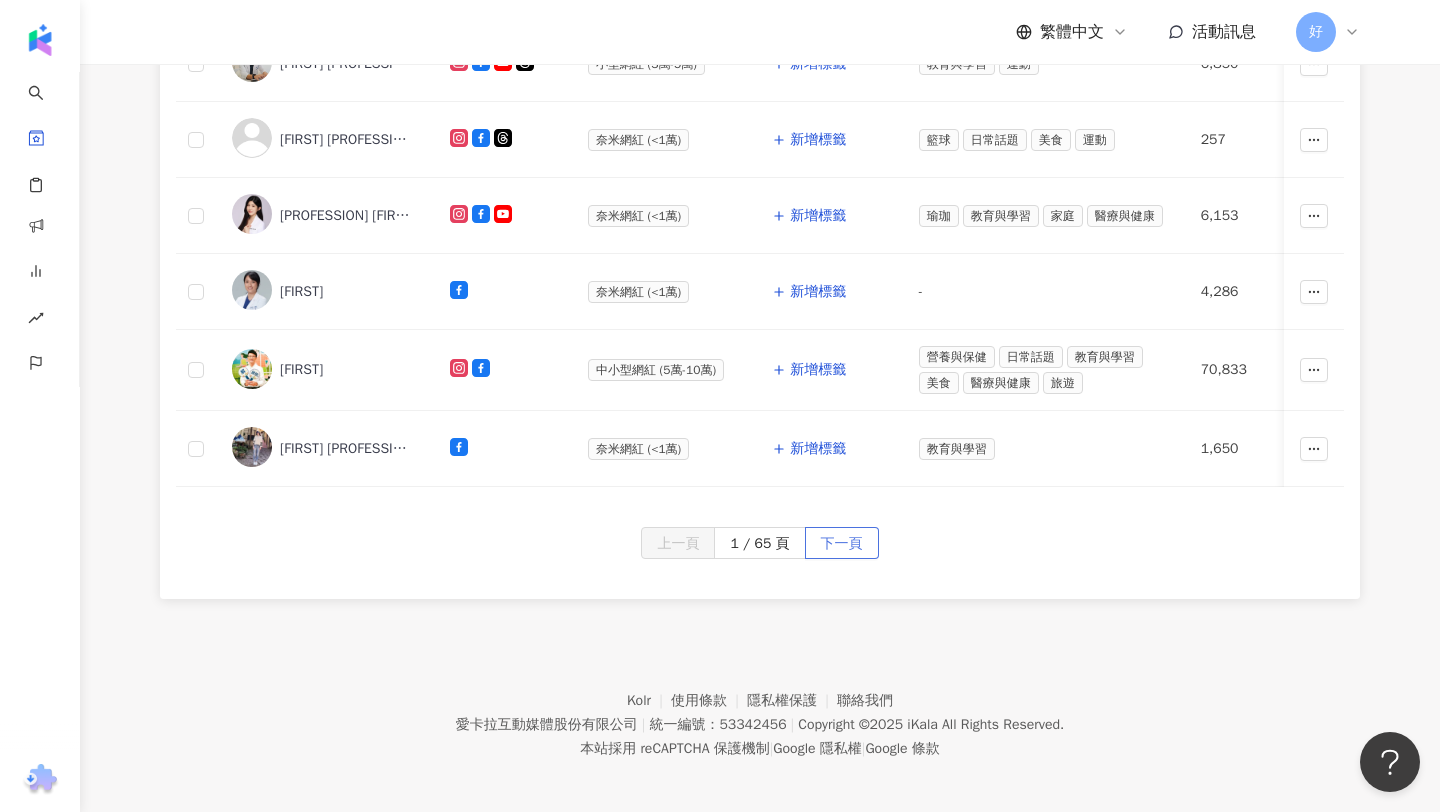 click on "下一頁" at bounding box center (842, 544) 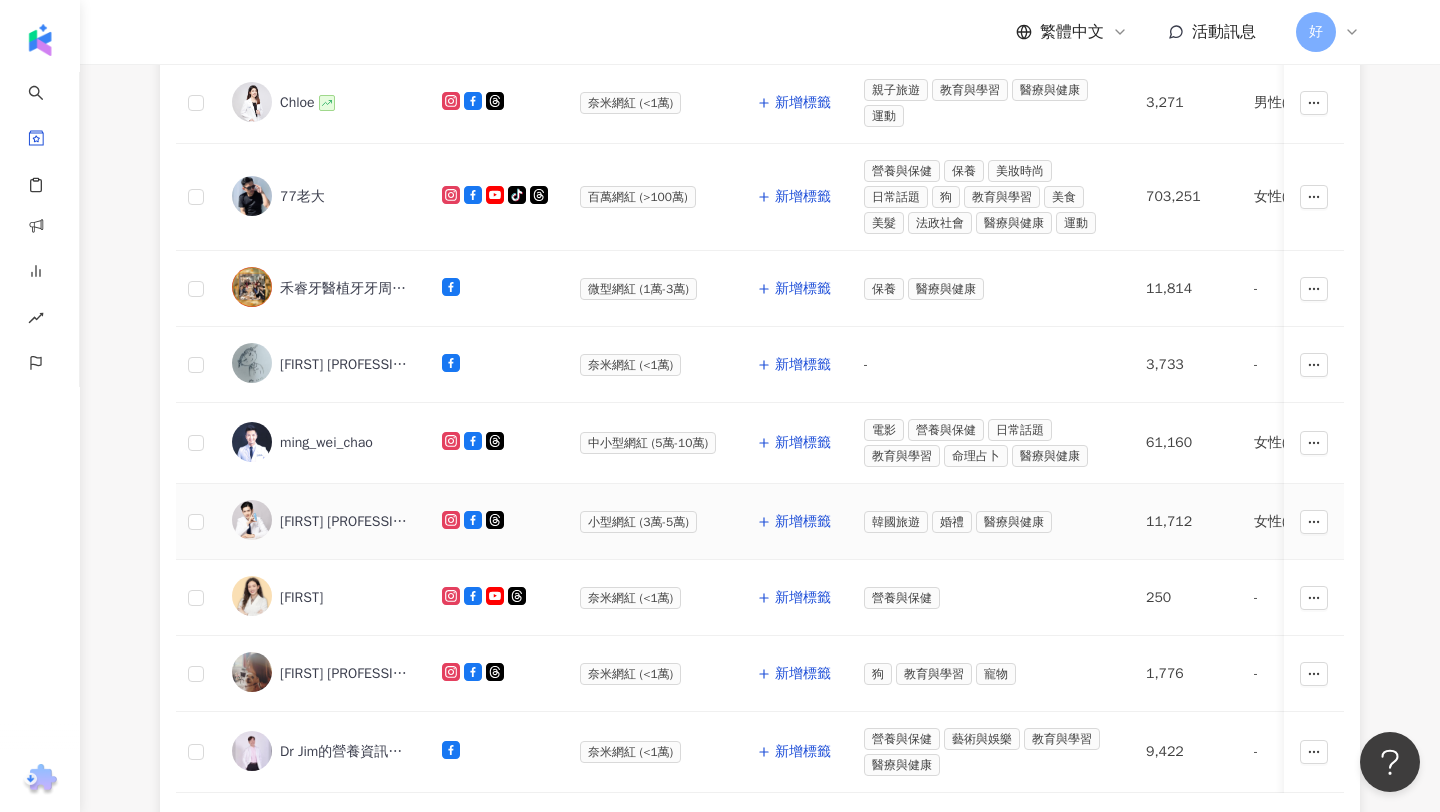 scroll, scrollTop: 1108, scrollLeft: 0, axis: vertical 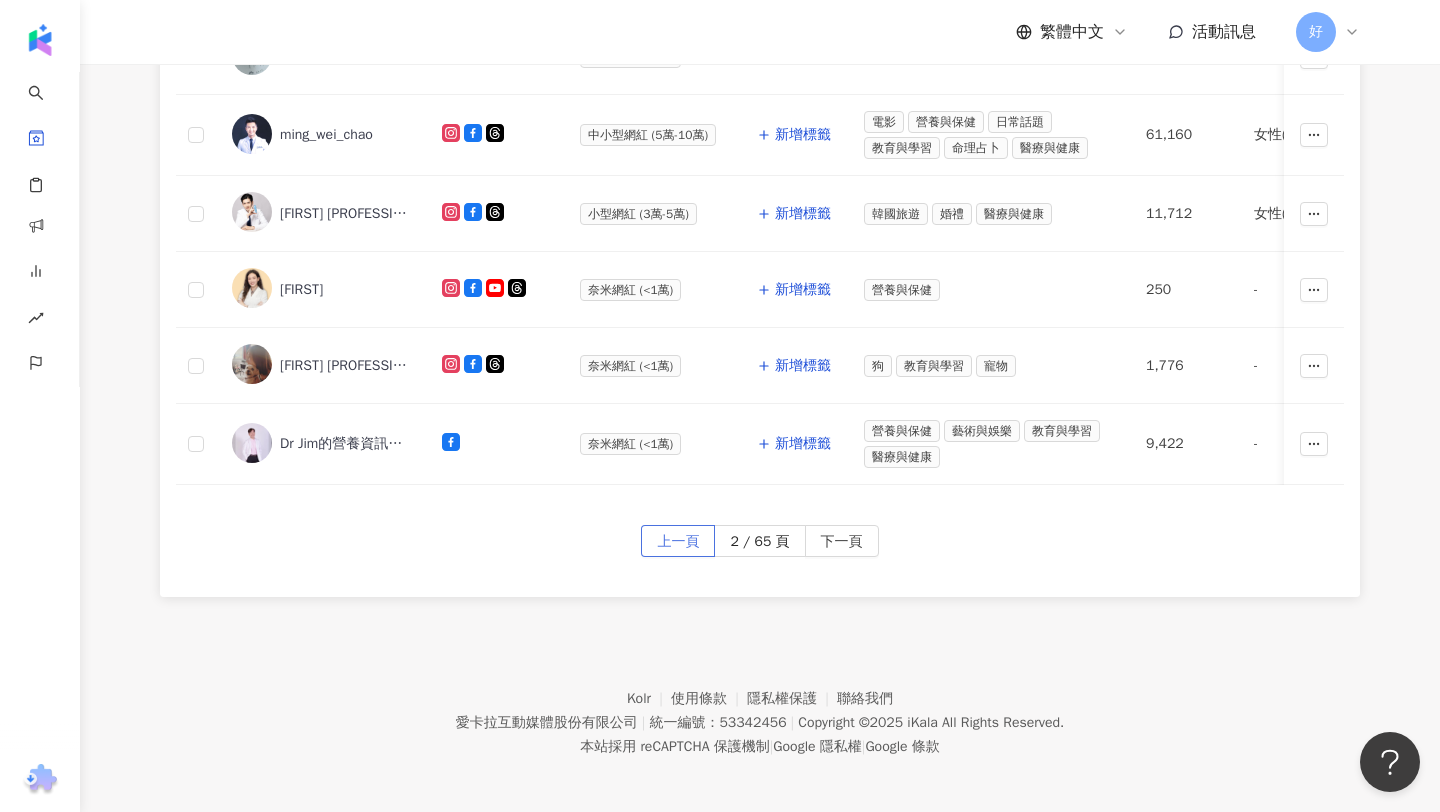 click on "上一頁" at bounding box center (678, 542) 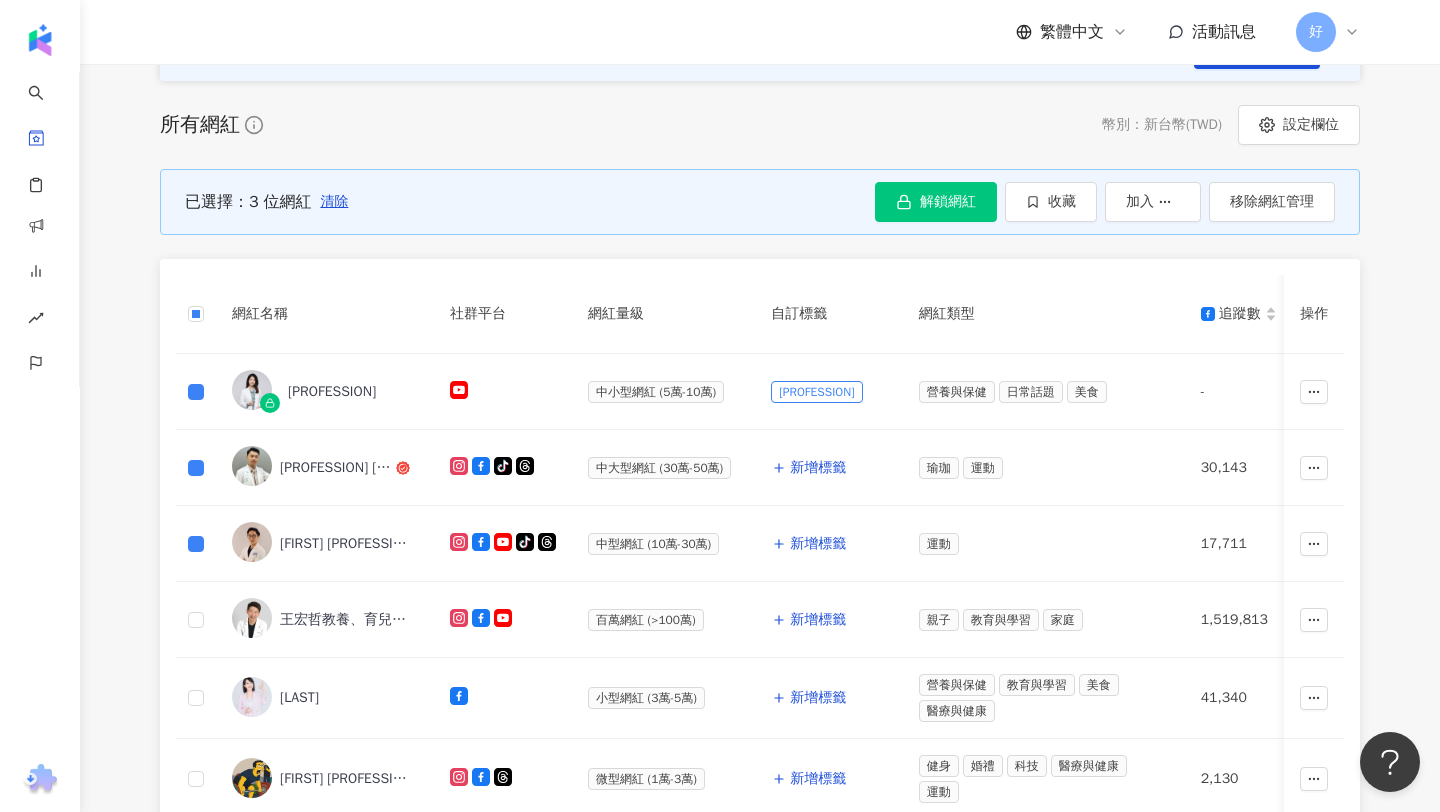 scroll, scrollTop: 272, scrollLeft: 0, axis: vertical 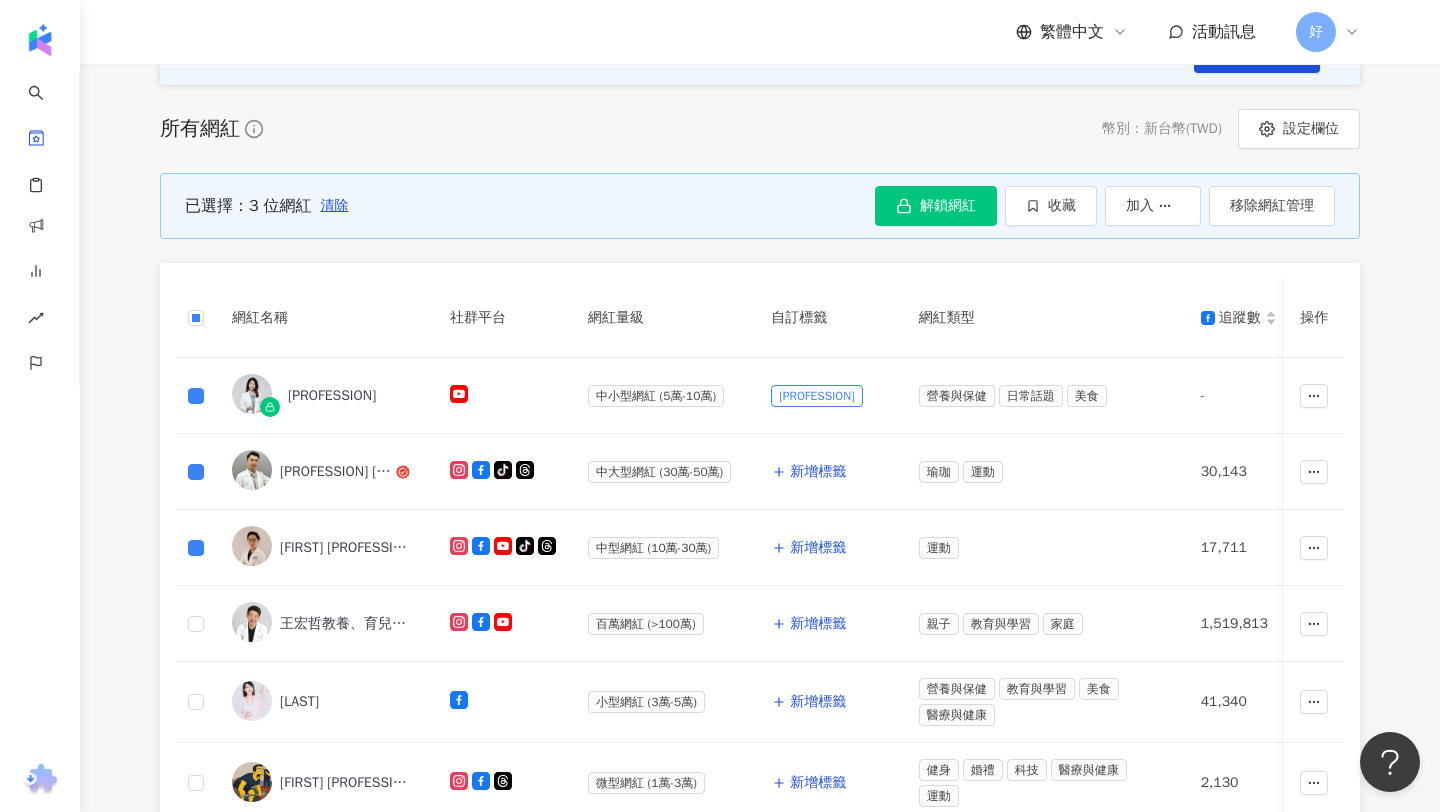 click on "自訂標籤" at bounding box center [829, 318] 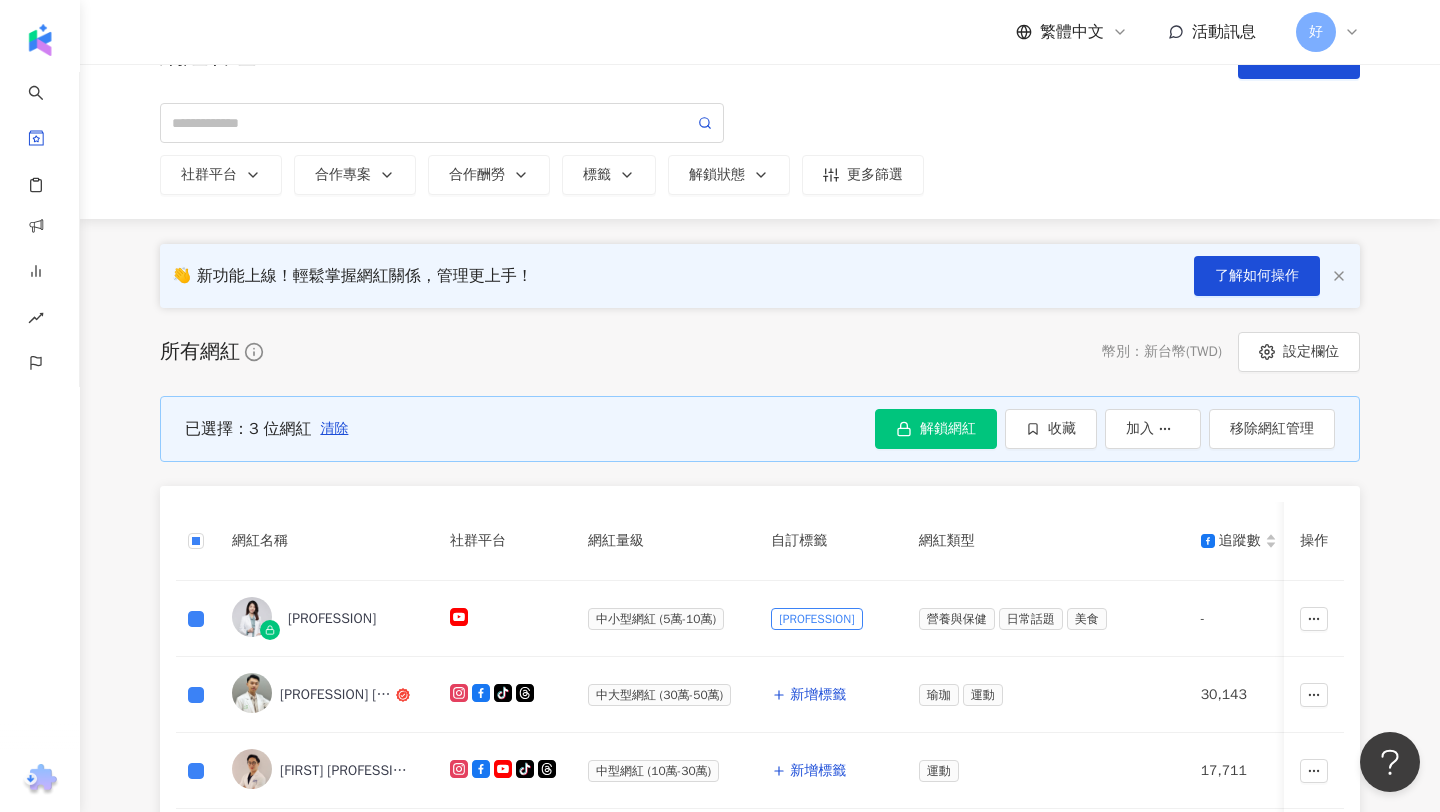 scroll, scrollTop: 0, scrollLeft: 0, axis: both 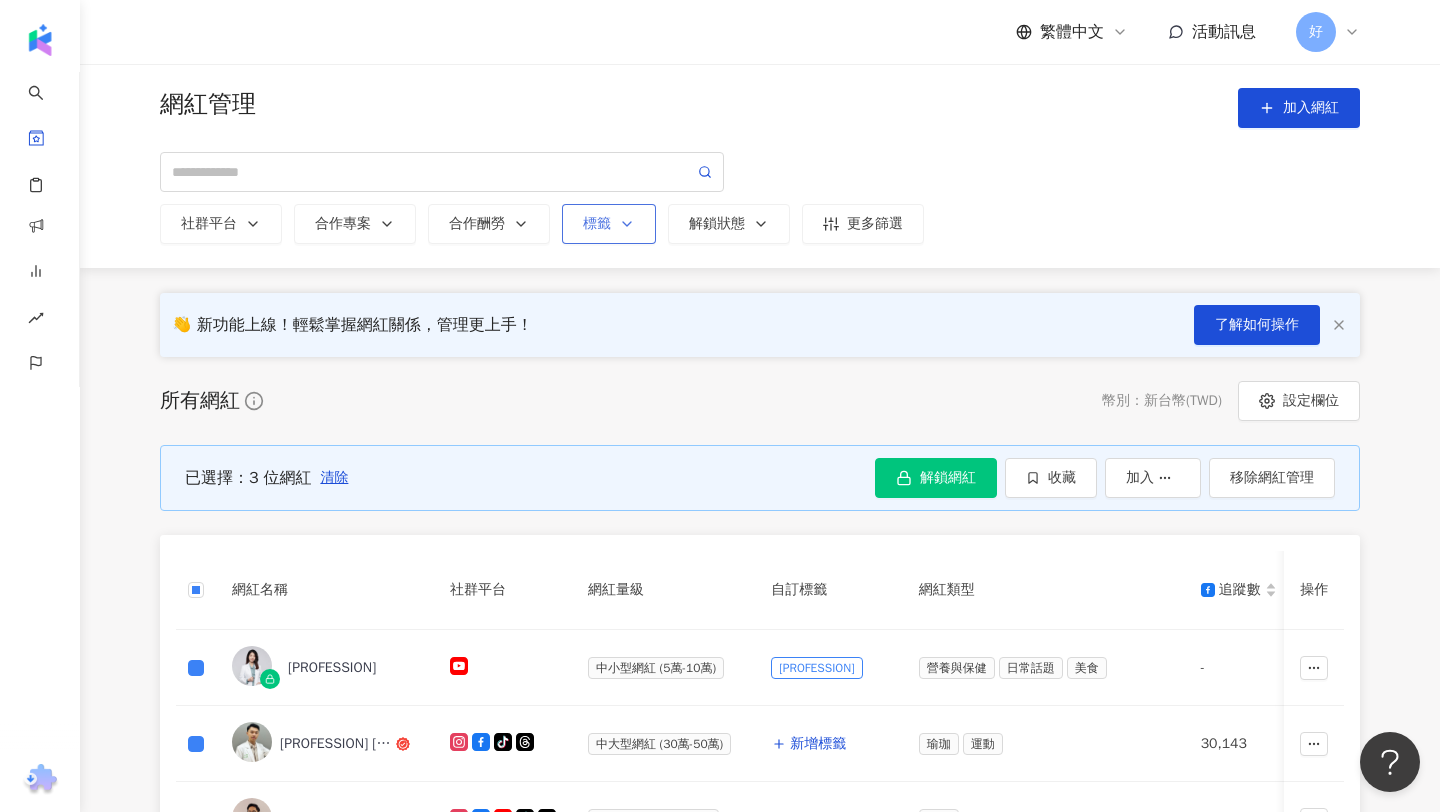 click on "標籤" at bounding box center (609, 224) 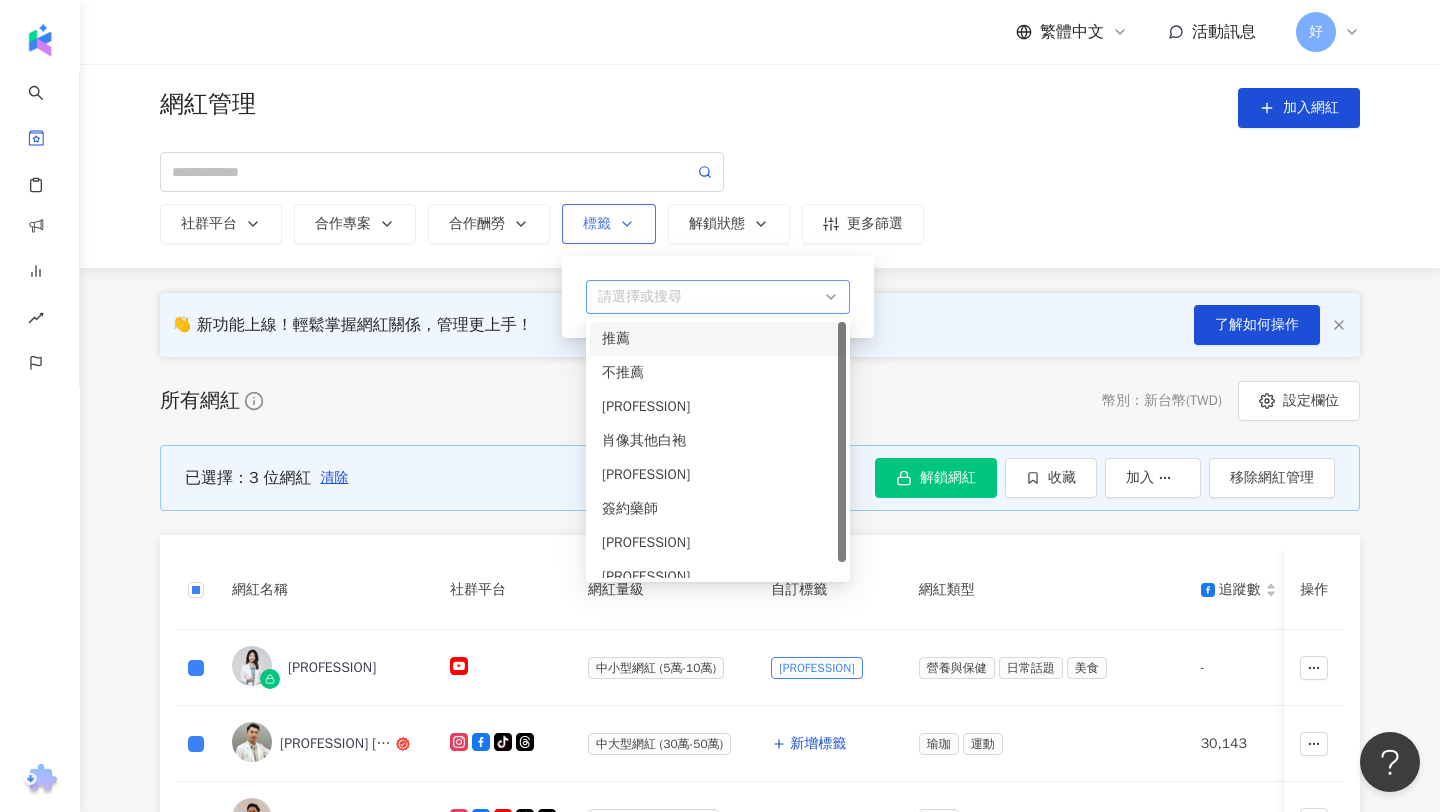 click on "請選擇或搜尋" at bounding box center (718, 297) 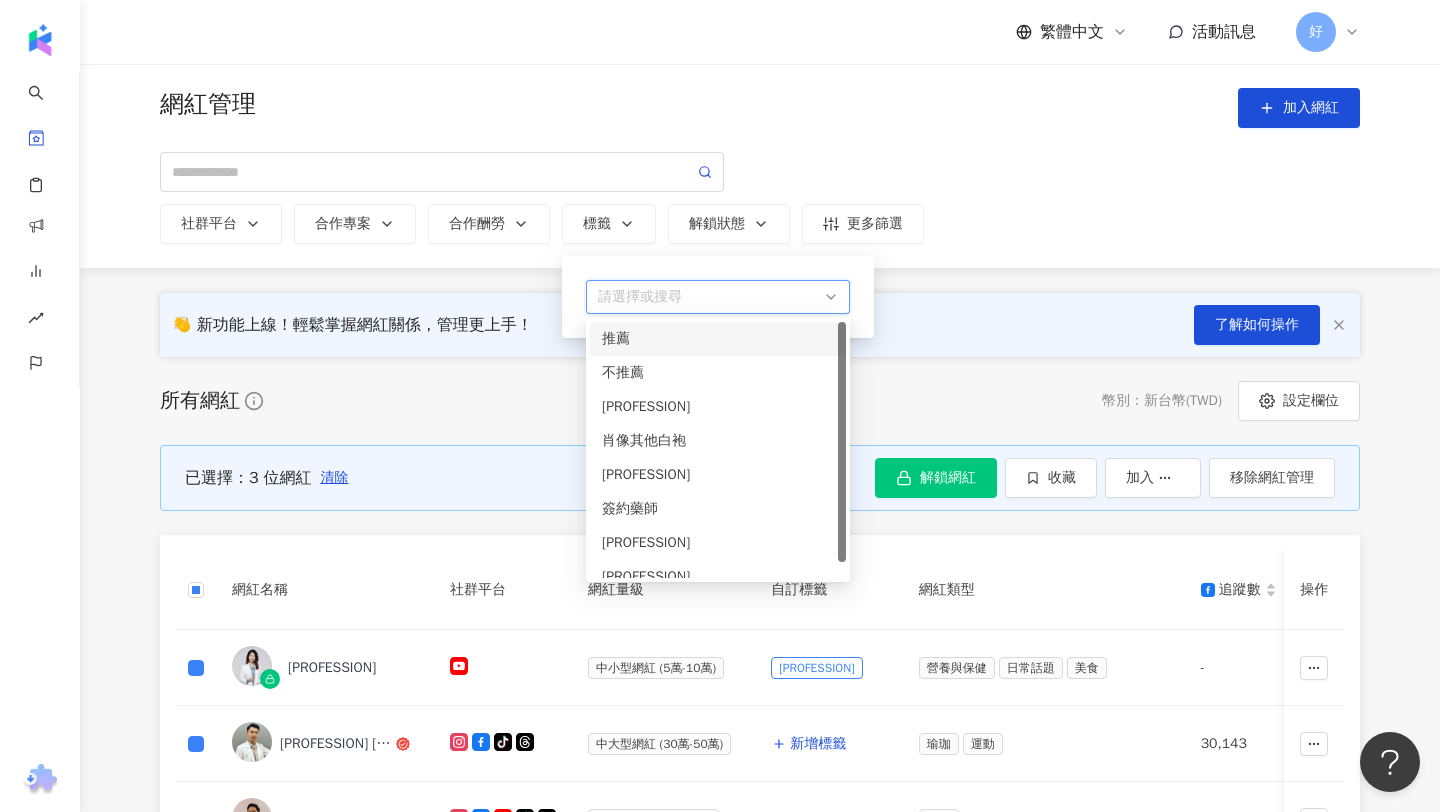 click on "網紅管理 加入網紅 社群平台 合作專案 合作酬勞 標籤   請選擇或搜尋 解鎖狀態 更多篩選 👋 新功能上線！輕鬆掌握網紅關係，管理更上手！ 了解如何操作 所有網紅 幣別 ： 新台幣 ( TWD ) 設定欄位 已選擇：3 位網紅 清除 解鎖網紅 收藏 加入 移除網紅管理 網紅名稱 社群平台 網紅量級 自訂標籤 網紅類型 追蹤數 受眾主要性別 受眾主要年齡 追蹤數 K-Score 近三個月 受眾主要年齡 受眾主要性別 互動率 近三個月 Reels 互動率 近三個月 Reels 觀看率 近三個月 漲粉率 近三個月 已加入的收藏夾 已加入的商案媒合 已加入的洞察報告 最新足跡 成長趨勢 漲粉率 近三個月 互動率 近三個月 操作                                                   營養師愛碎念 中小型網紅 (5萬-10萬) 肖像營養師 營養與保健 日常話題 美食 - - - - - - - - - - - 1 個 - - 新增基本資料 - - - tiktok-icon - -" at bounding box center (760, 866) 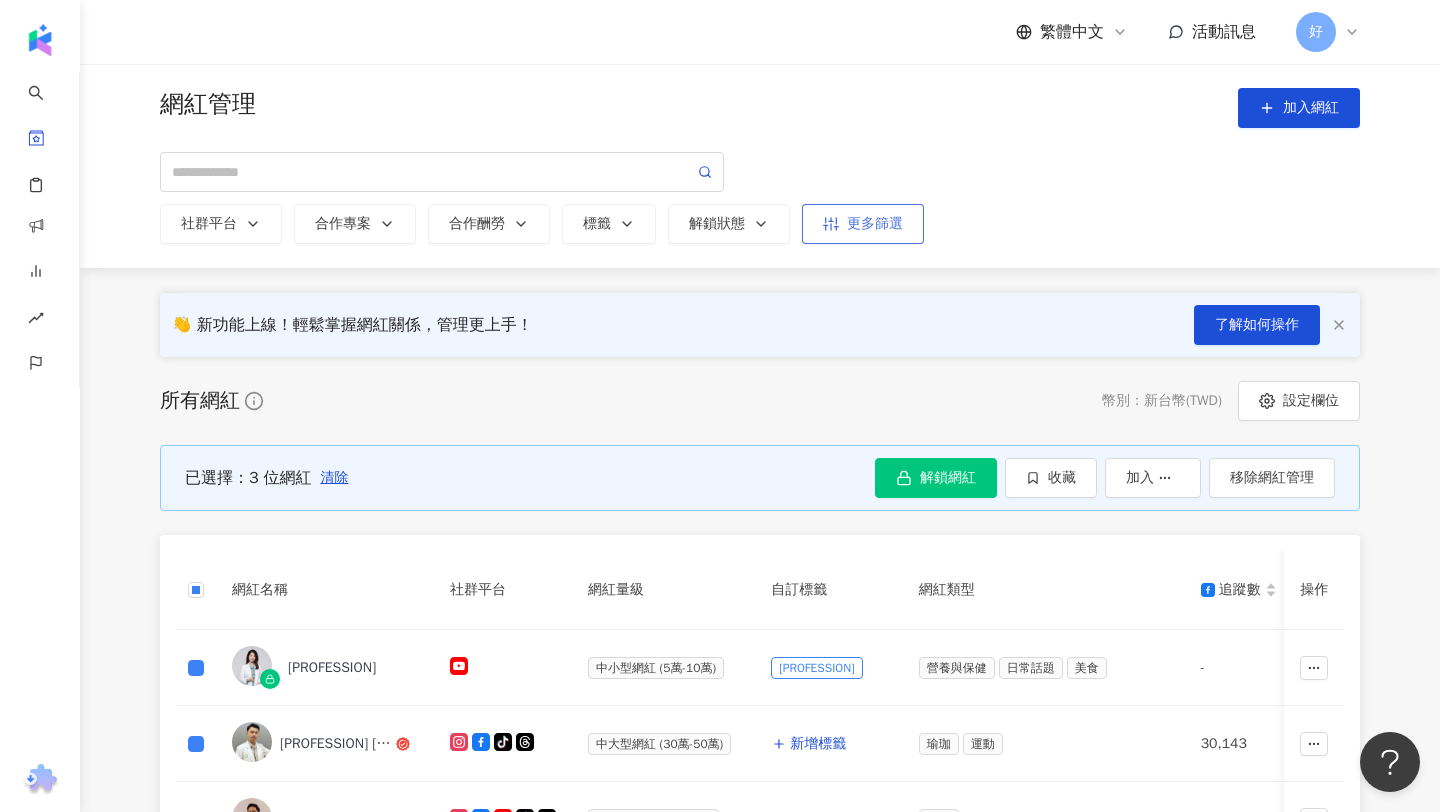 click 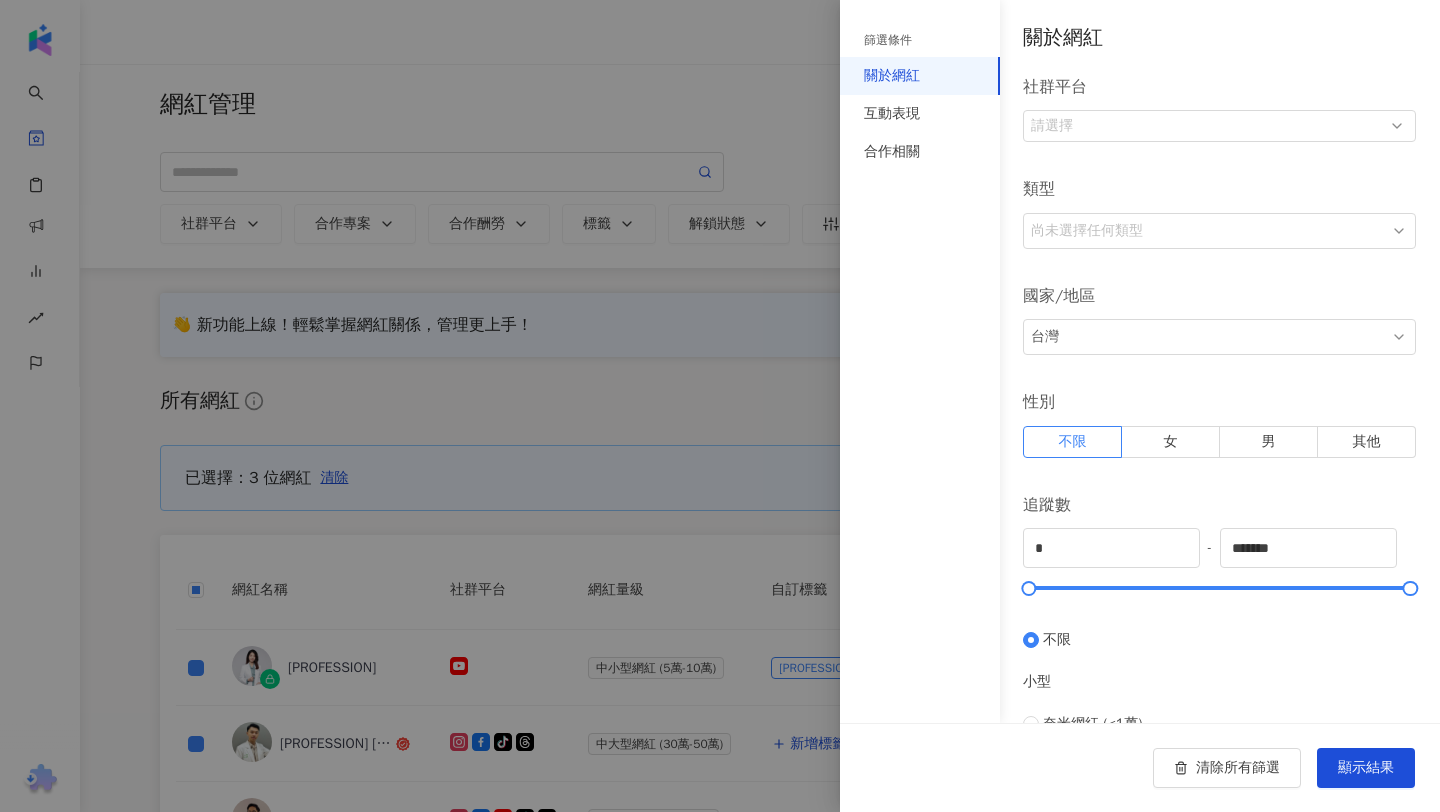 click at bounding box center (720, 406) 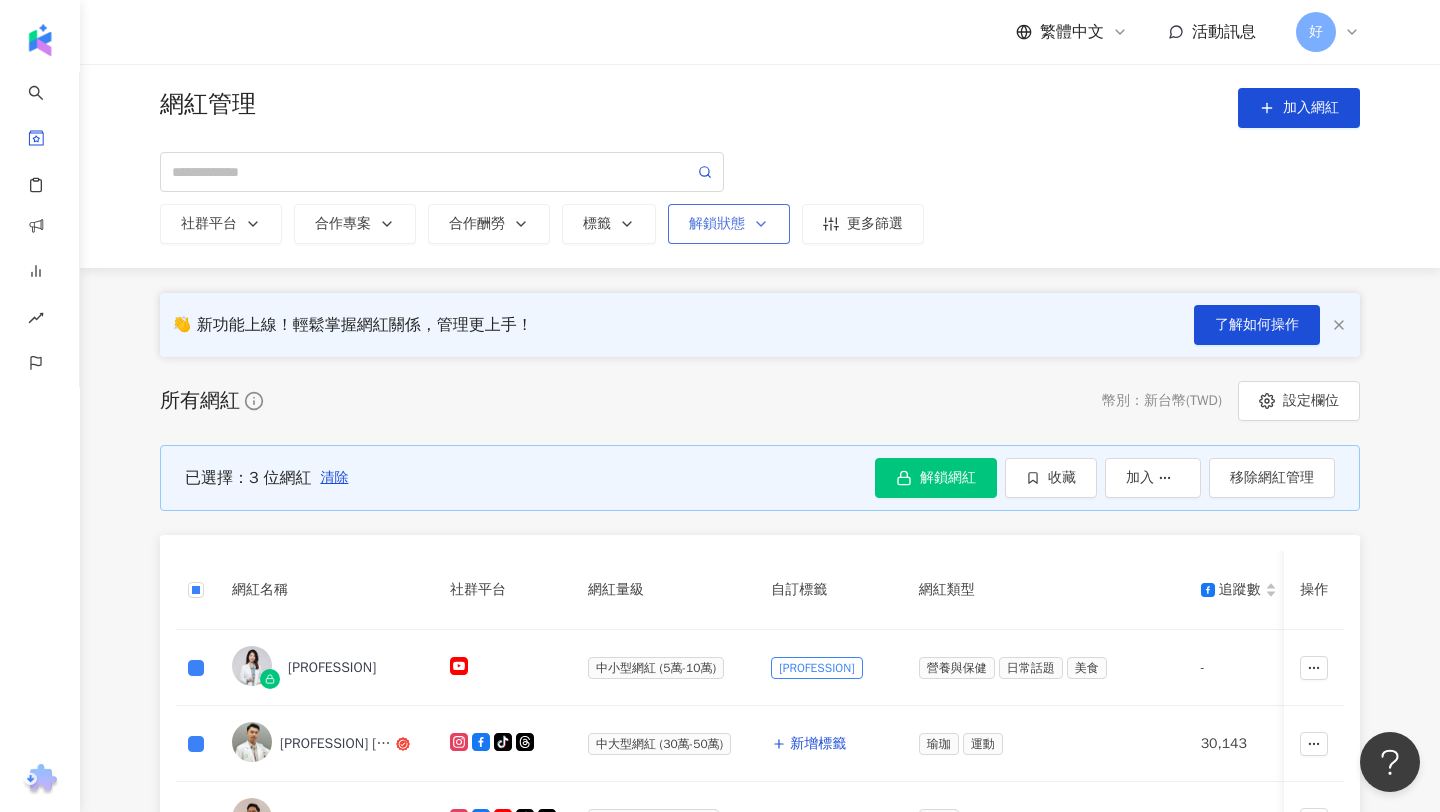 click on "解鎖狀態" at bounding box center (729, 224) 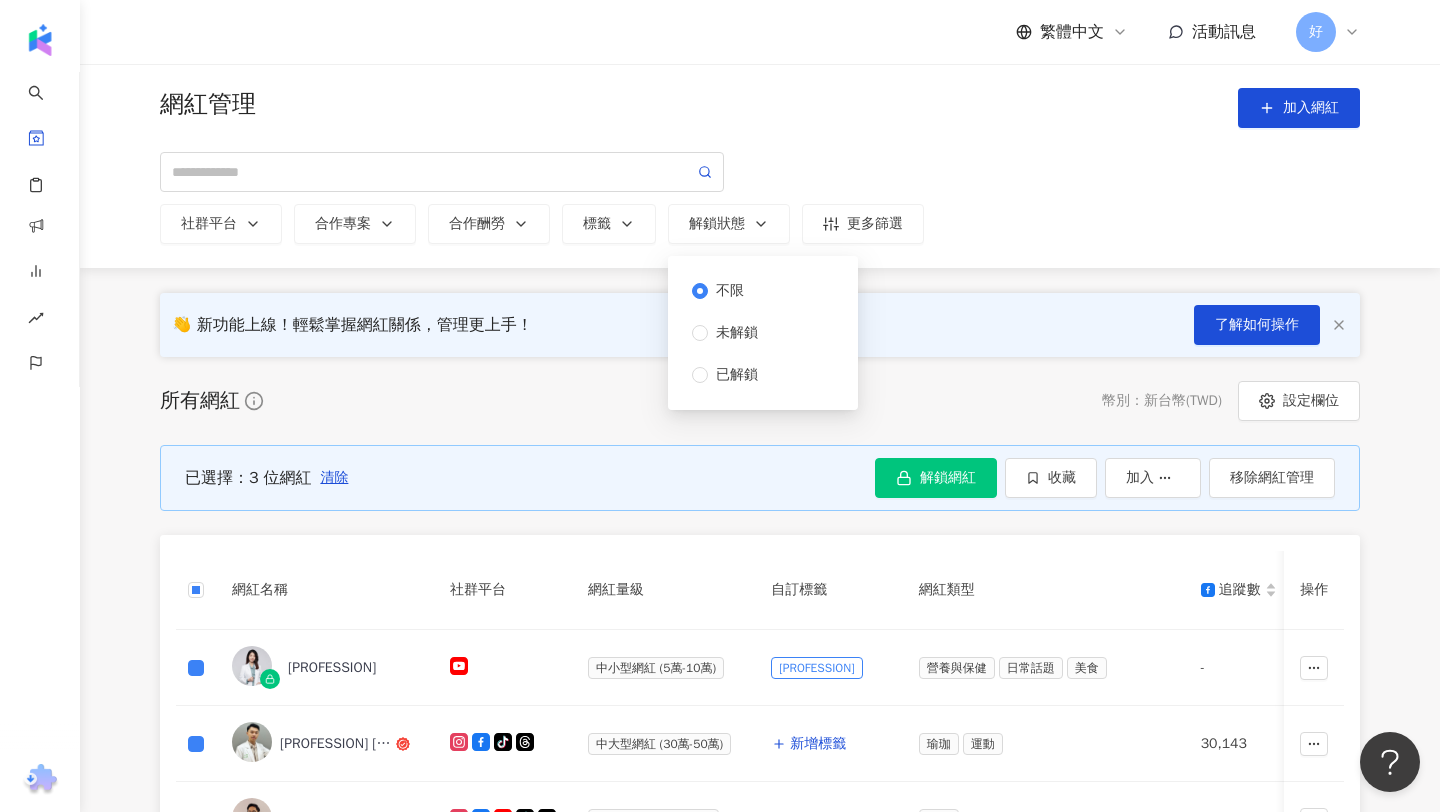 click on "👋 新功能上線！輕鬆掌握網紅關係，管理更上手！ 了解如何操作" at bounding box center (760, 325) 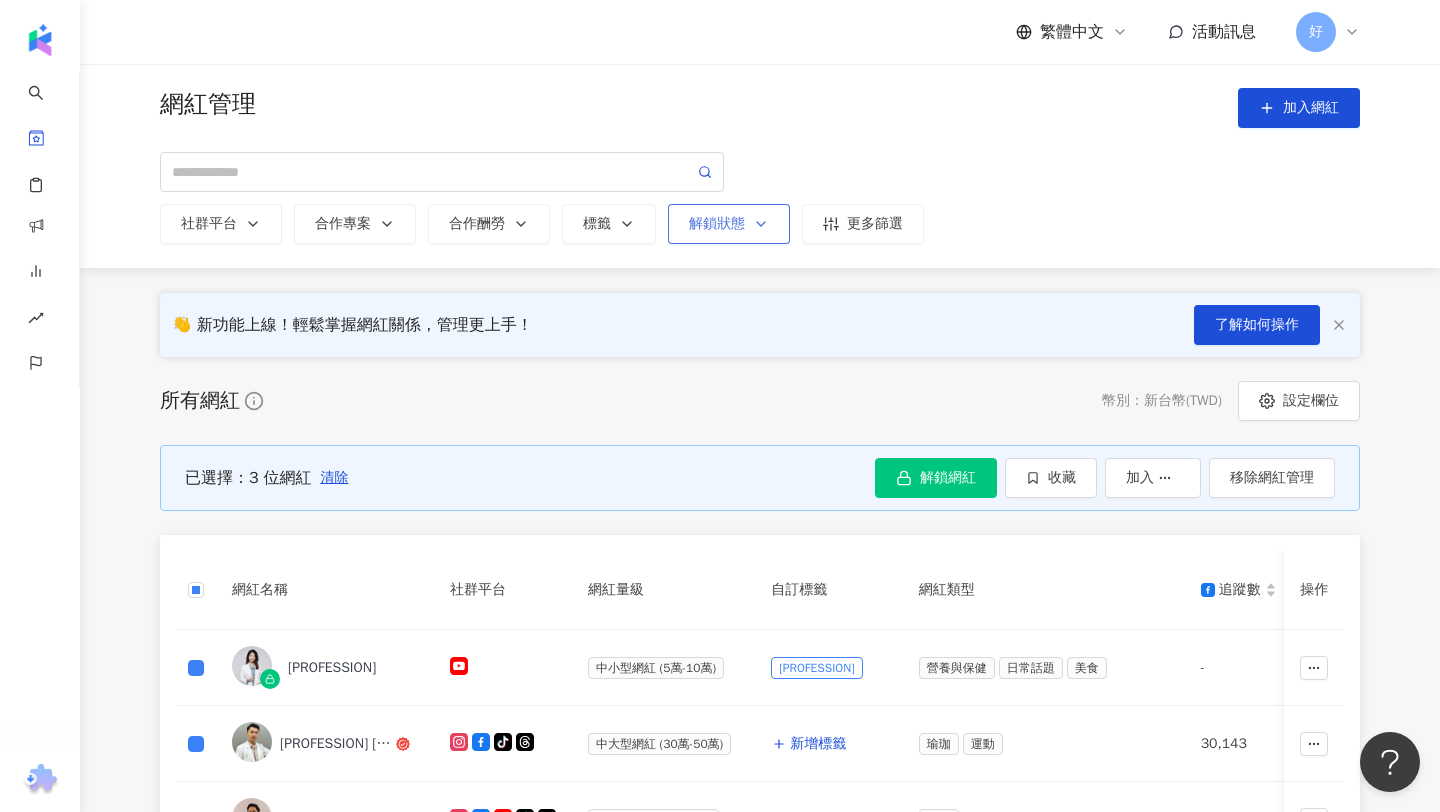 click on "解鎖狀態 不限 未解鎖 已解鎖" at bounding box center [729, 224] 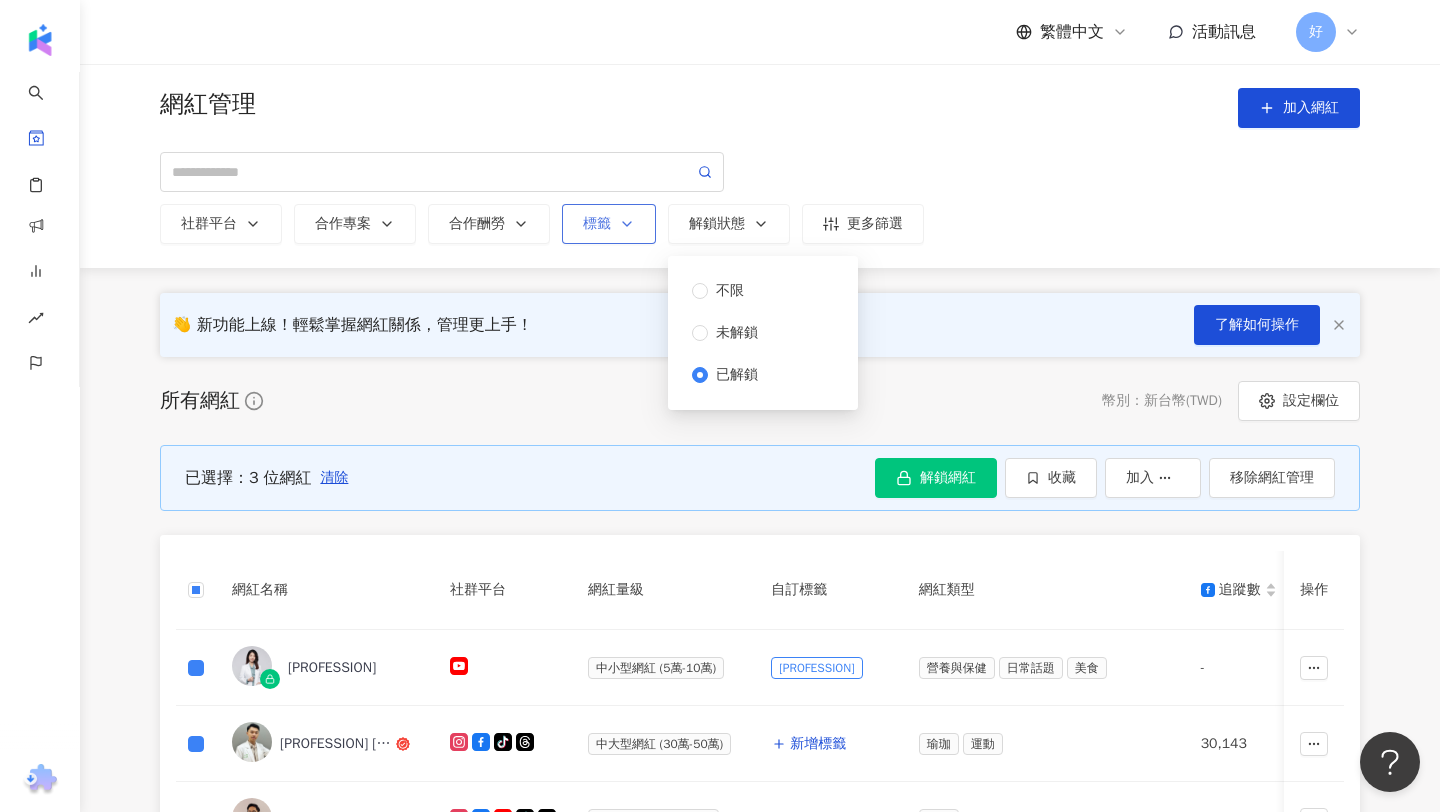click on "標籤   請選擇或搜尋" at bounding box center [609, 224] 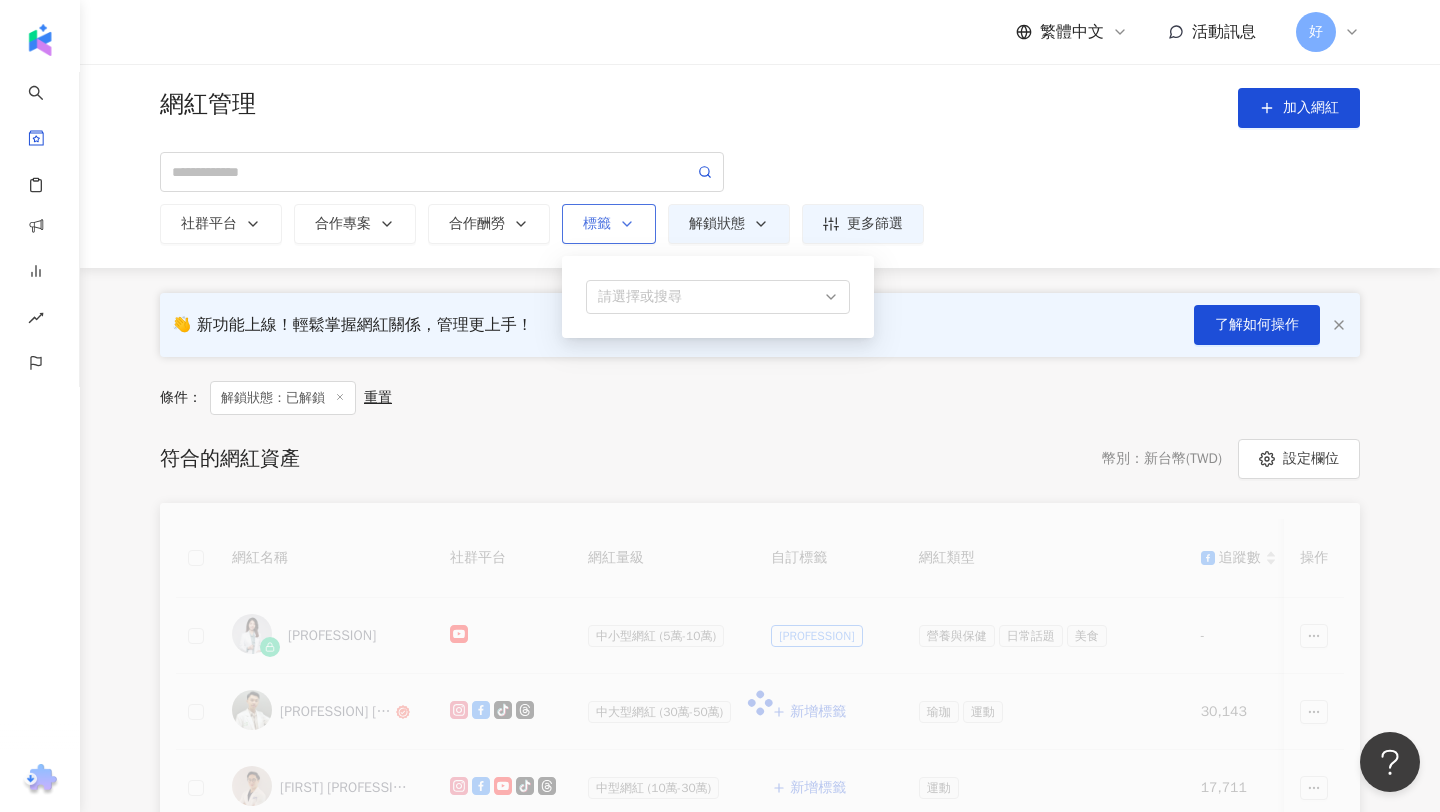 click on "標籤" at bounding box center (609, 224) 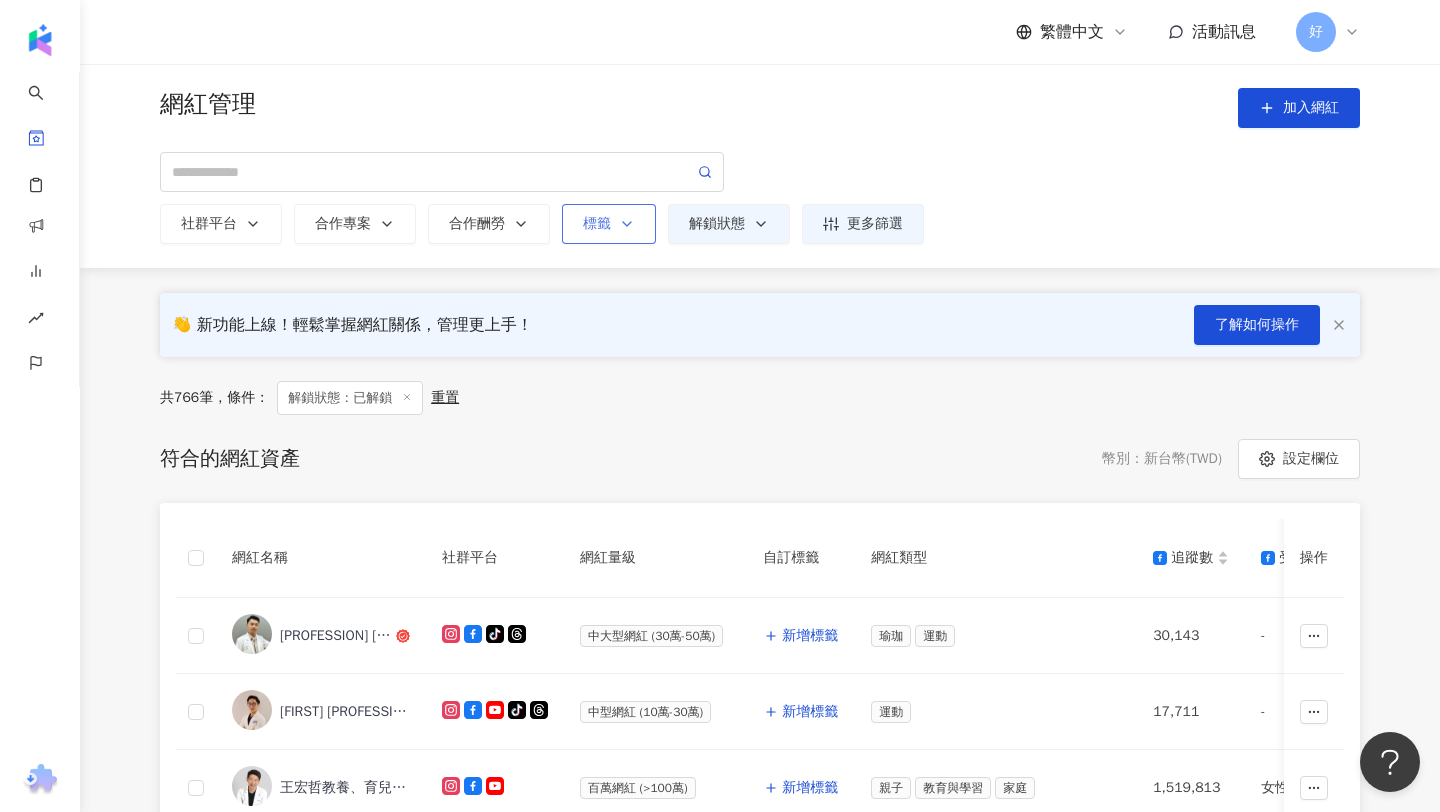 click on "標籤" at bounding box center (609, 224) 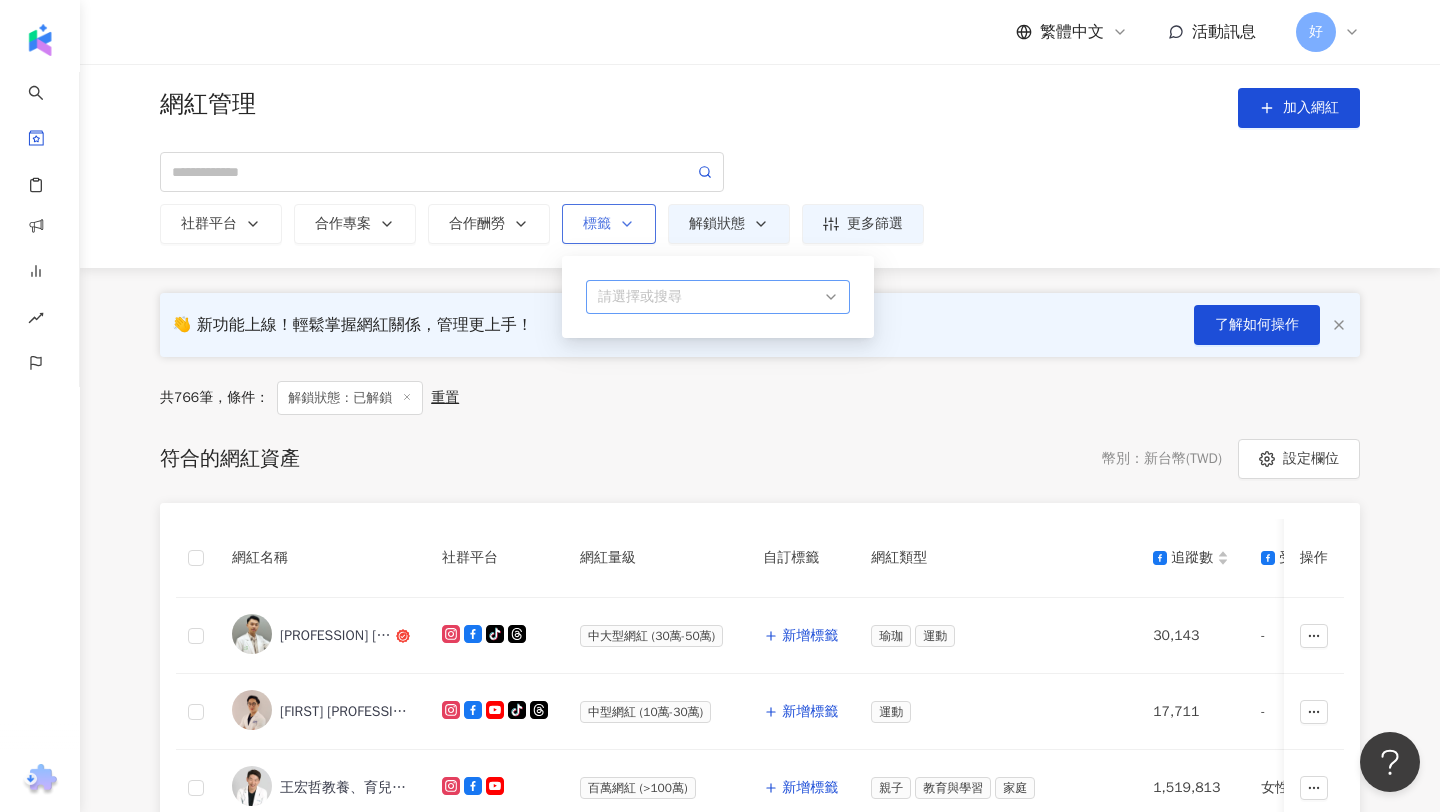 click at bounding box center (707, 297) 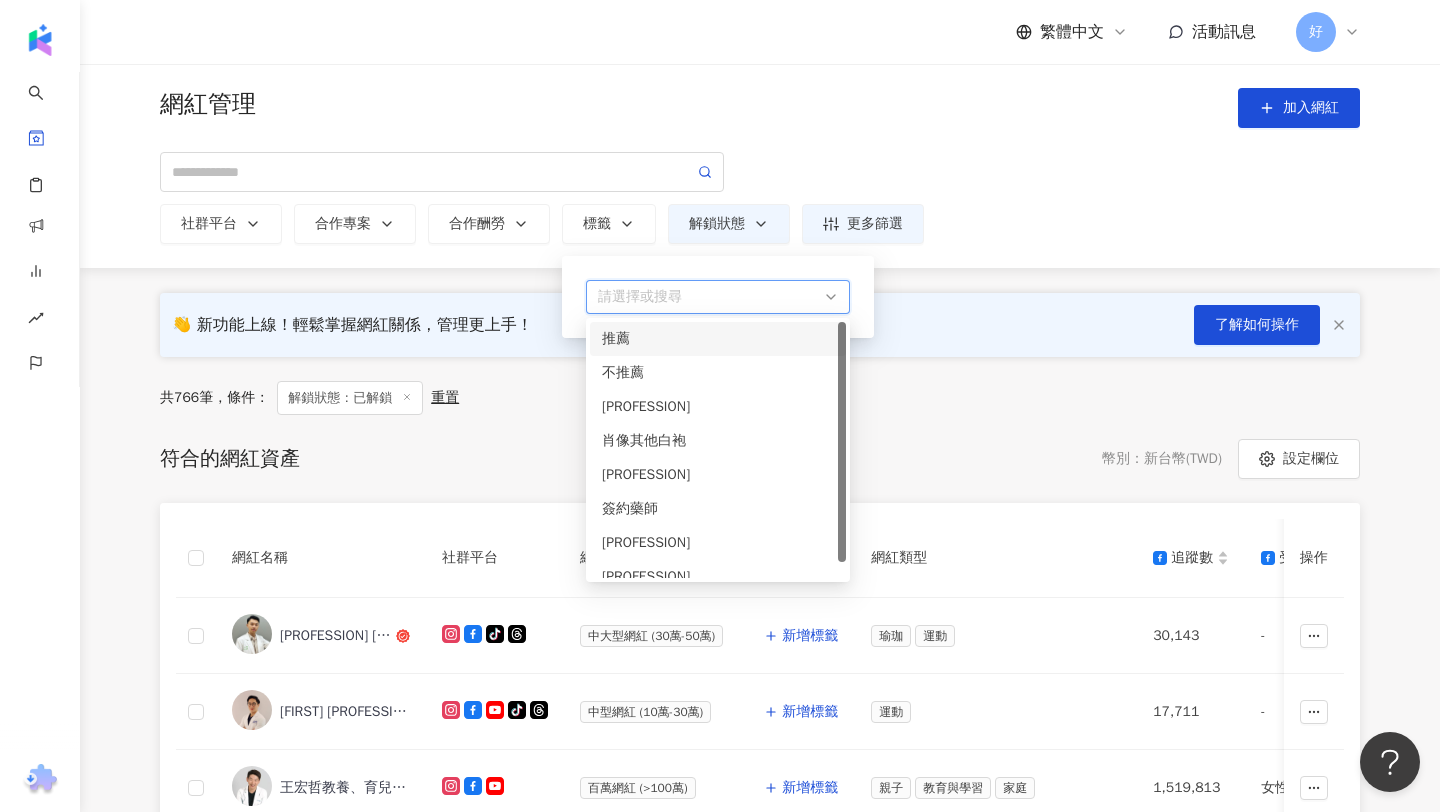 click on "共  766  筆 ， 條件： 解鎖狀態：已解鎖 重置" at bounding box center [760, 398] 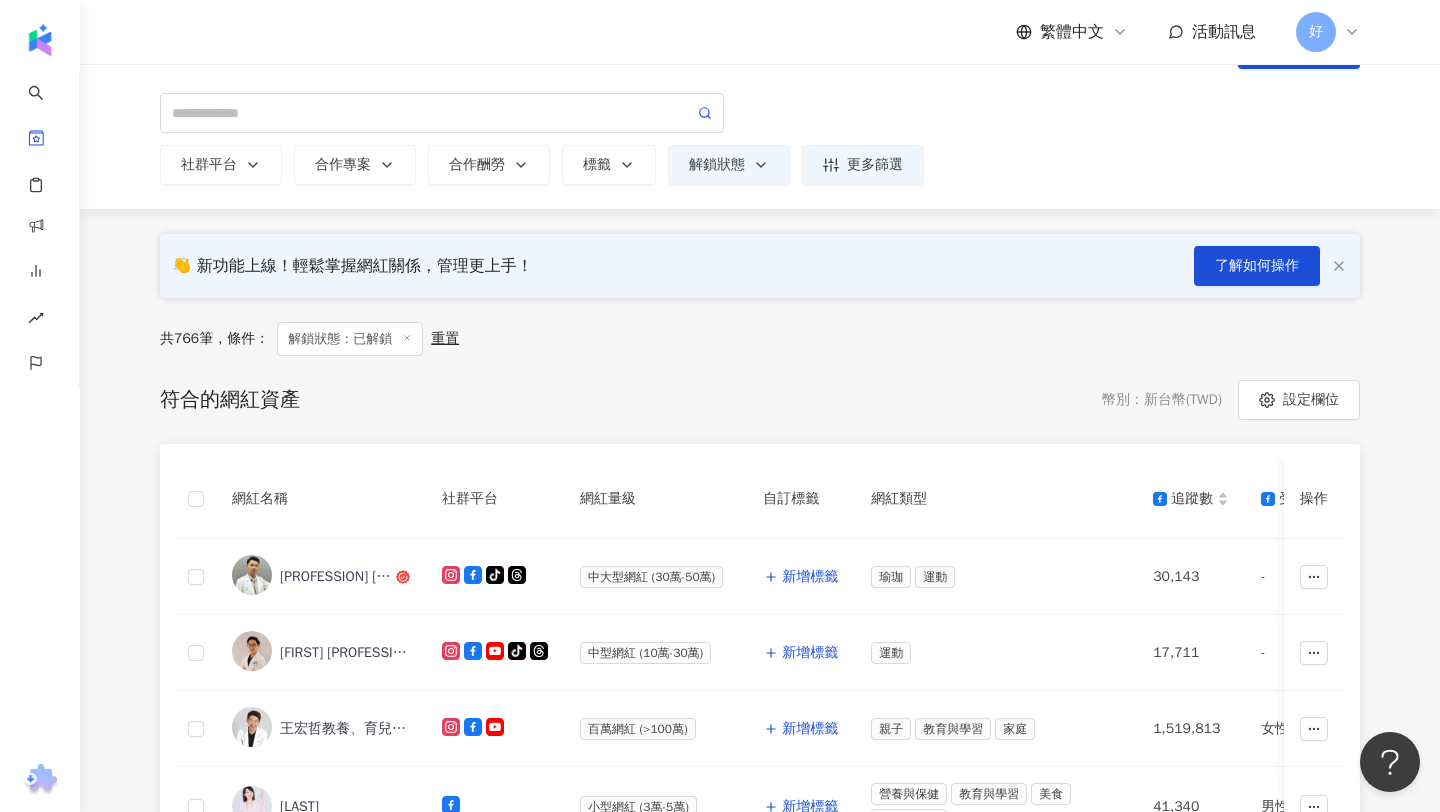 scroll, scrollTop: 0, scrollLeft: 0, axis: both 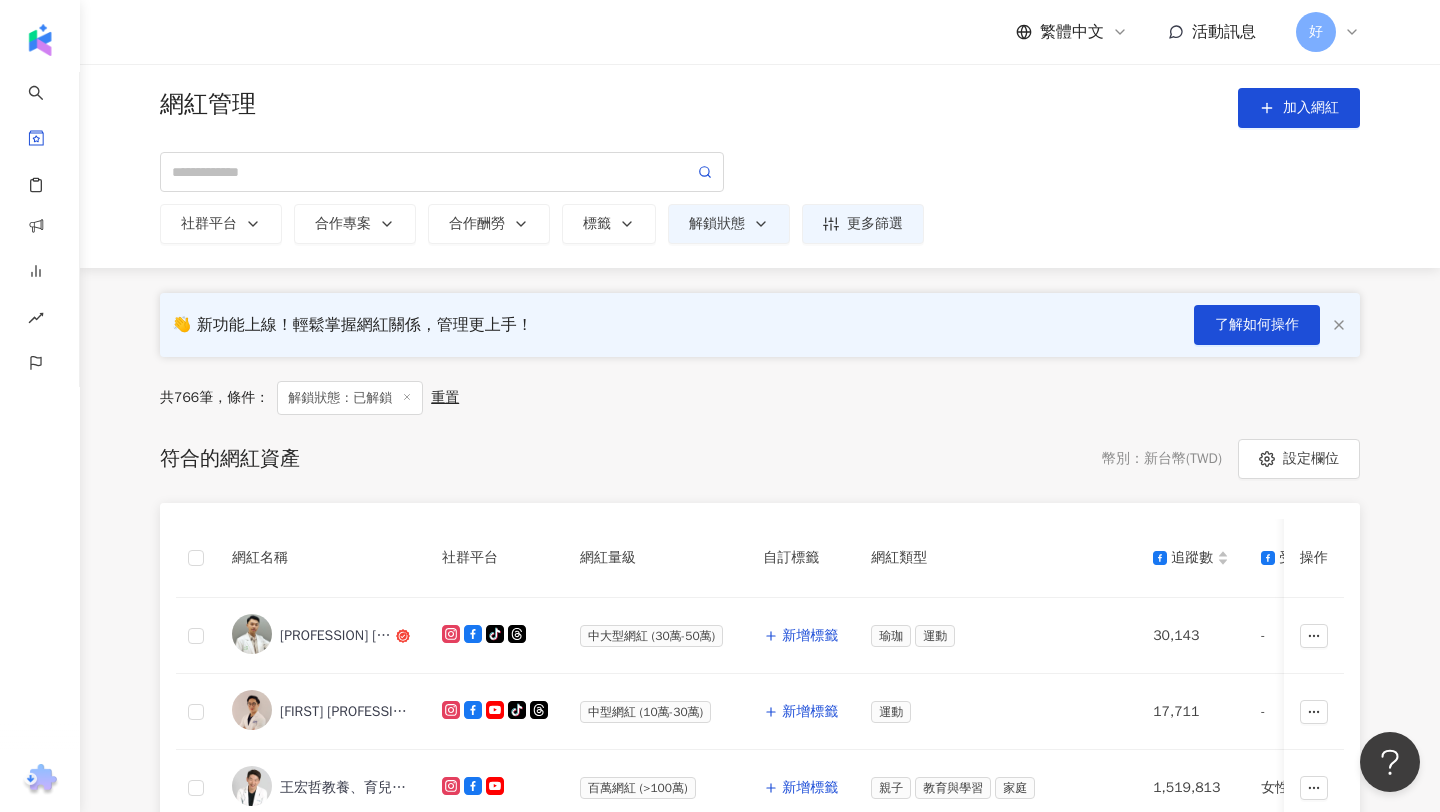 click on "網紅量級" at bounding box center (655, 558) 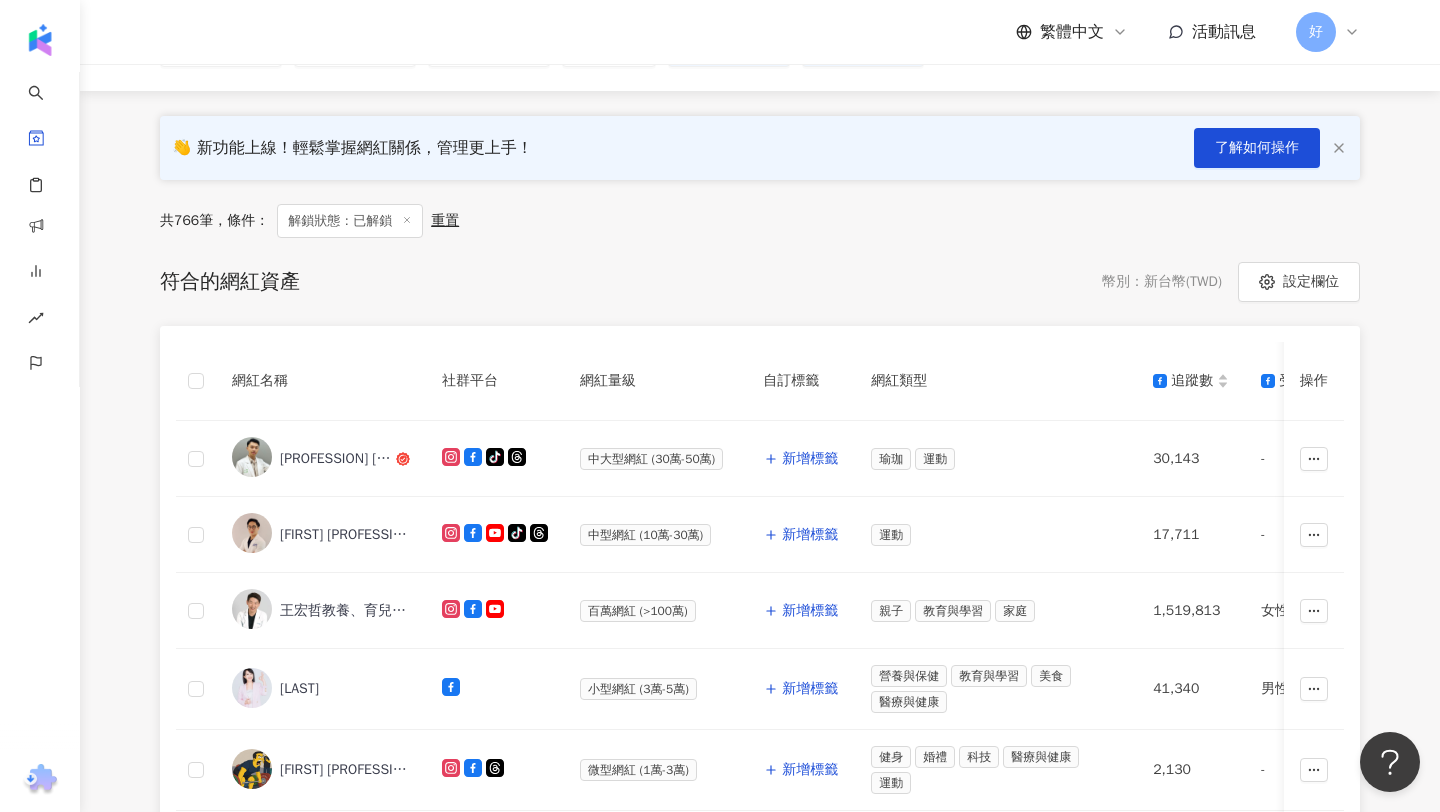 scroll, scrollTop: 226, scrollLeft: 0, axis: vertical 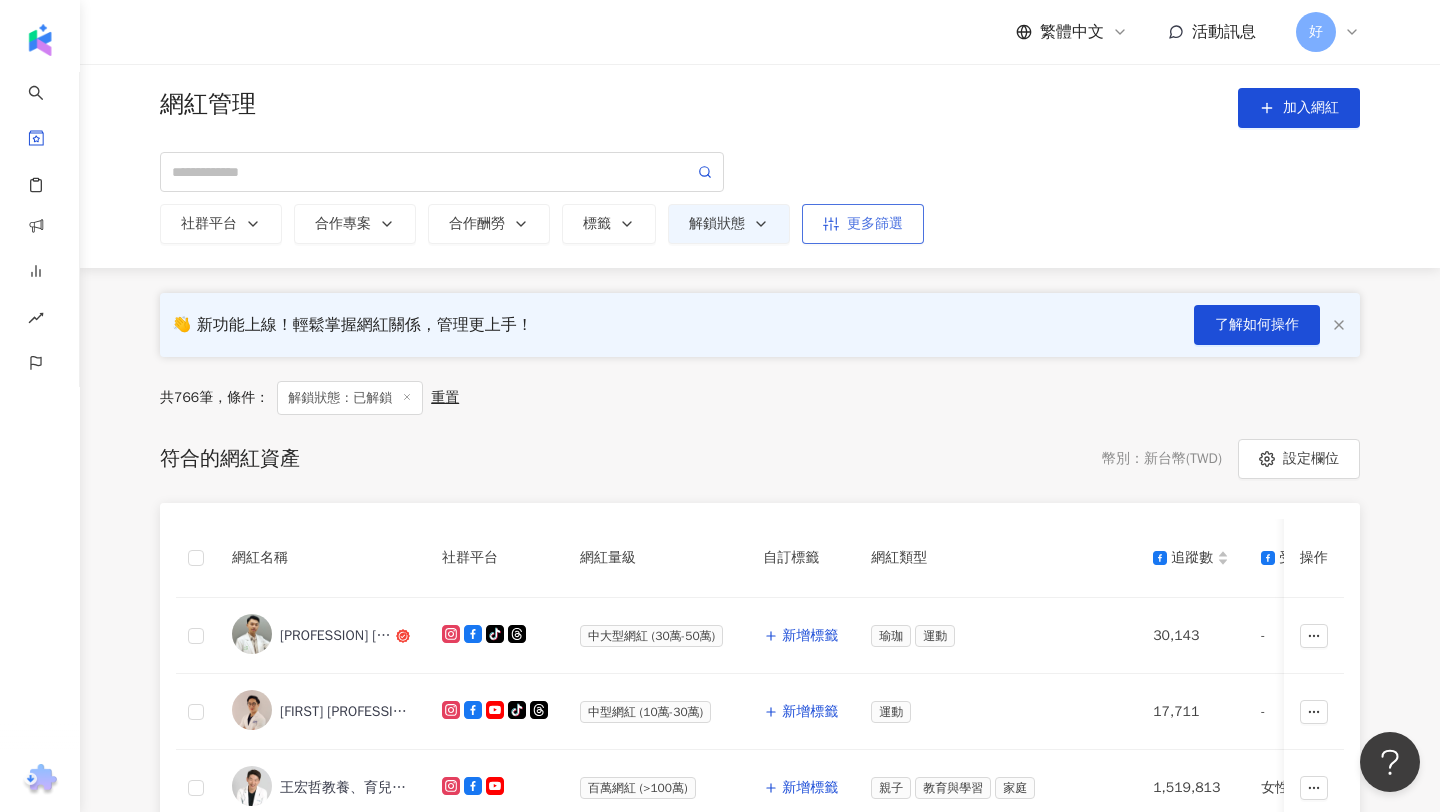 click on "更多篩選" at bounding box center (863, 224) 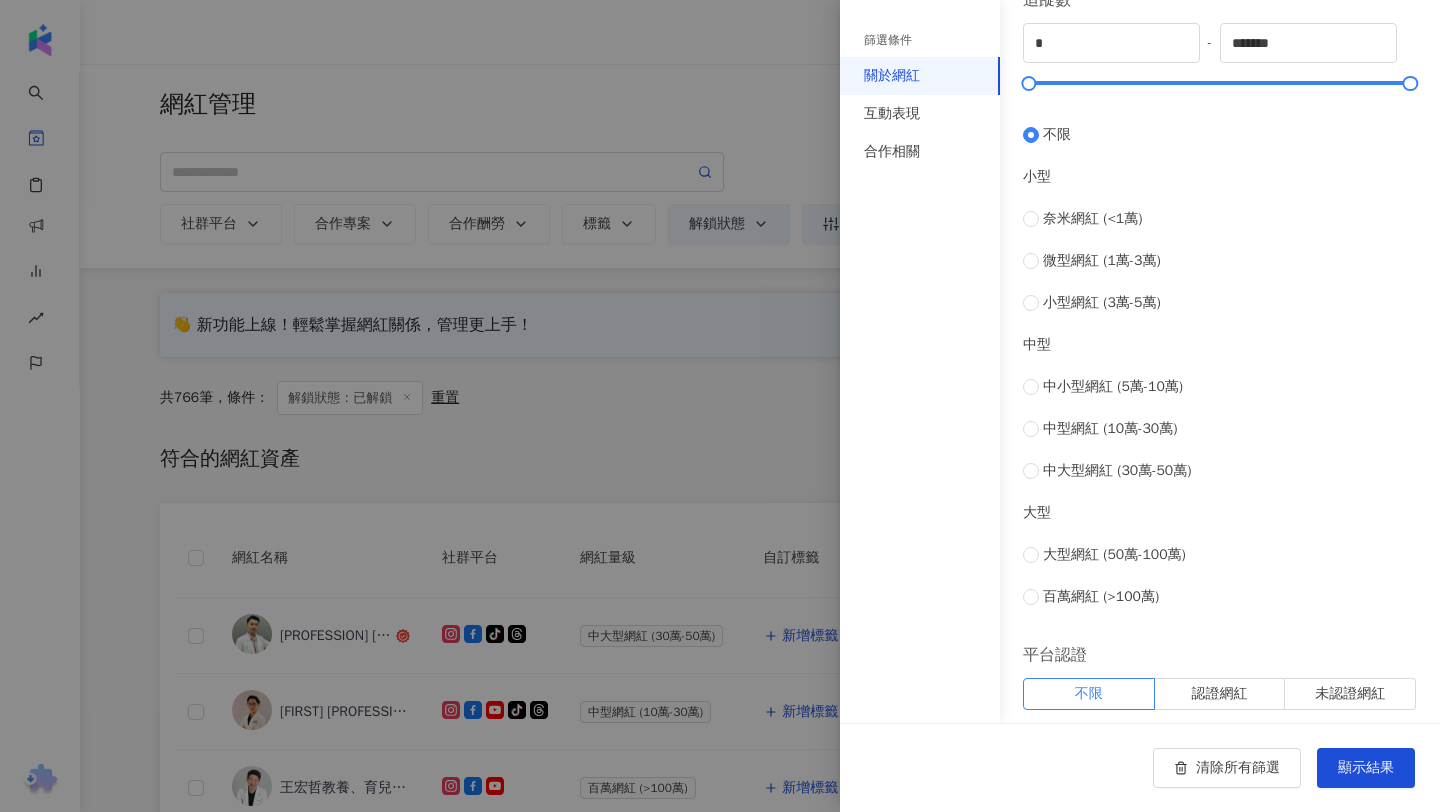 scroll, scrollTop: 516, scrollLeft: 0, axis: vertical 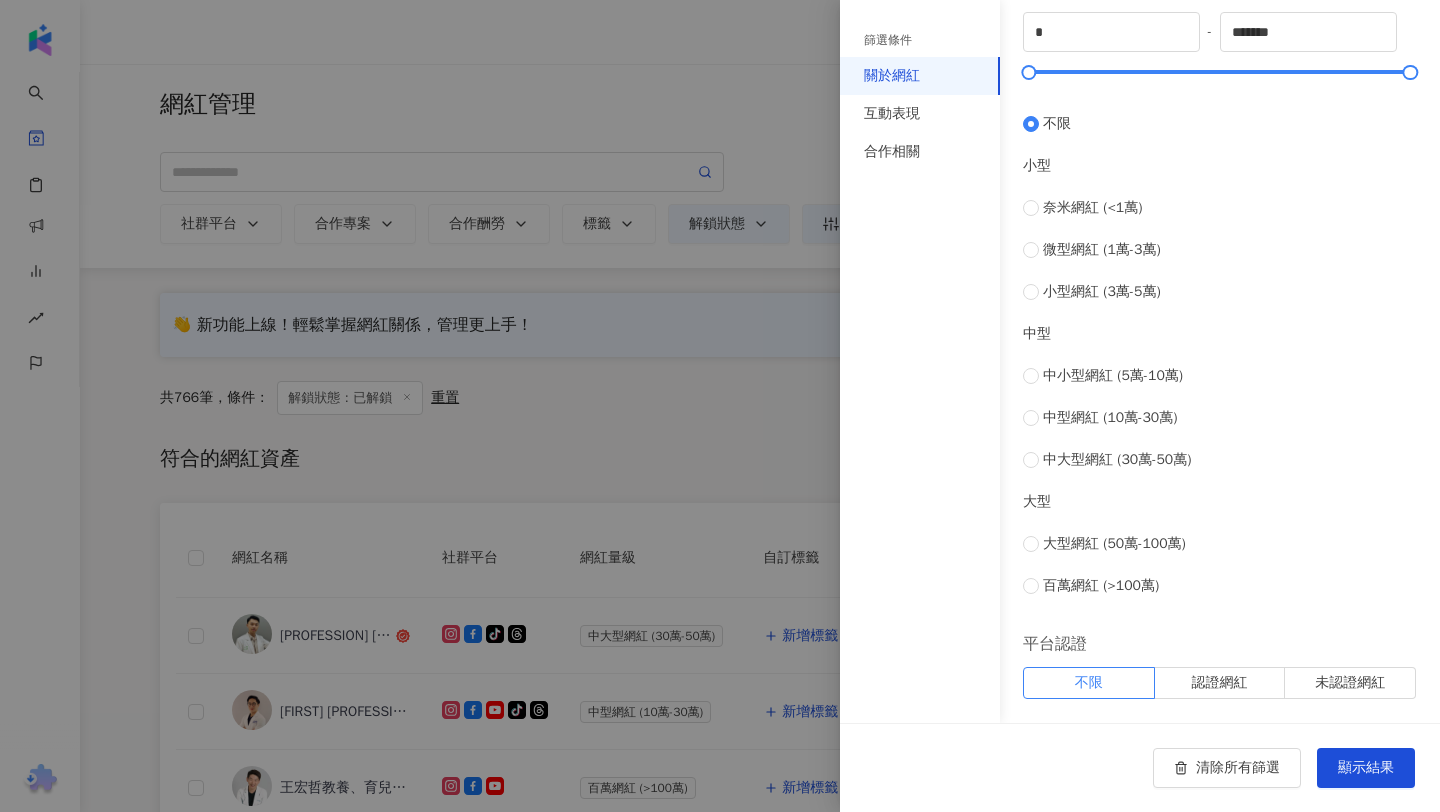 click at bounding box center (720, 406) 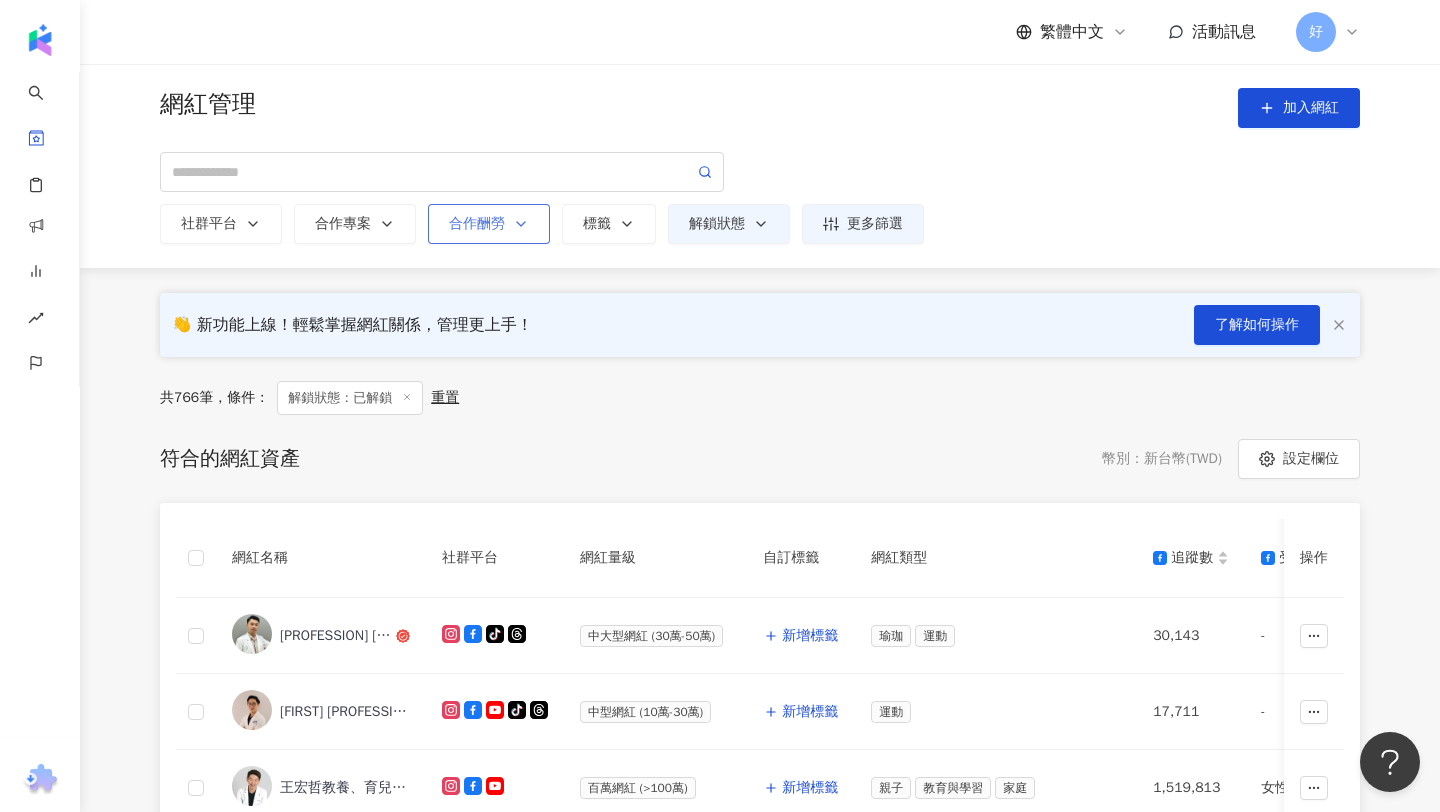 click on "合作酬勞" at bounding box center (489, 224) 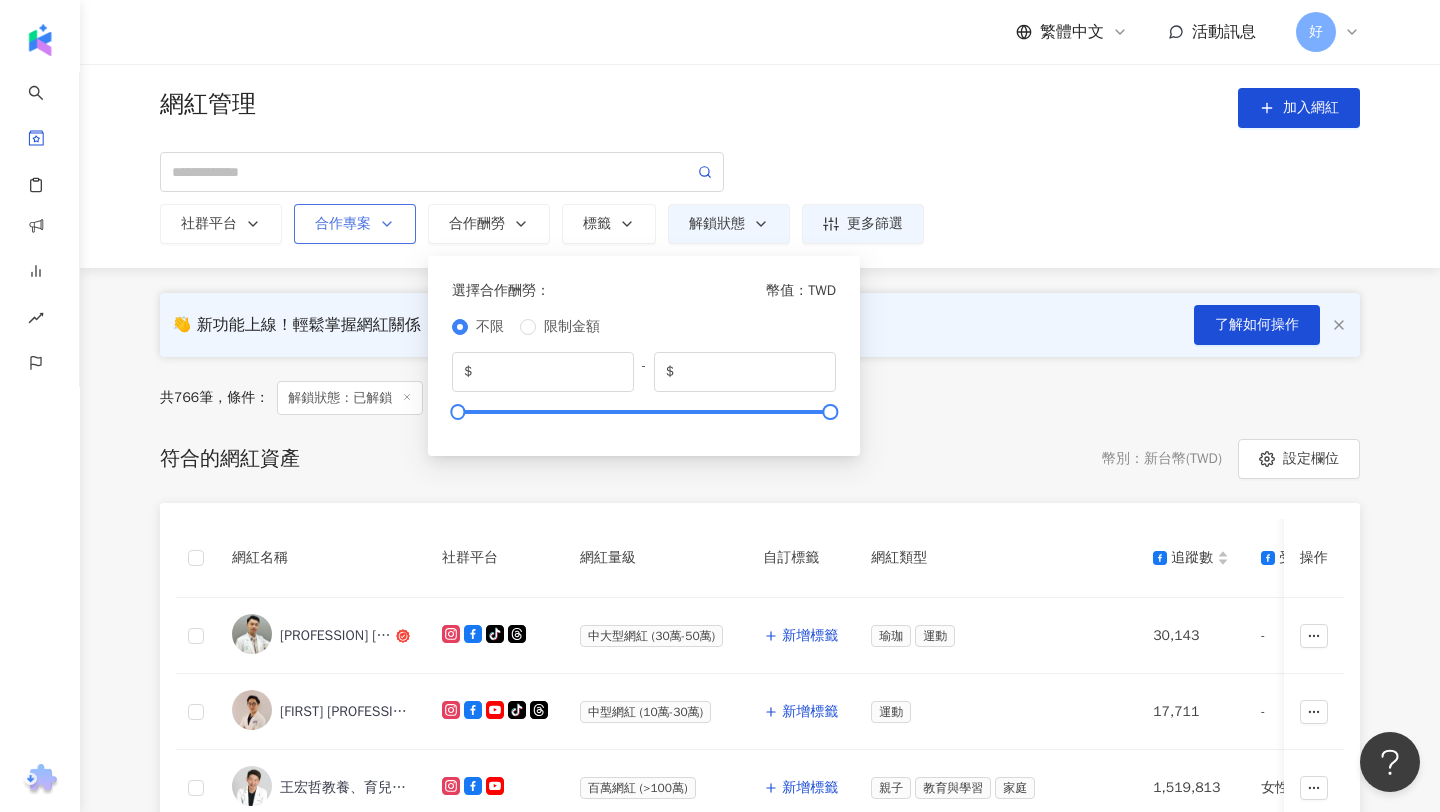 click on "合作專案" at bounding box center (355, 224) 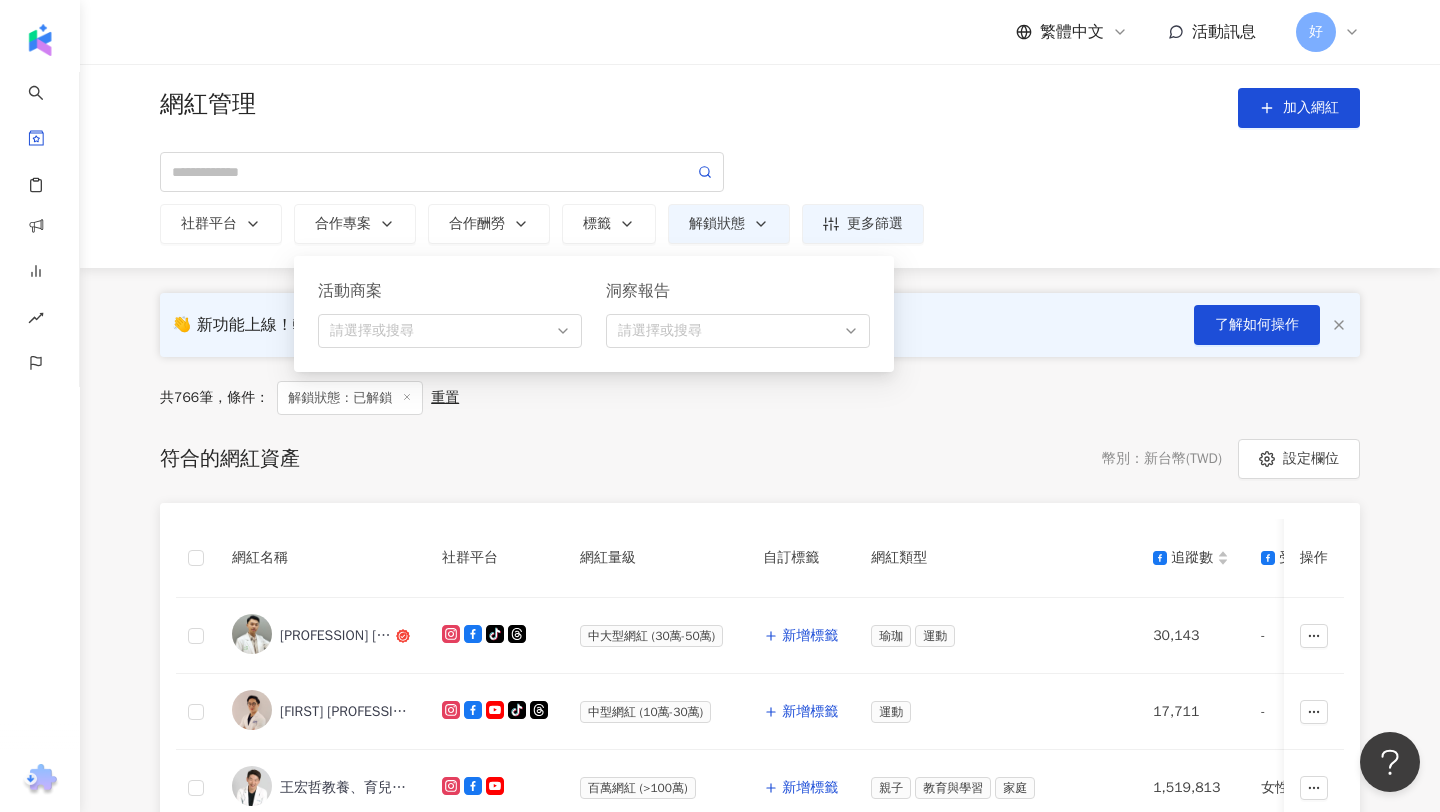 click on "符合的網紅資產 幣別 ： 新台幣 ( TWD ) 設定欄位 網紅名稱 社群平台 網紅量級 自訂標籤 網紅類型 追蹤數 受眾主要性別 受眾主要年齡 追蹤數 K-Score 近三個月 受眾主要年齡 受眾主要性別 互動率 近三個月 Reels 互動率 近三個月 Reels 觀看率 近三個月 漲粉率 近三個月 已加入的收藏夾 已加入的商案媒合 已加入的洞察報告 最新足跡 成長趨勢 漲粉率 近三個月 互動率 近三個月 操作                                                   物理治療師 佳緯 tiktok-icon 中大型網紅 (30萬-50萬) 新增標籤 瑜珈 運動 30,143 - - 154,198 87 25-34 歲 (50.2%) 男性 (53.8%) 0.09% 0.11% 43% 0.18% - - - 新增至網紅管理 正常 29% 1.45% Hunter 物理治療師 tiktok-icon 中型網紅 (10萬-30萬) 新增標籤 運動 17,711 - - 10,942 55 25-34 歲 (52.9%) 男性 (65%) - - - -0.21% - - - 新增至網紅管理 正常 -0.18% - 王宏哲教養、育兒寶典 新增標籤" at bounding box center [760, 1040] 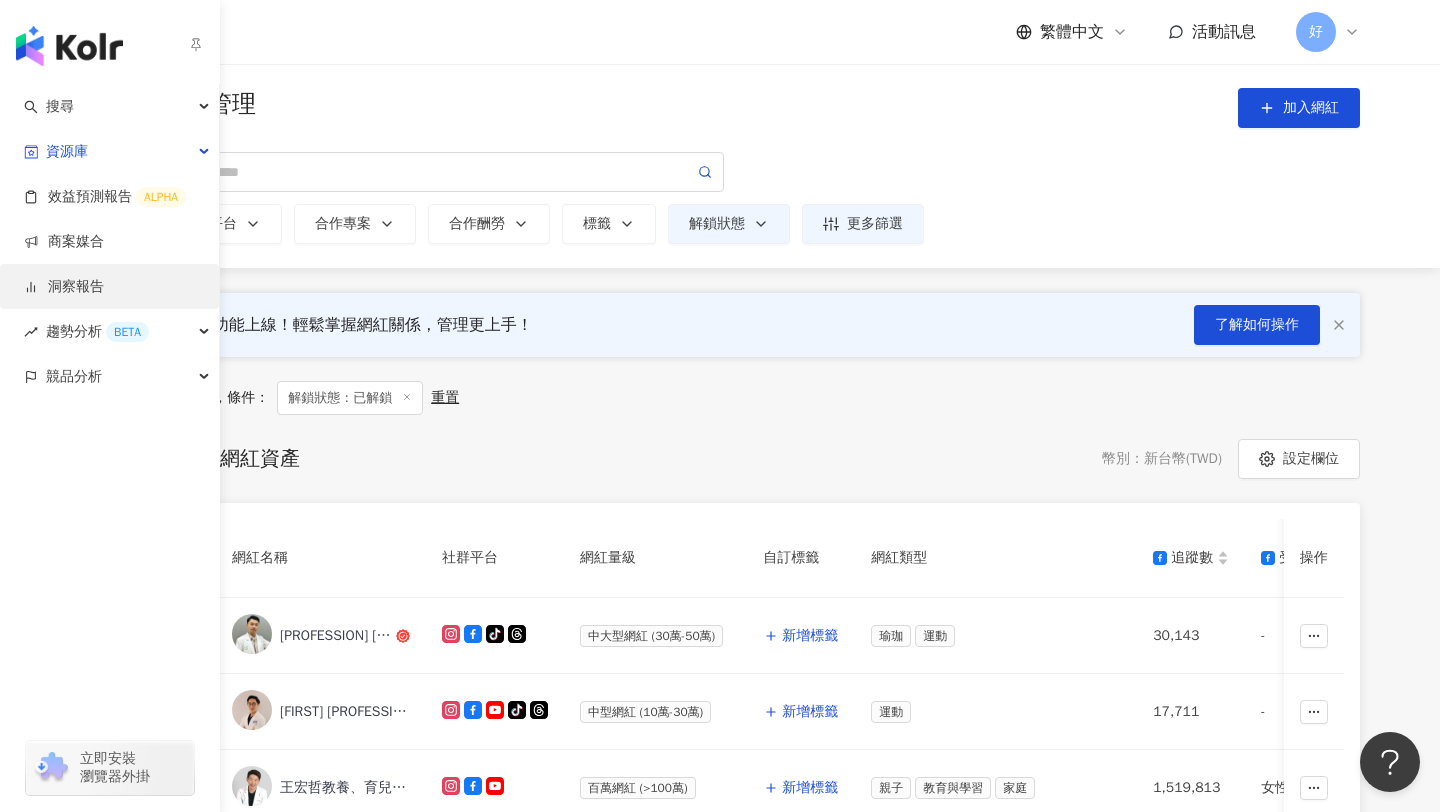 click on "洞察報告" at bounding box center (64, 287) 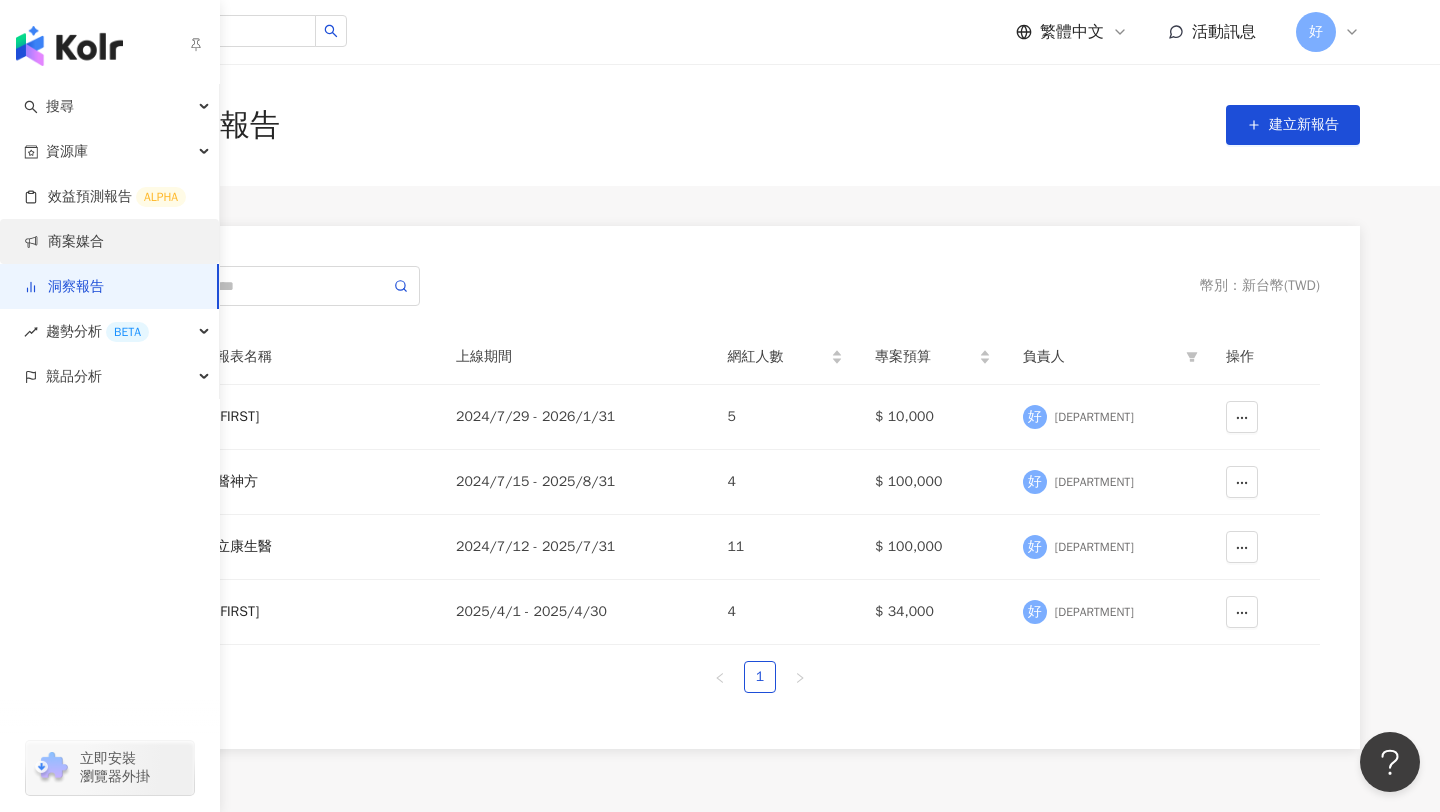 click on "商案媒合" at bounding box center [64, 242] 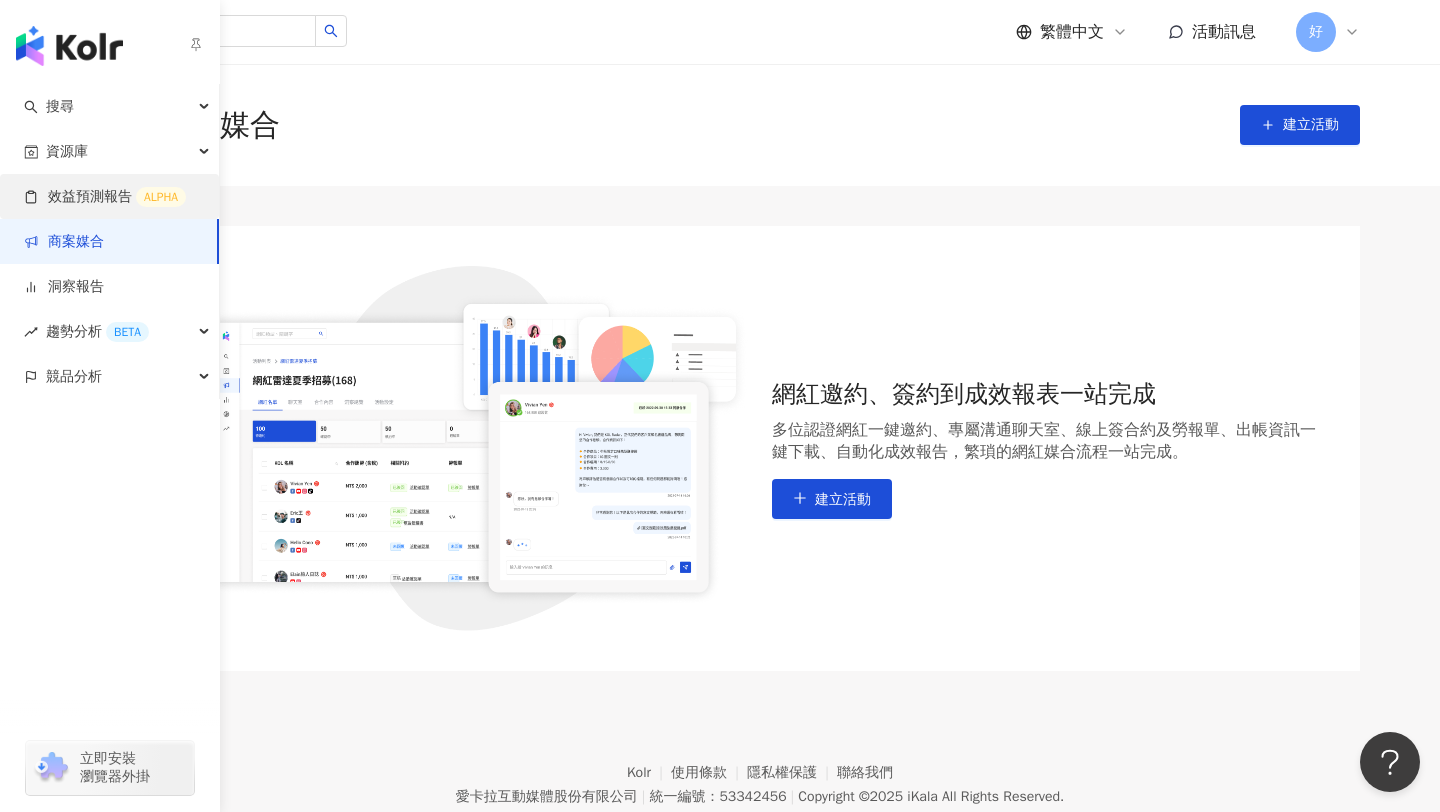 click on "效益預測報告 ALPHA" at bounding box center [105, 197] 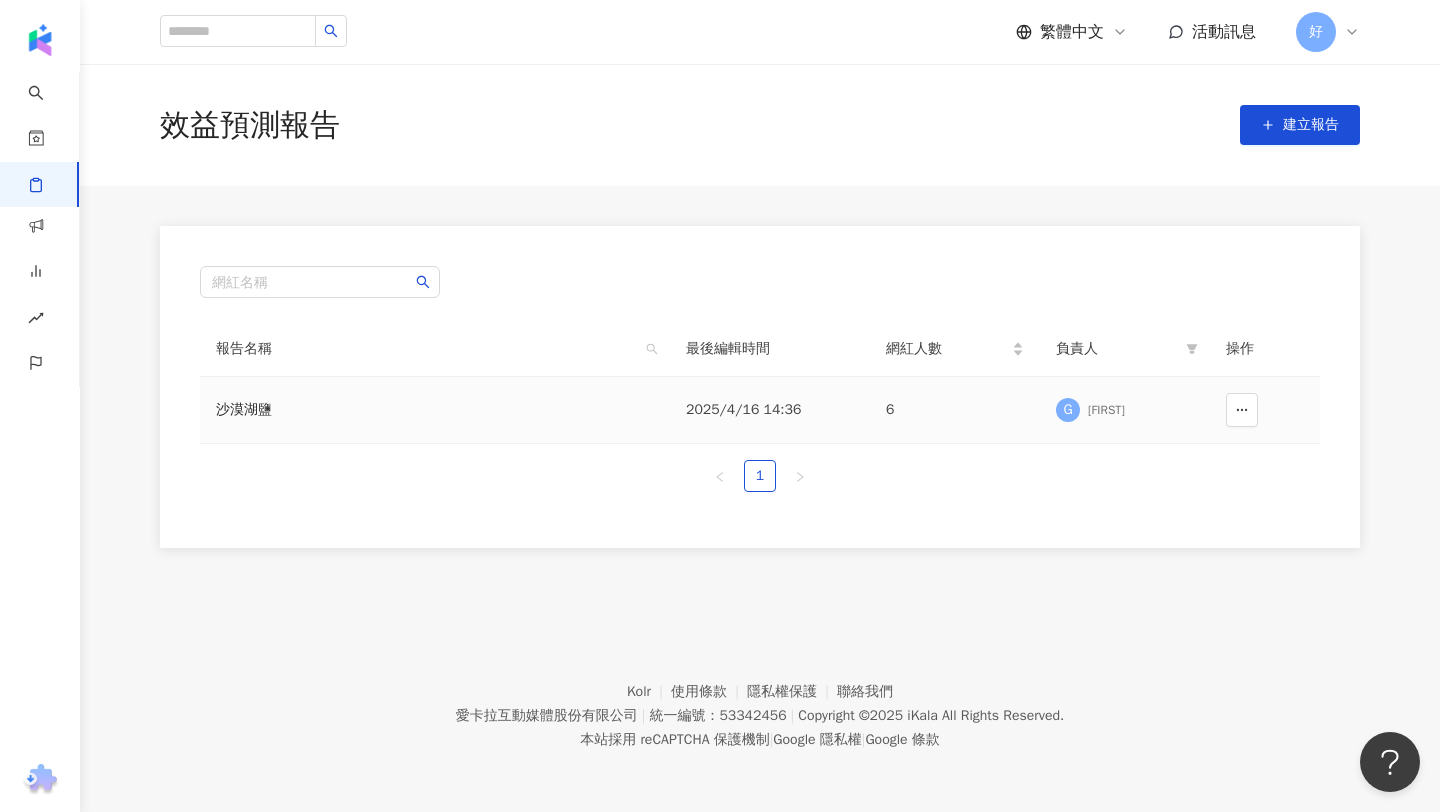 click on "沙漠湖鹽" at bounding box center (336, 410) 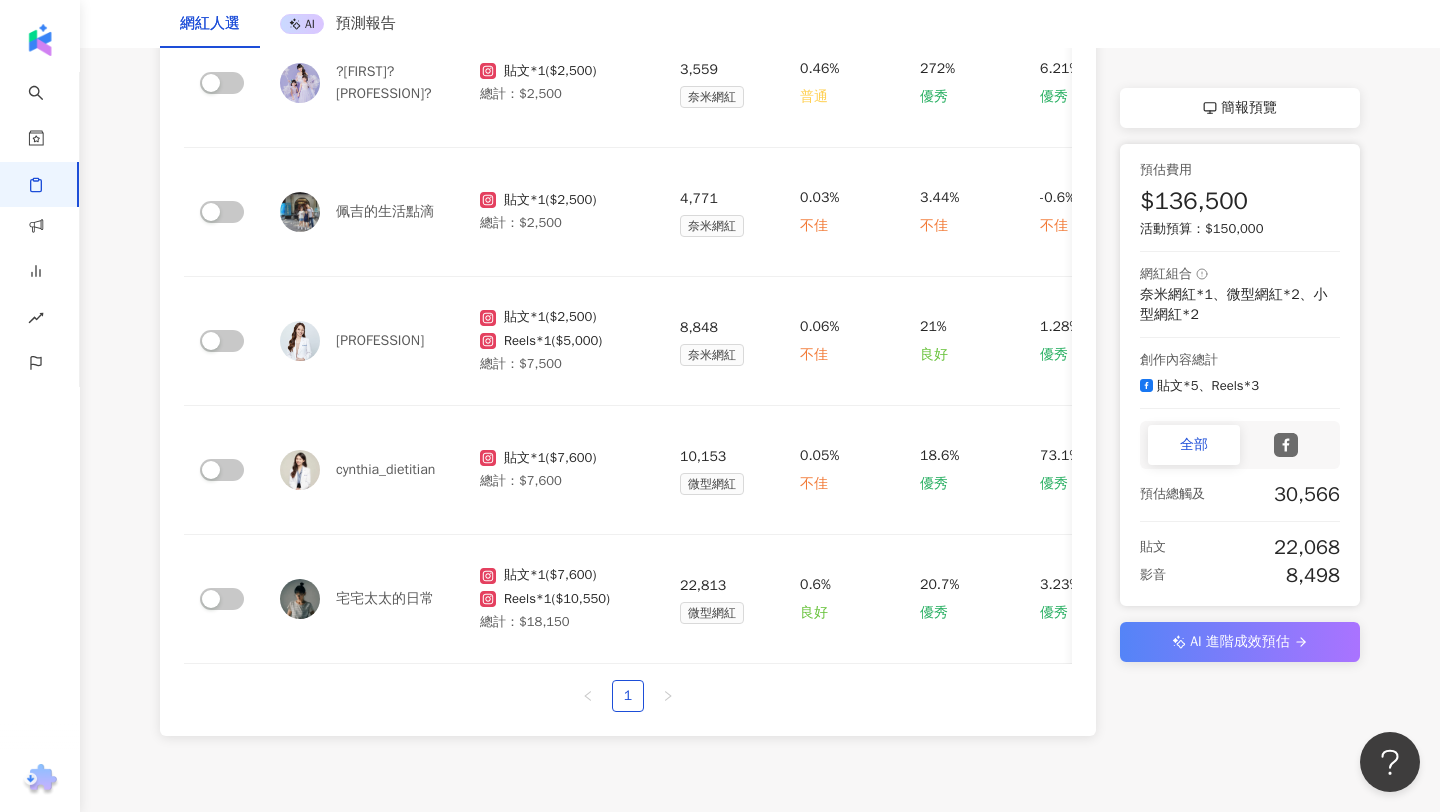 scroll, scrollTop: 631, scrollLeft: 0, axis: vertical 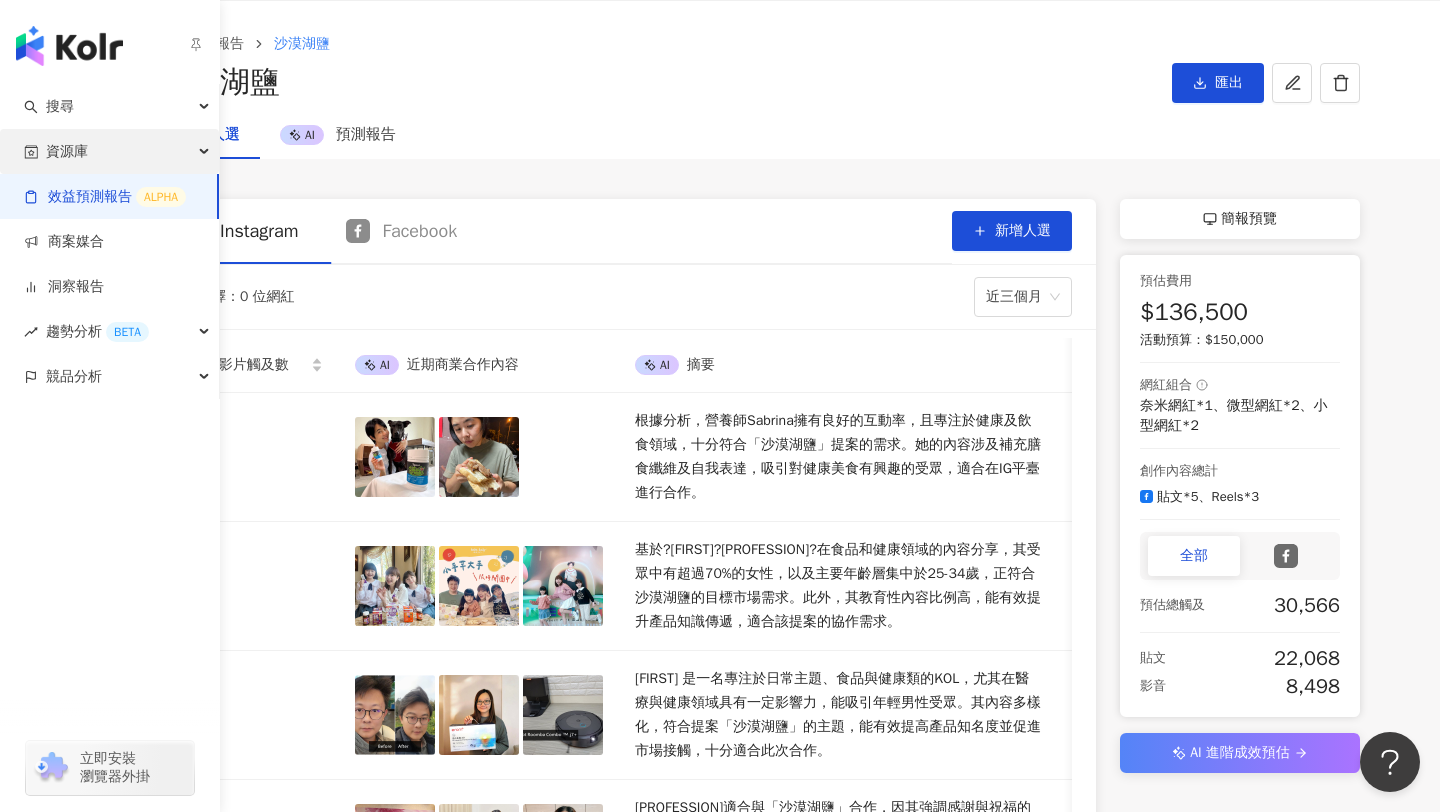click on "資源庫" at bounding box center [67, 151] 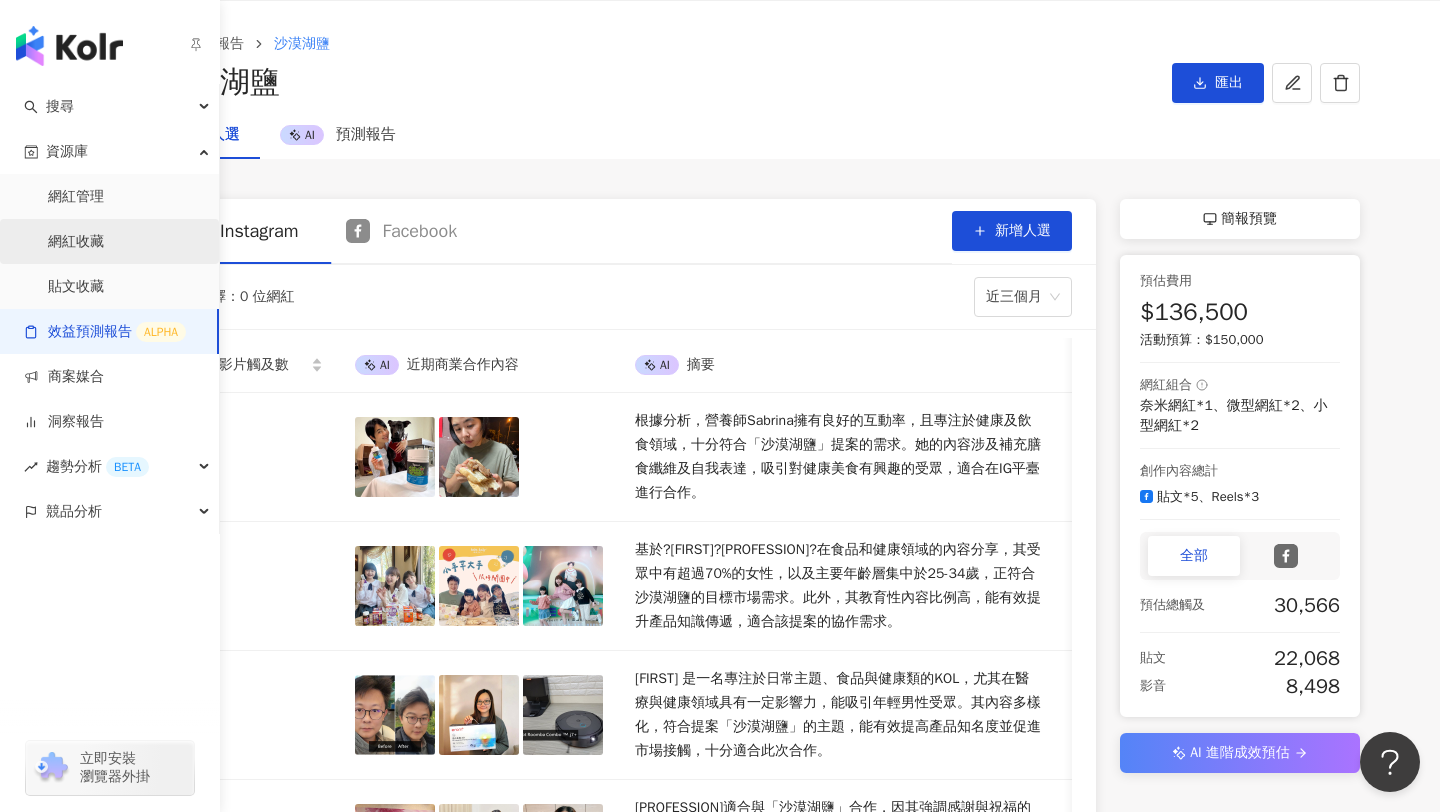 click on "網紅收藏" at bounding box center (76, 242) 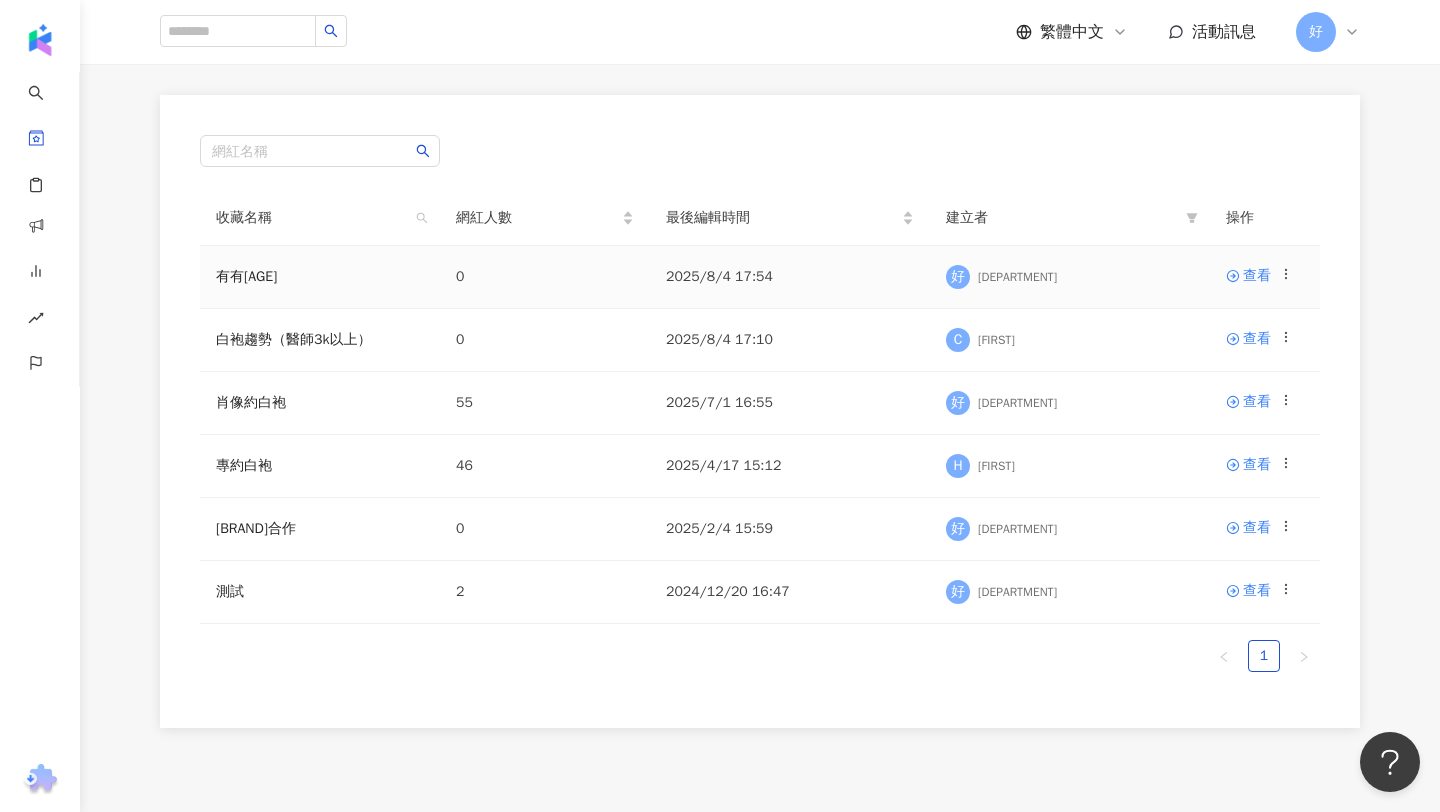 scroll, scrollTop: 159, scrollLeft: 0, axis: vertical 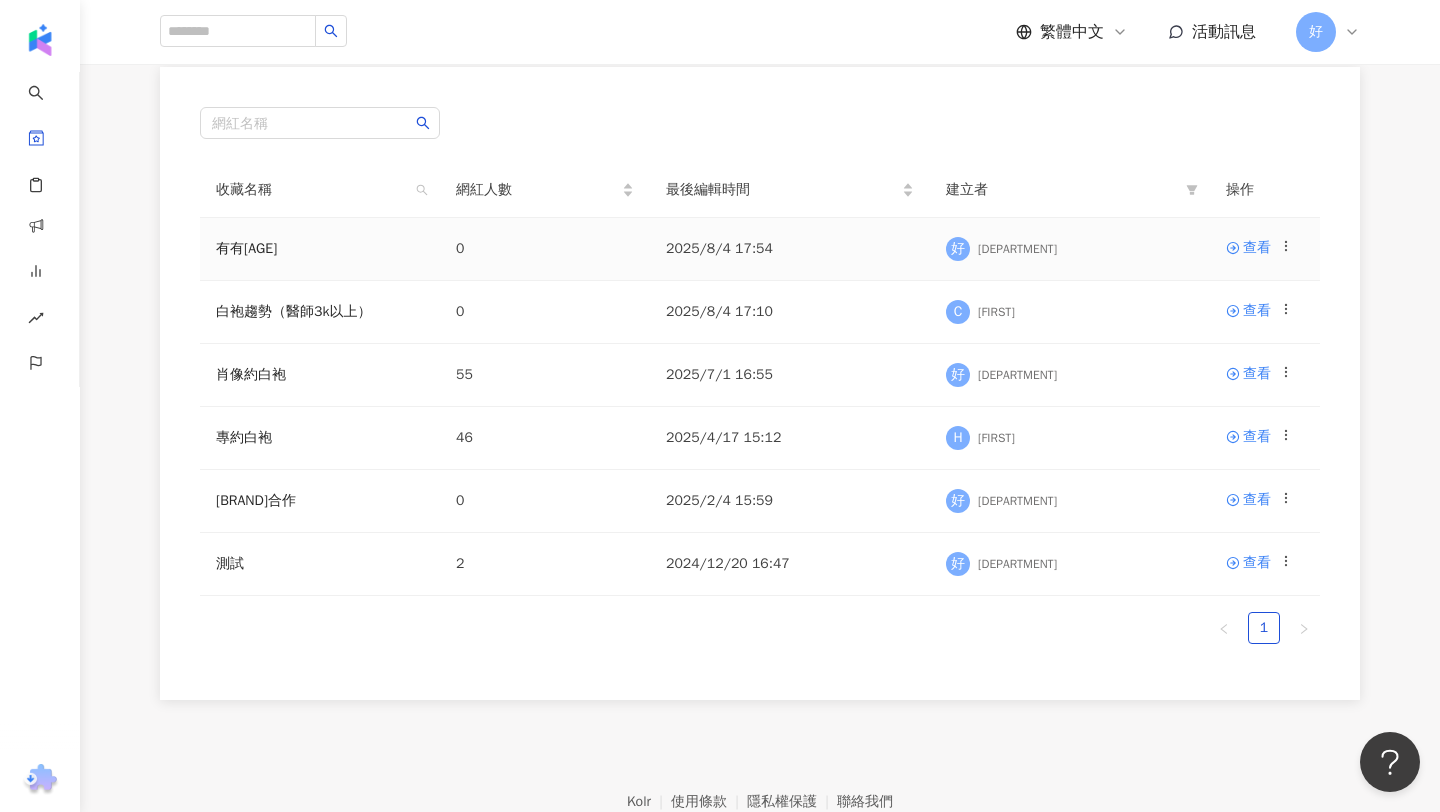 click on "0" at bounding box center (545, 249) 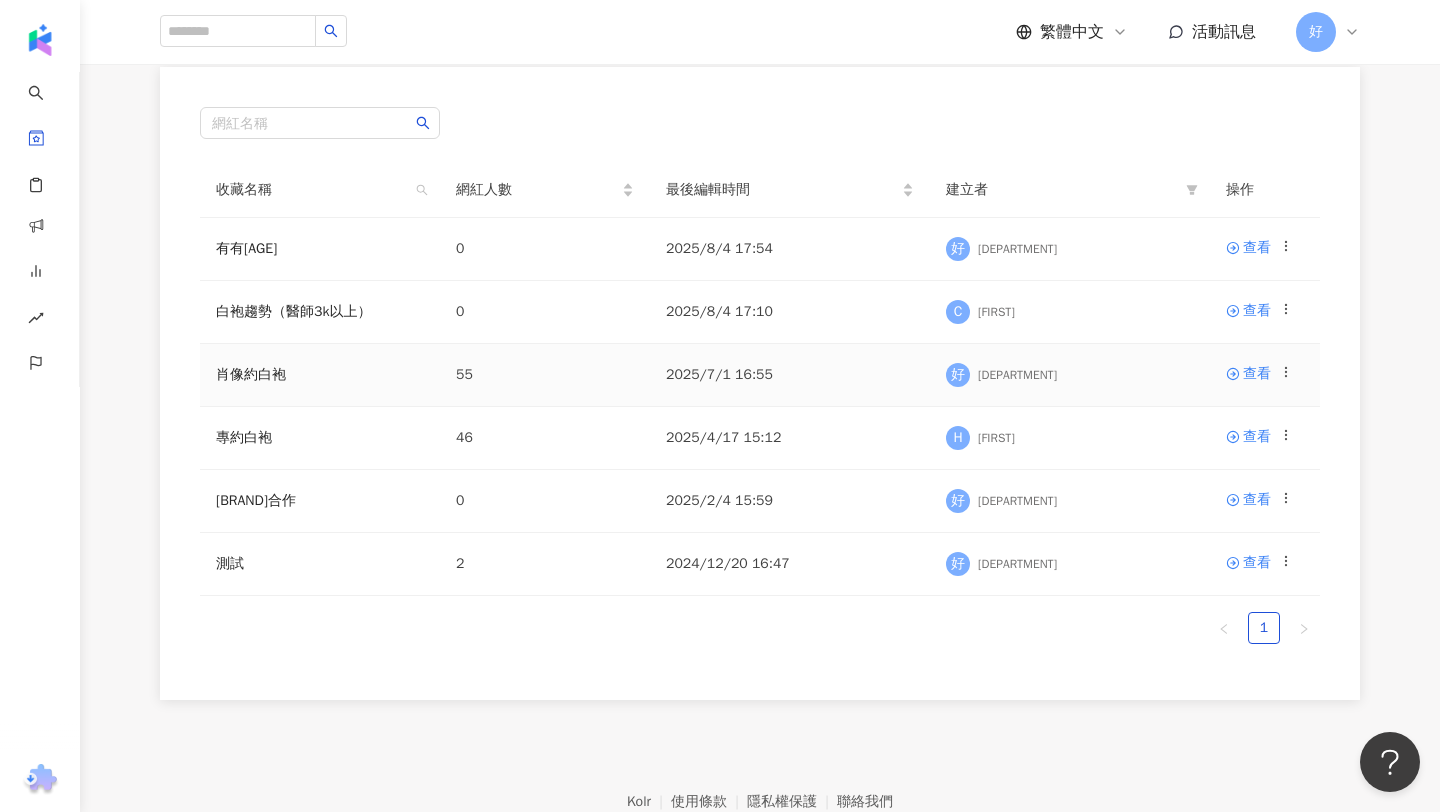 click on "55" at bounding box center [545, 375] 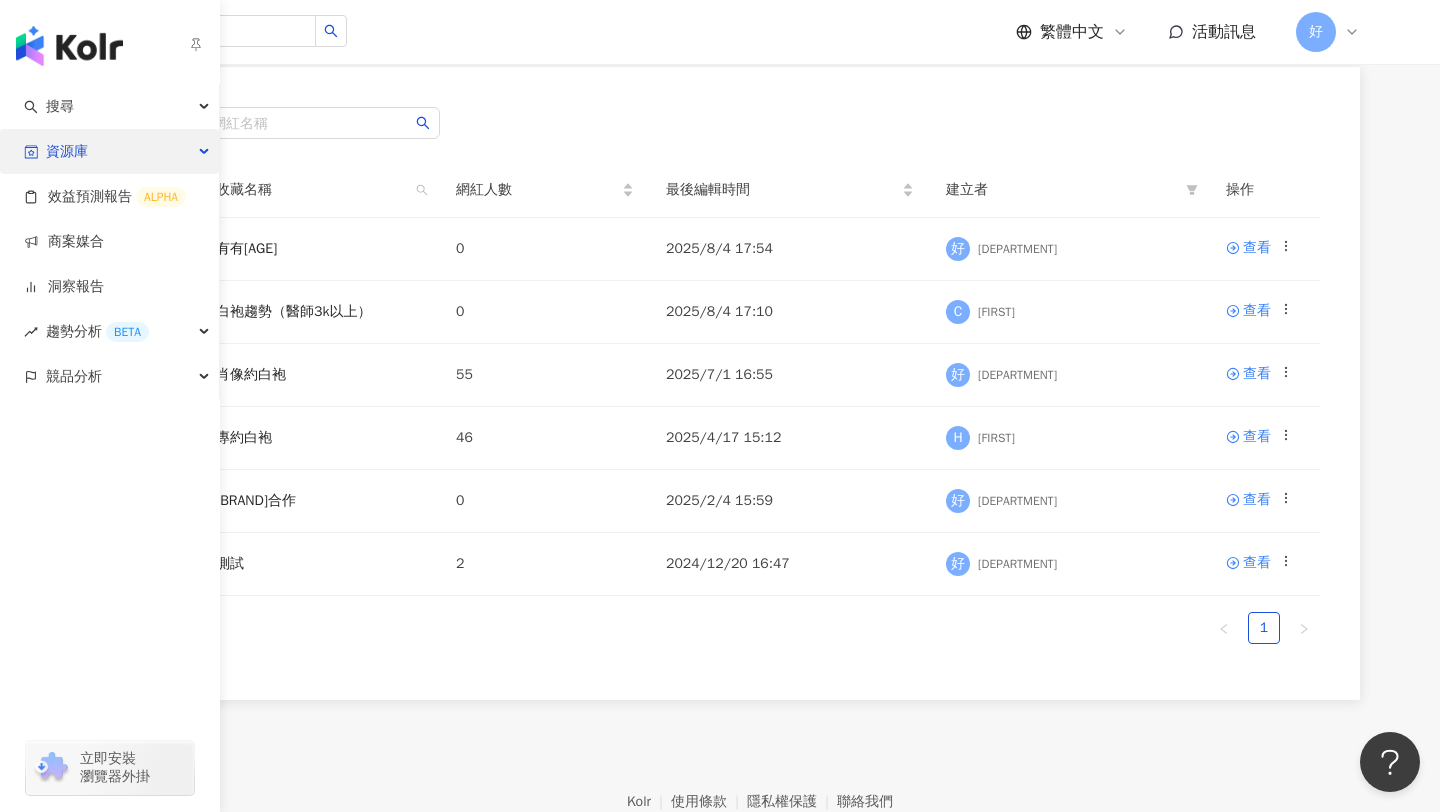 click on "資源庫" at bounding box center [109, 151] 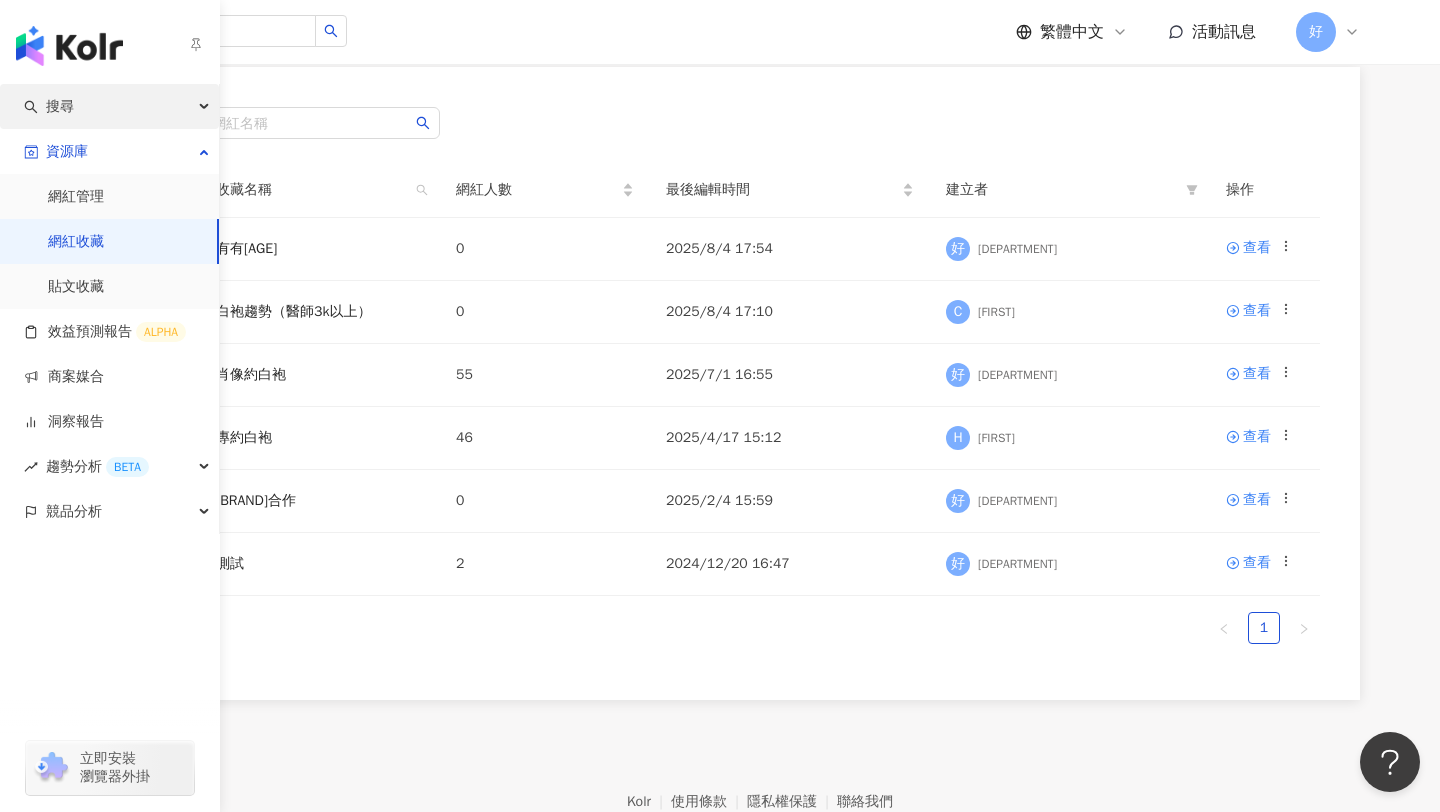 click on "搜尋" at bounding box center [109, 106] 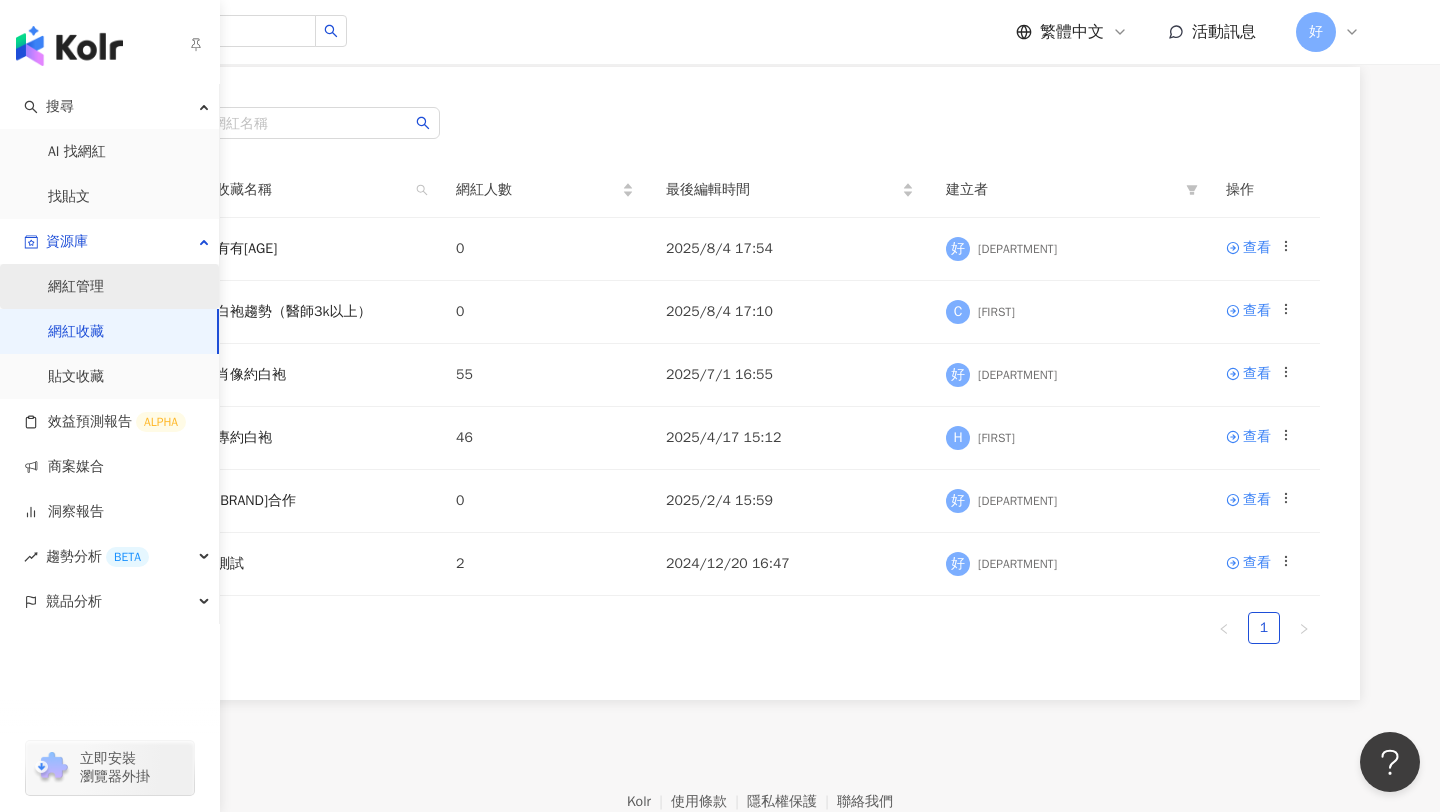 click on "網紅管理" at bounding box center [76, 287] 